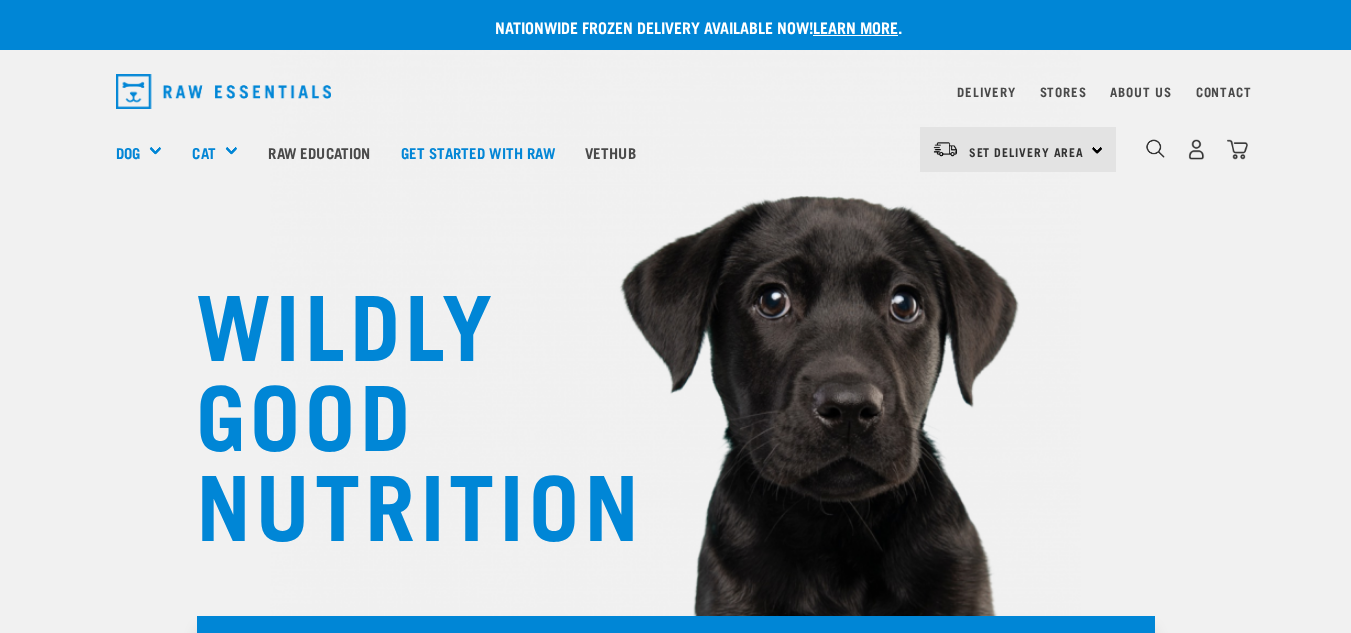 scroll, scrollTop: 0, scrollLeft: 0, axis: both 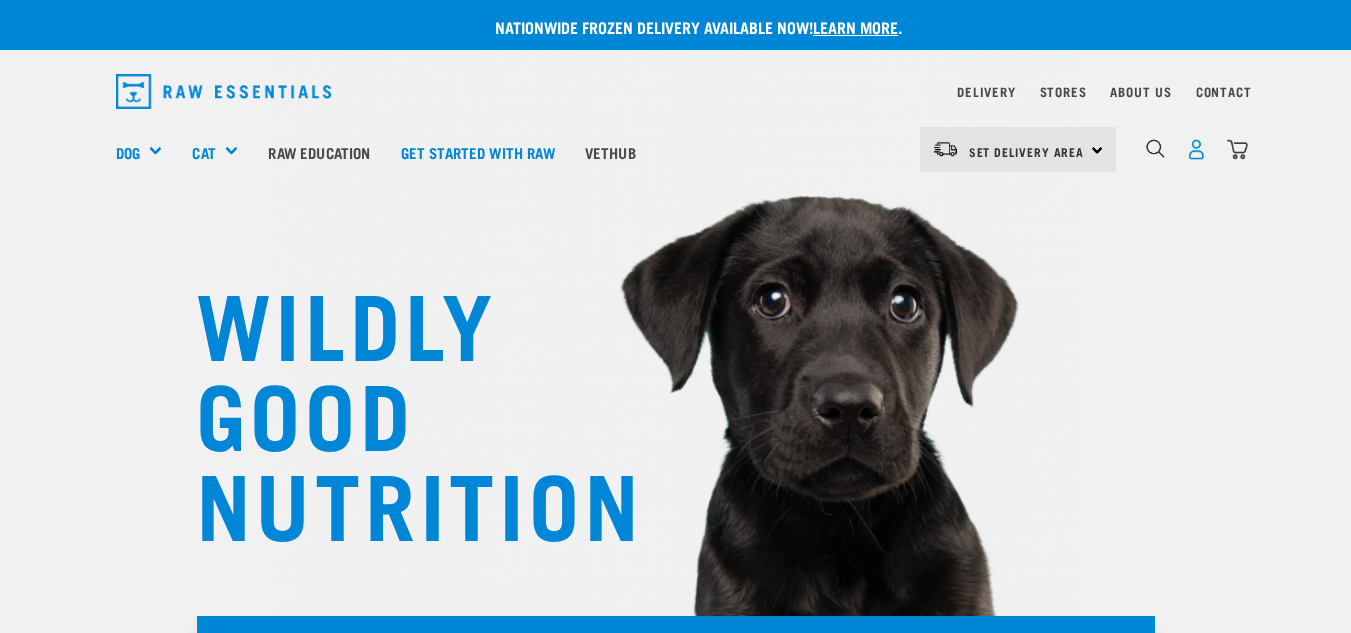click at bounding box center [1196, 149] 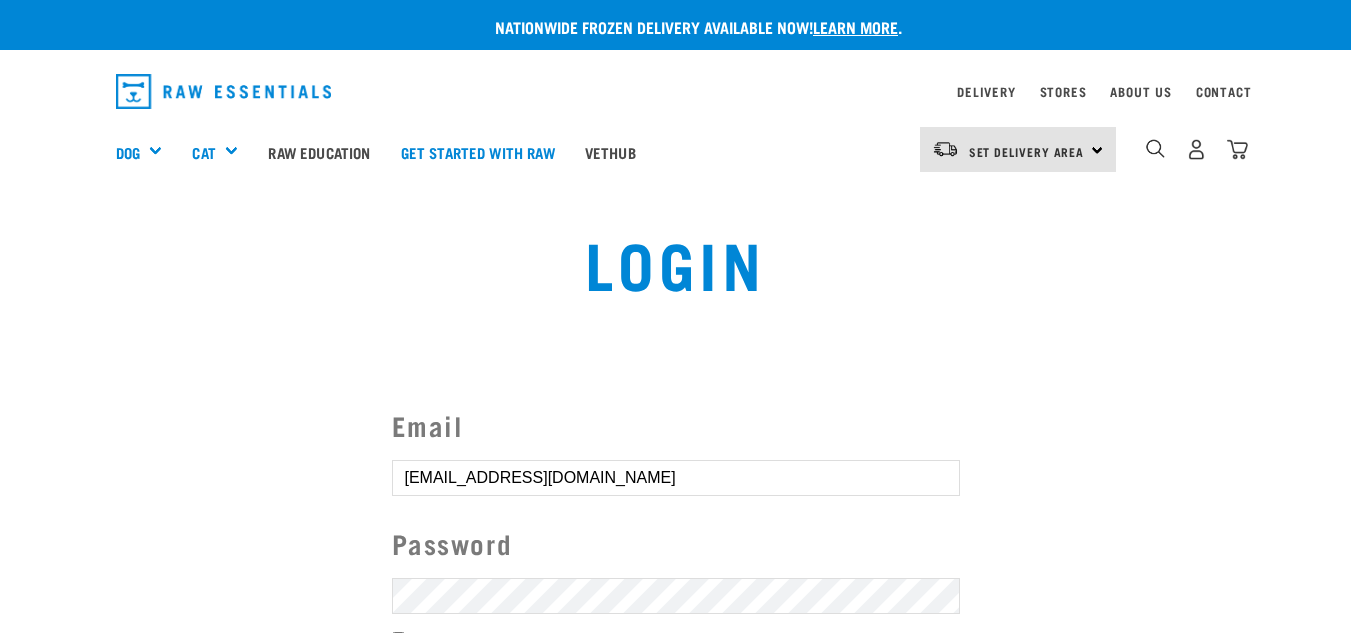 scroll, scrollTop: 0, scrollLeft: 0, axis: both 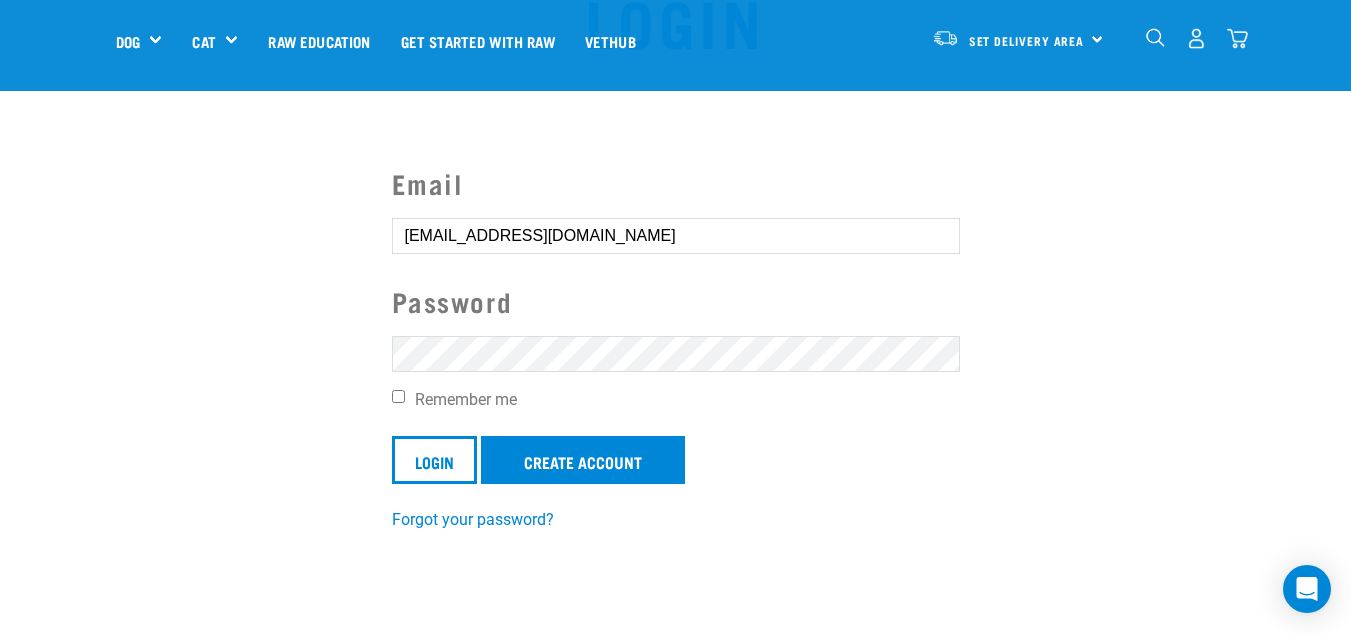 click on "Remember me" at bounding box center [398, 396] 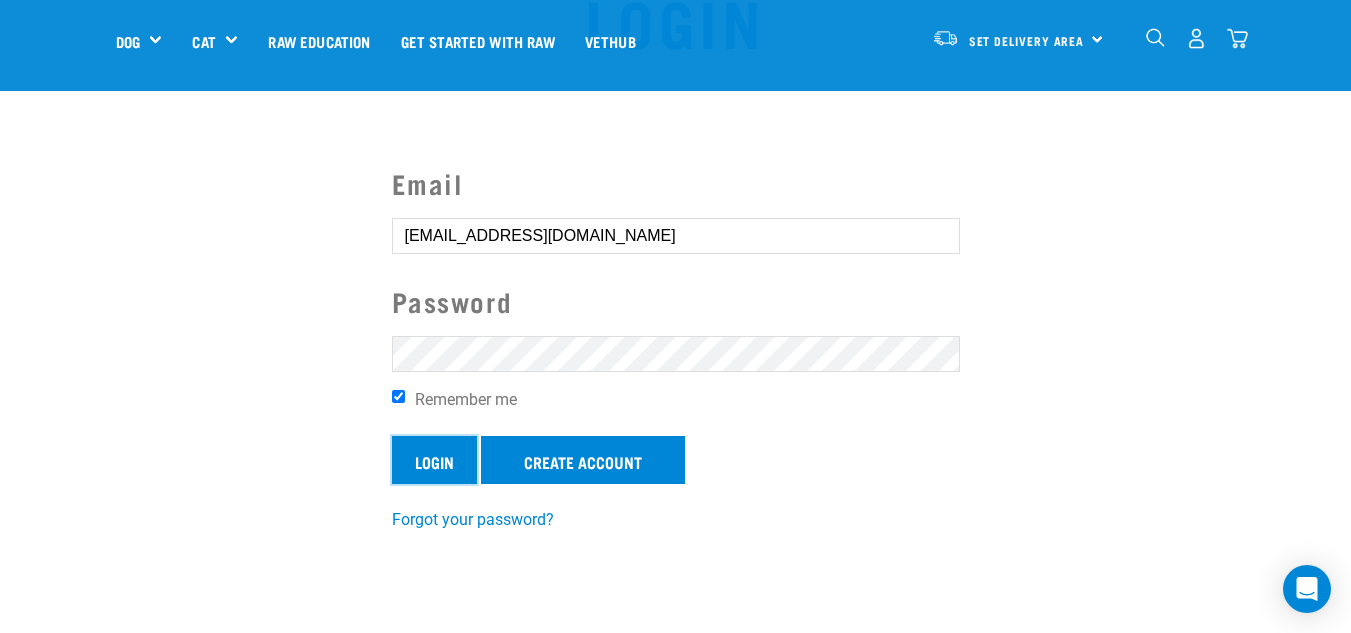 click on "Login" at bounding box center (434, 460) 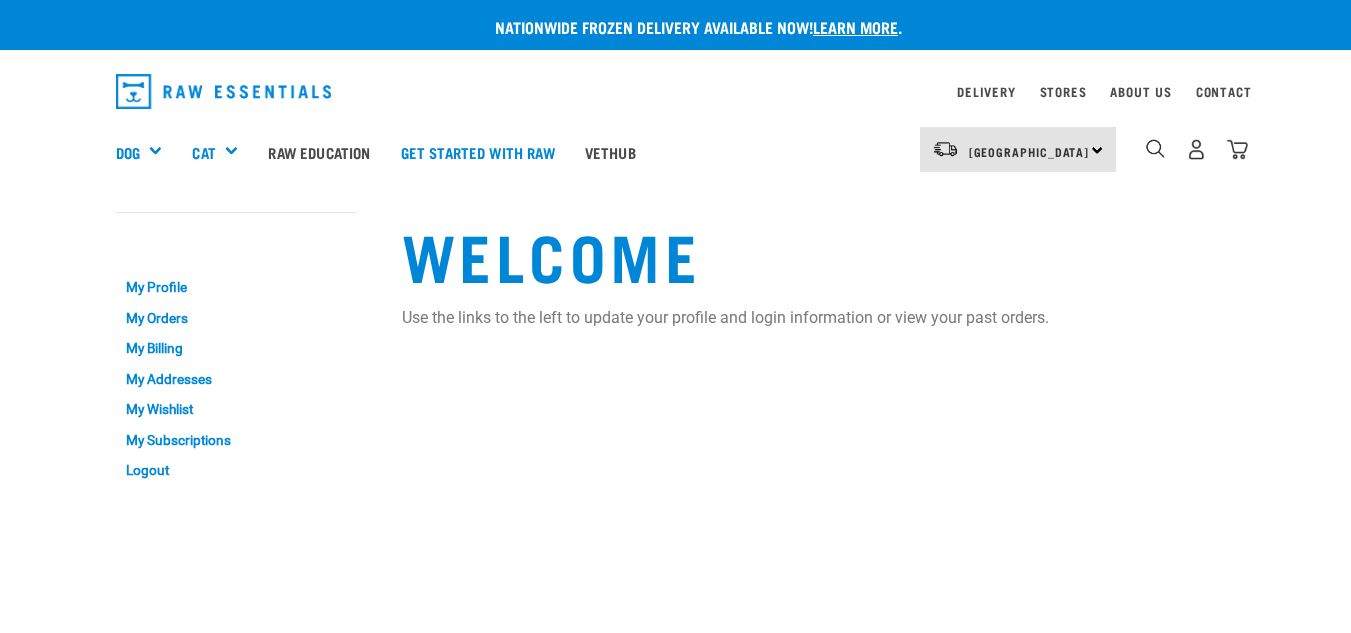 scroll, scrollTop: 0, scrollLeft: 0, axis: both 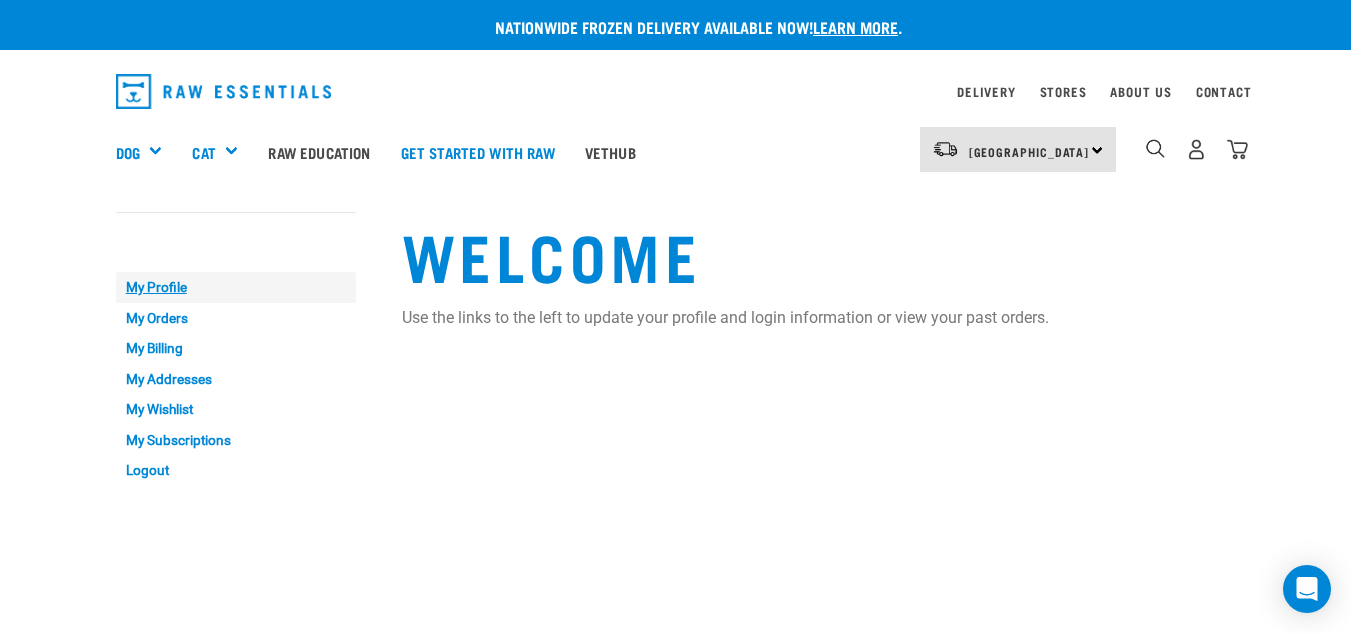 click on "My Profile" at bounding box center [236, 287] 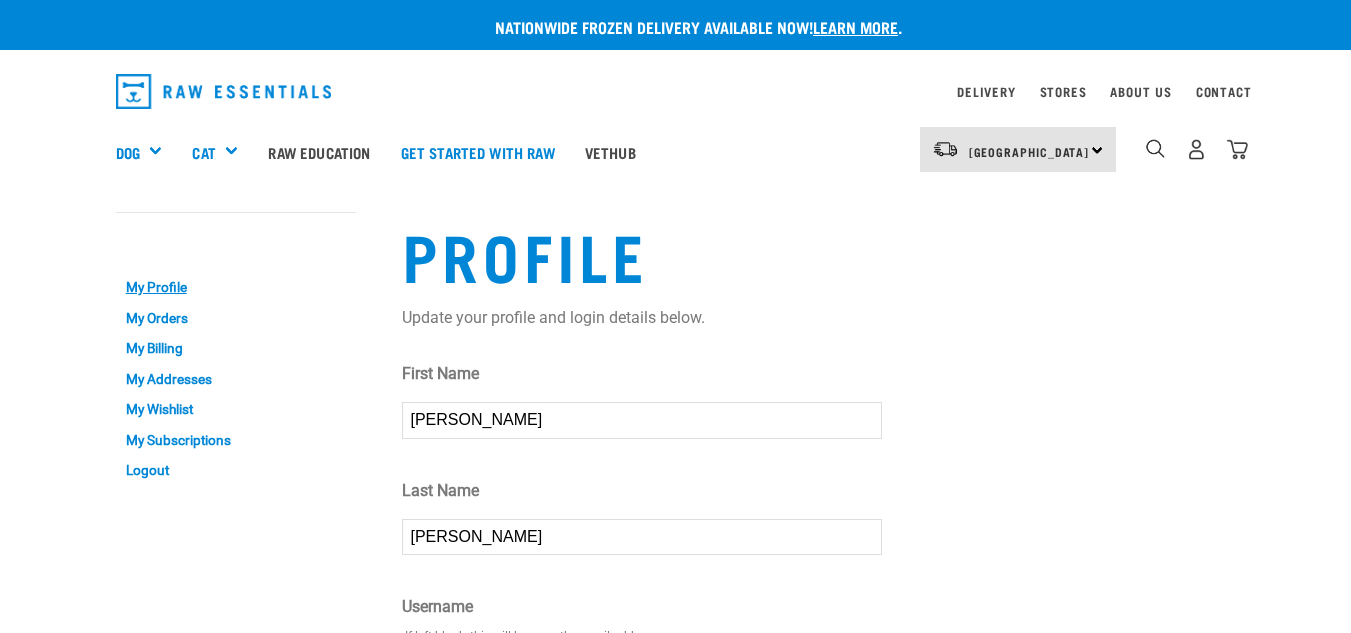 scroll, scrollTop: 0, scrollLeft: 0, axis: both 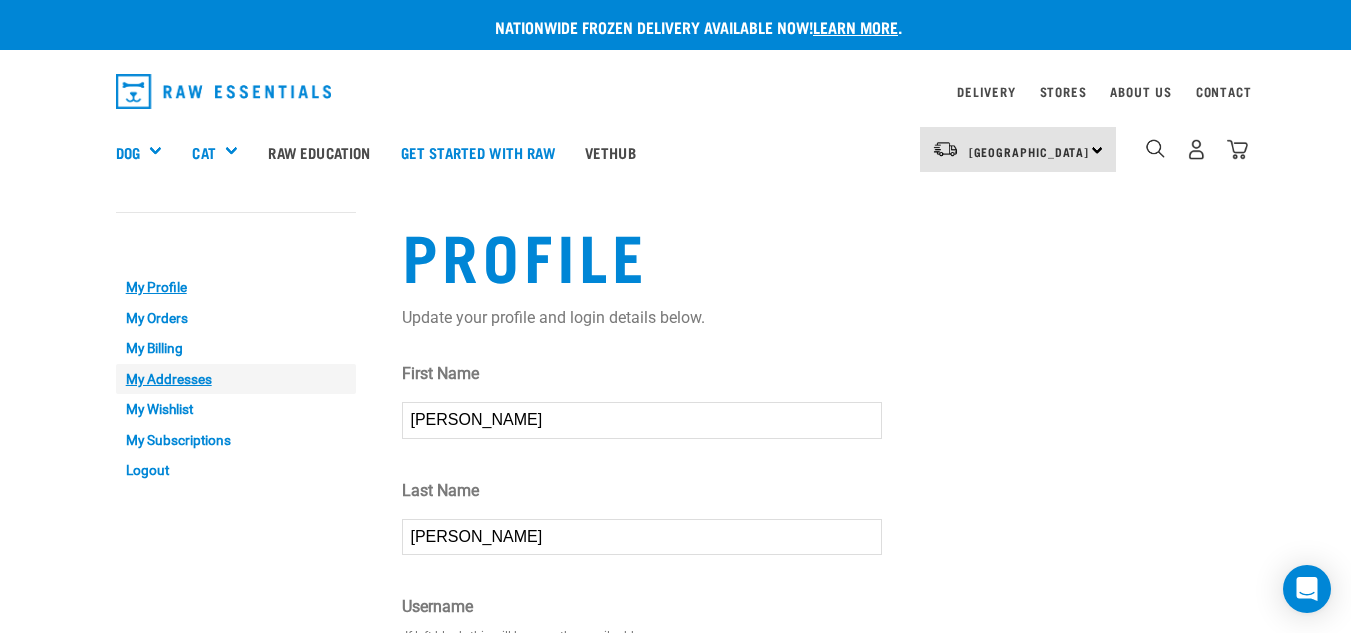 click on "My Addresses" at bounding box center (236, 379) 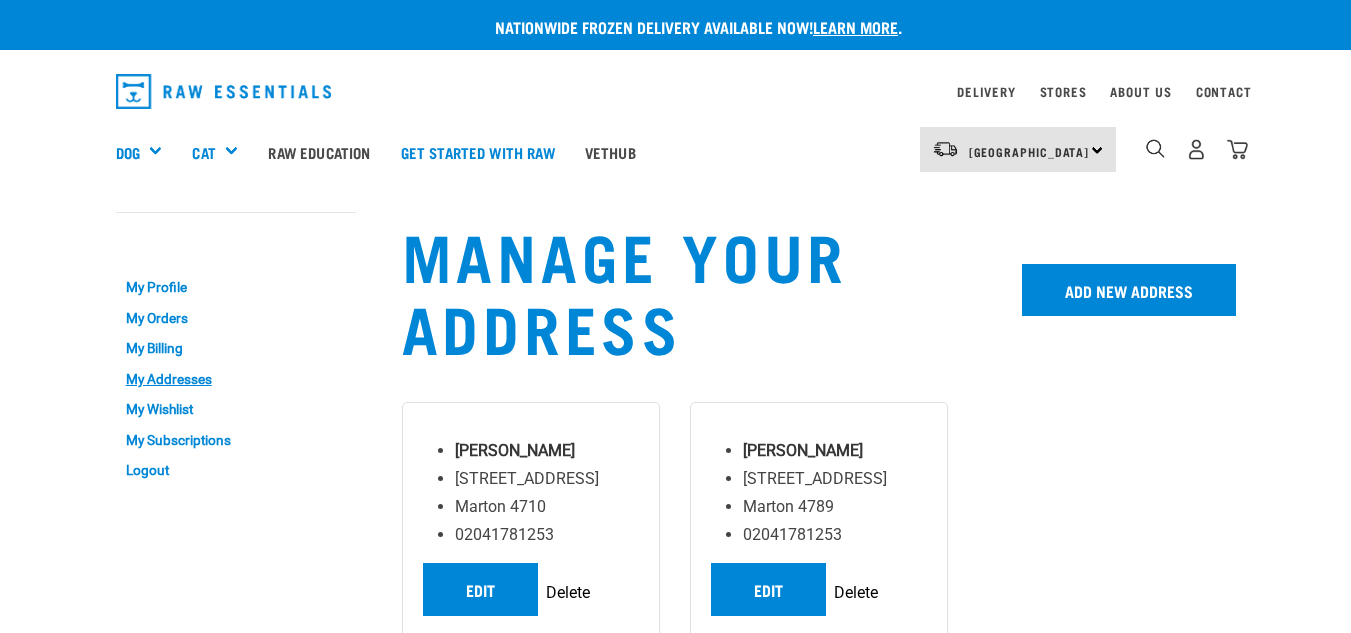 scroll, scrollTop: 0, scrollLeft: 0, axis: both 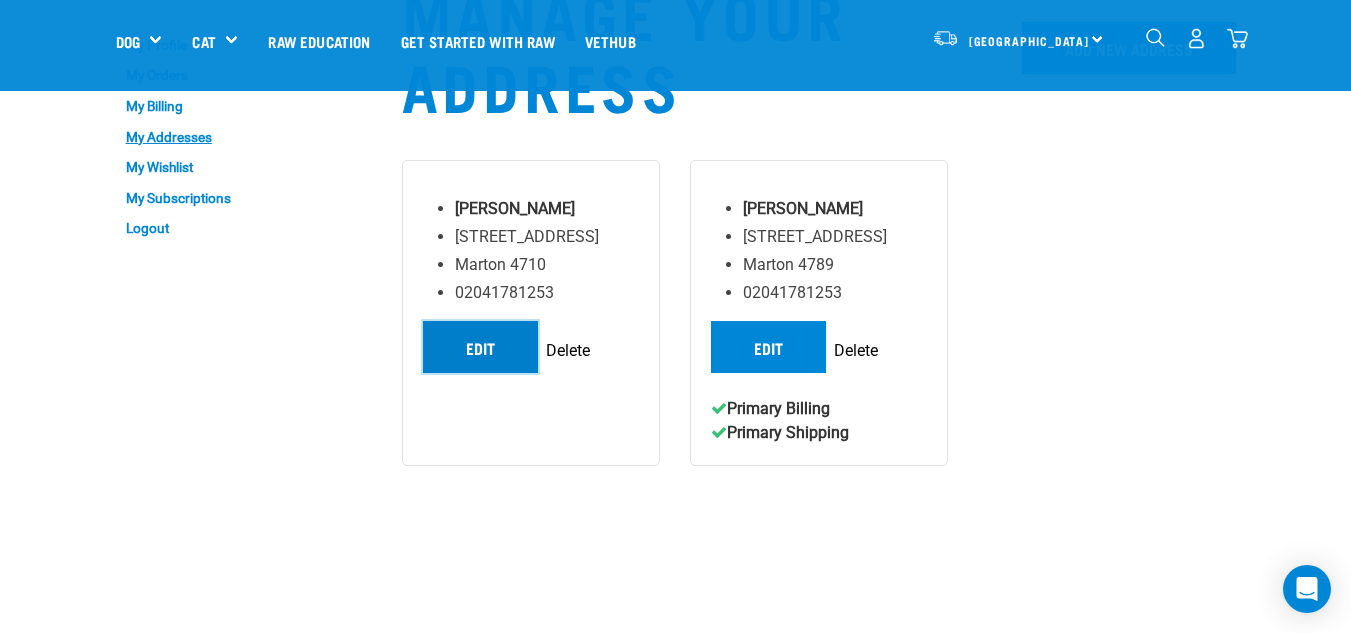 click on "Edit" at bounding box center (480, 347) 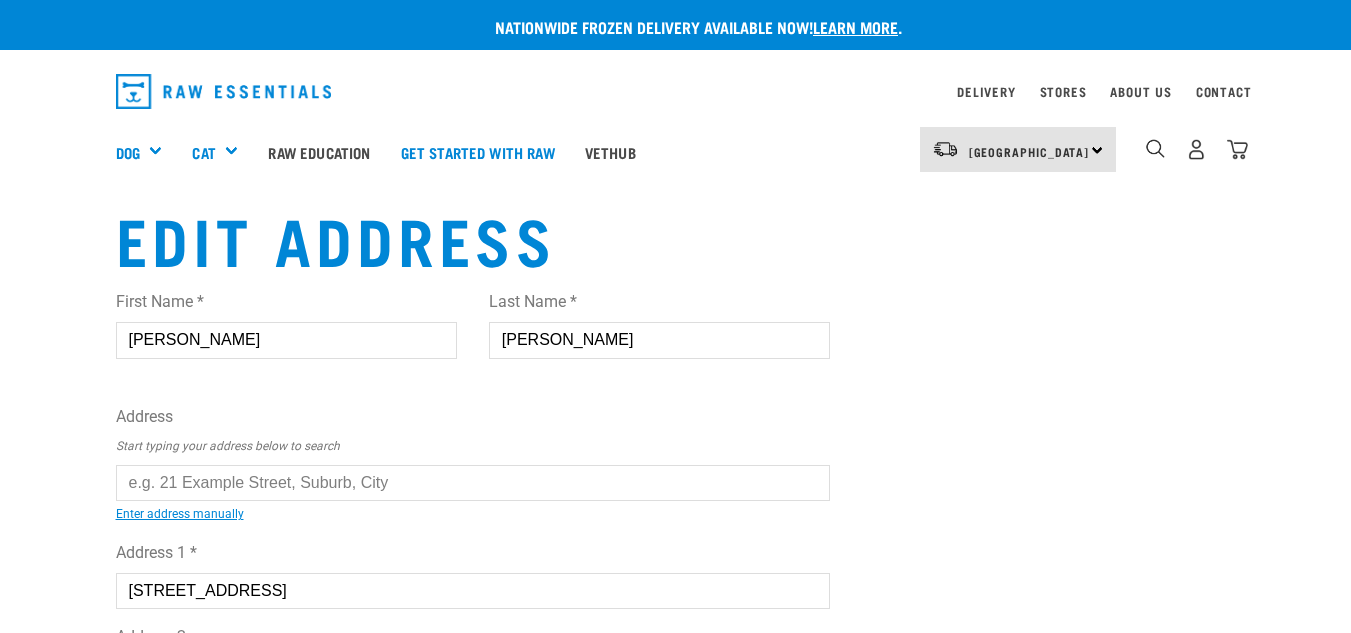 scroll, scrollTop: 0, scrollLeft: 0, axis: both 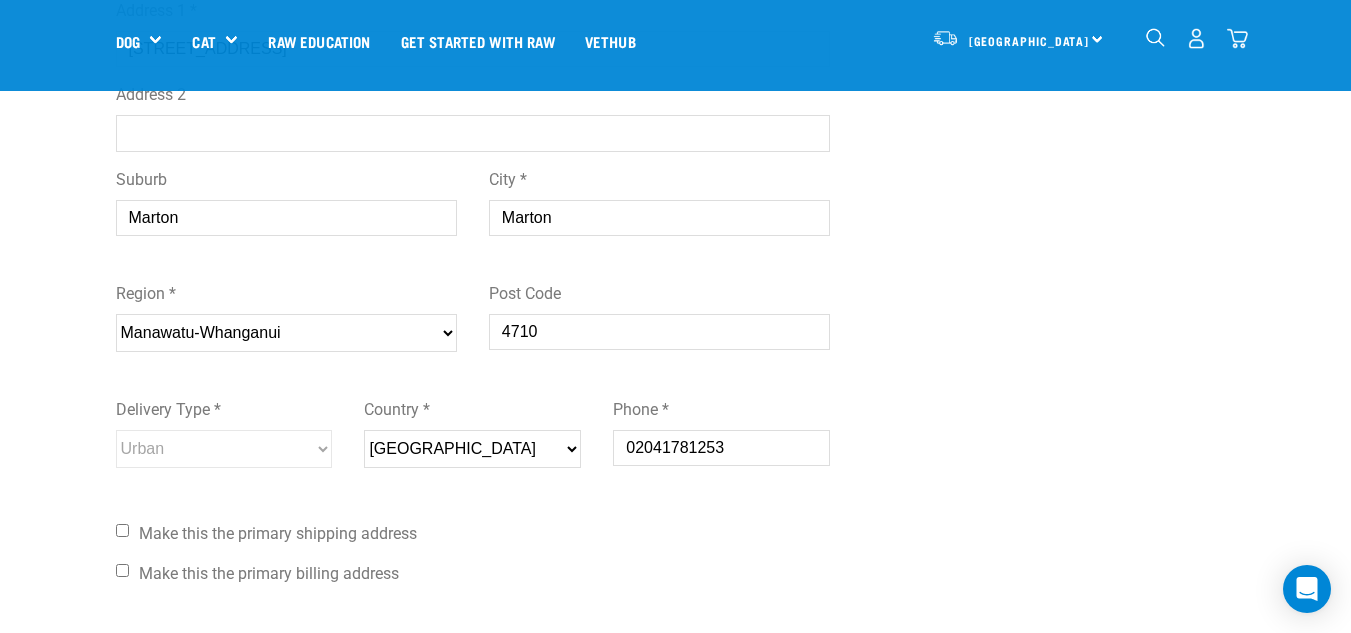 click on "02041781253" at bounding box center (721, 448) 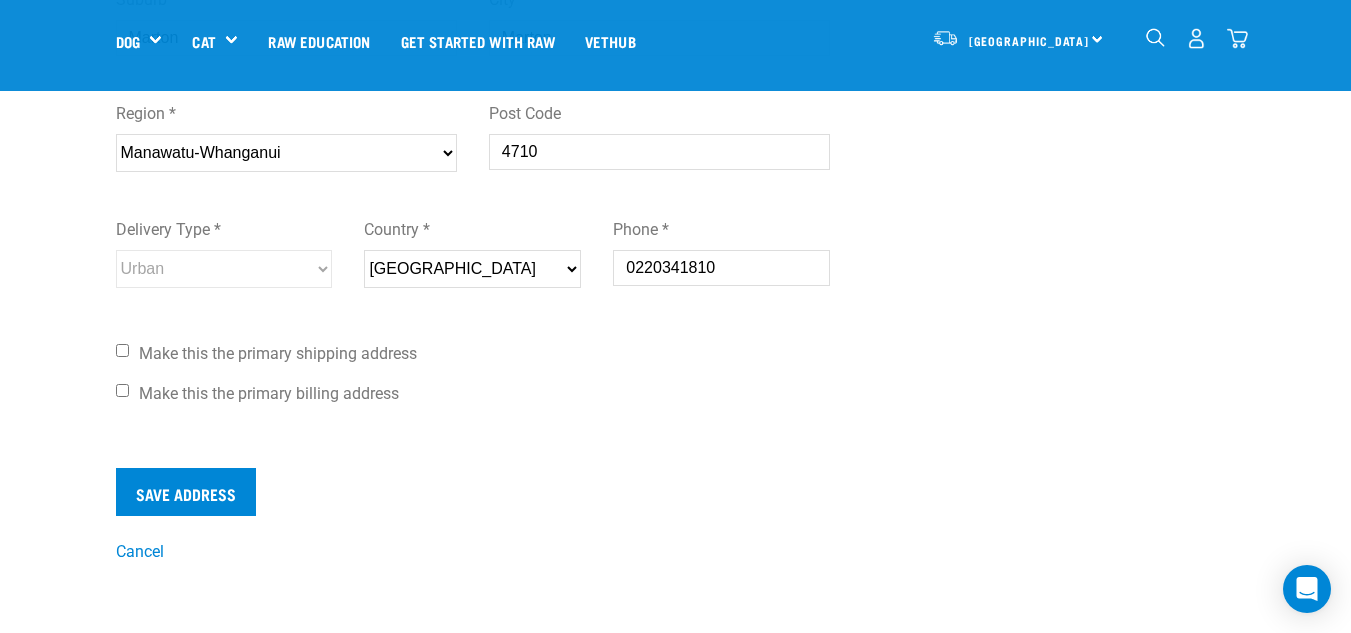 scroll, scrollTop: 600, scrollLeft: 0, axis: vertical 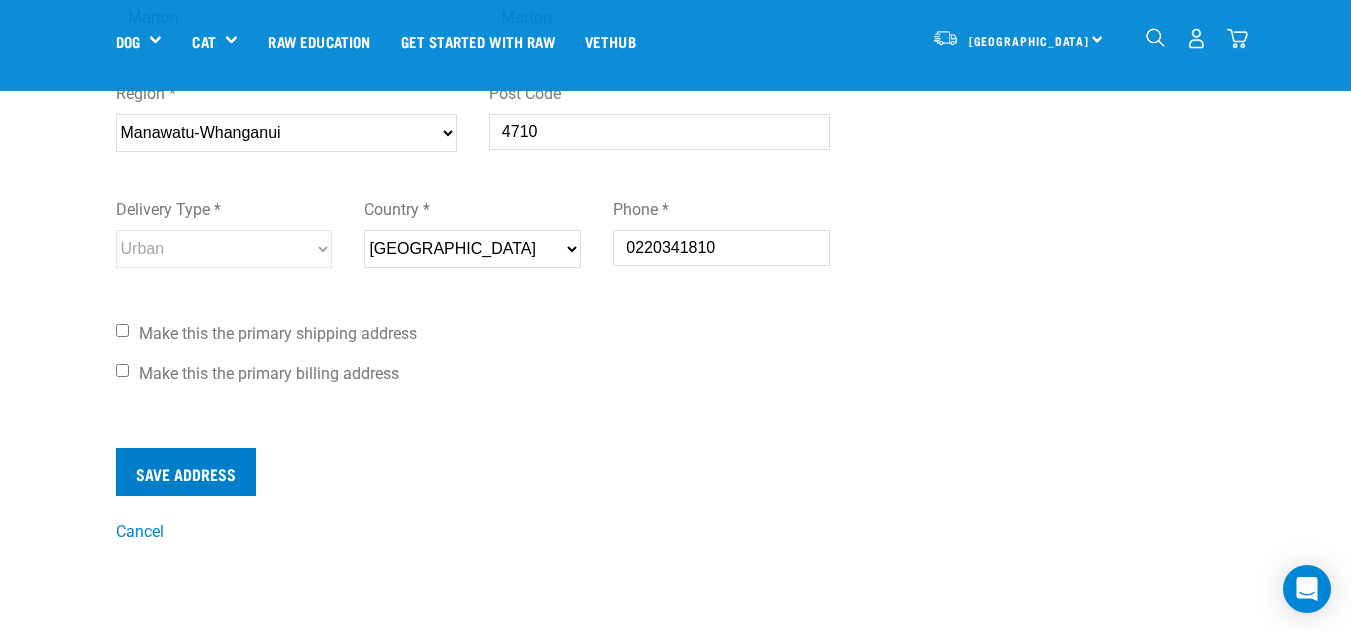 type on "0220341810" 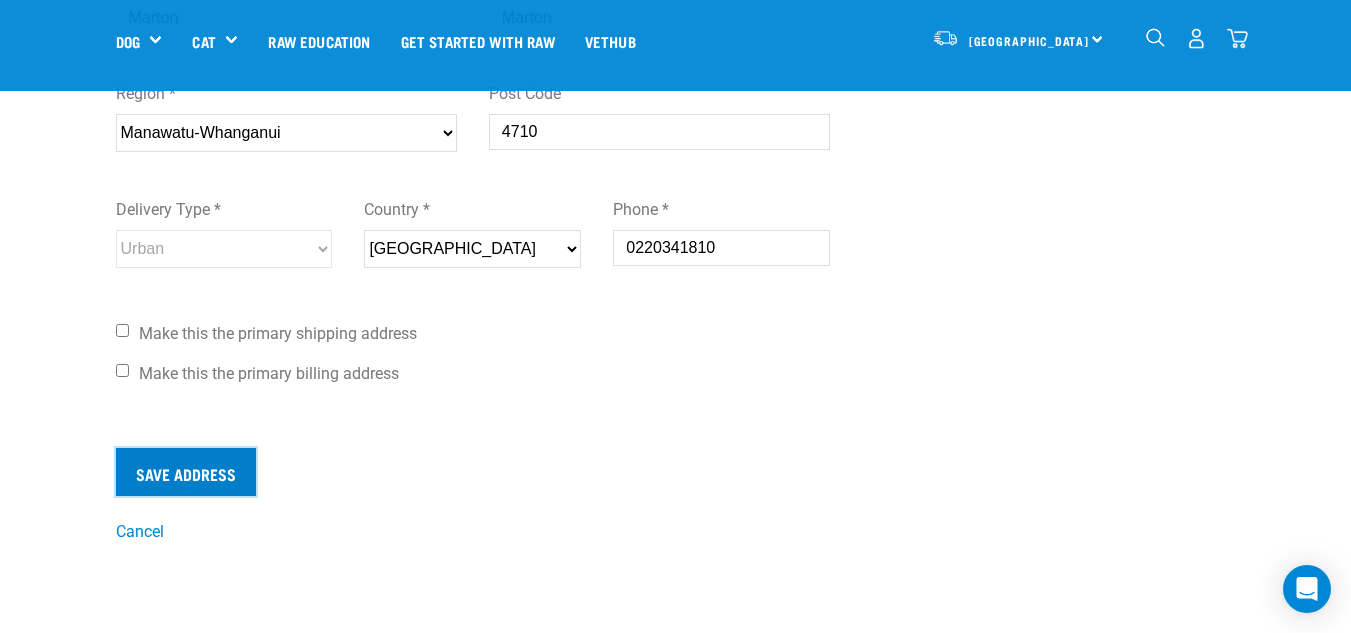click on "Save Address" at bounding box center [186, 472] 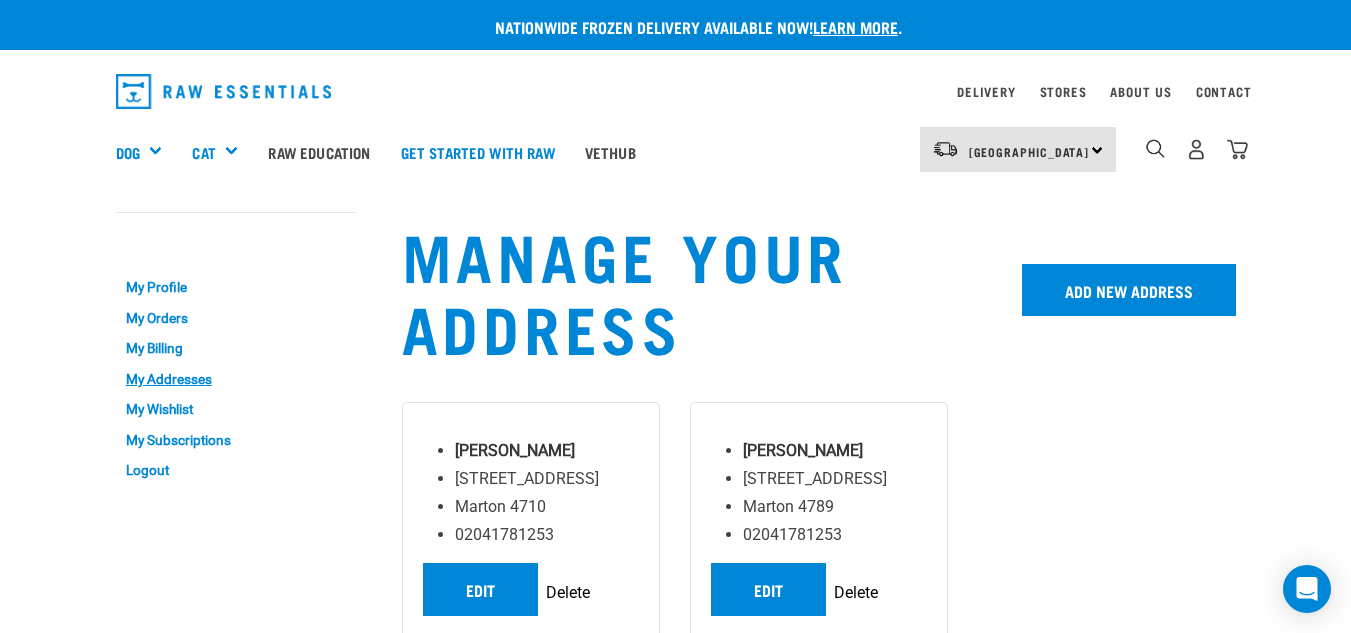 scroll, scrollTop: 0, scrollLeft: 0, axis: both 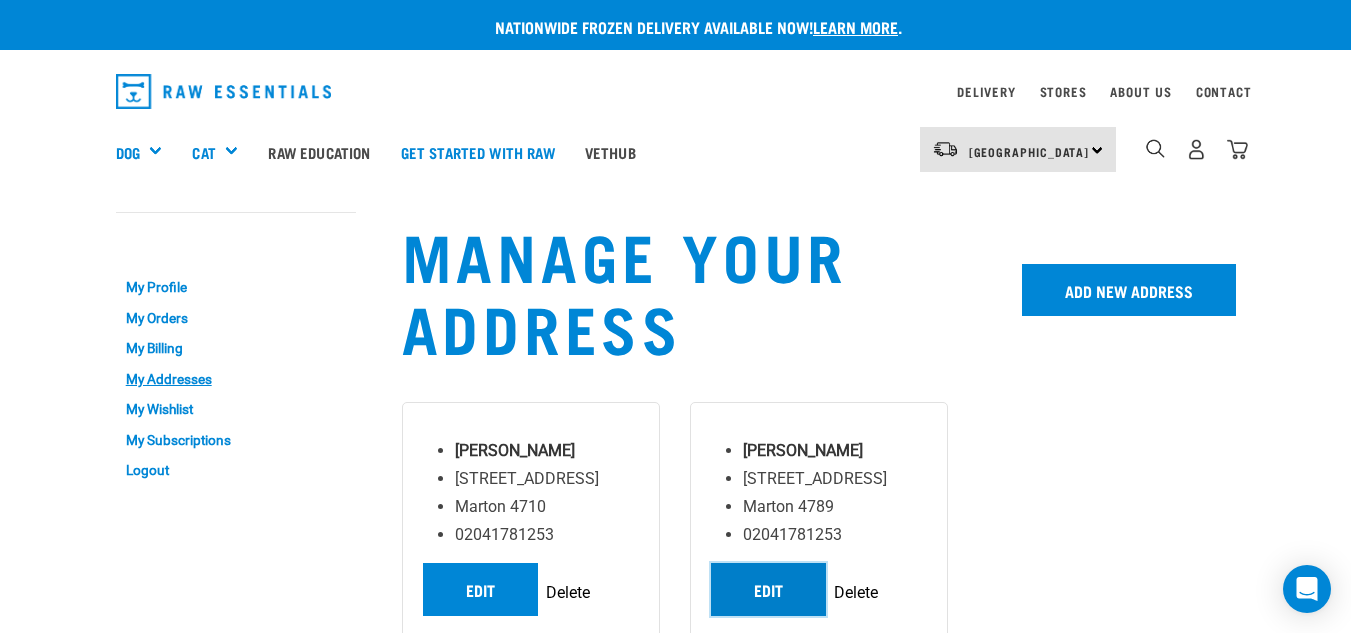 click on "Edit" at bounding box center [768, 589] 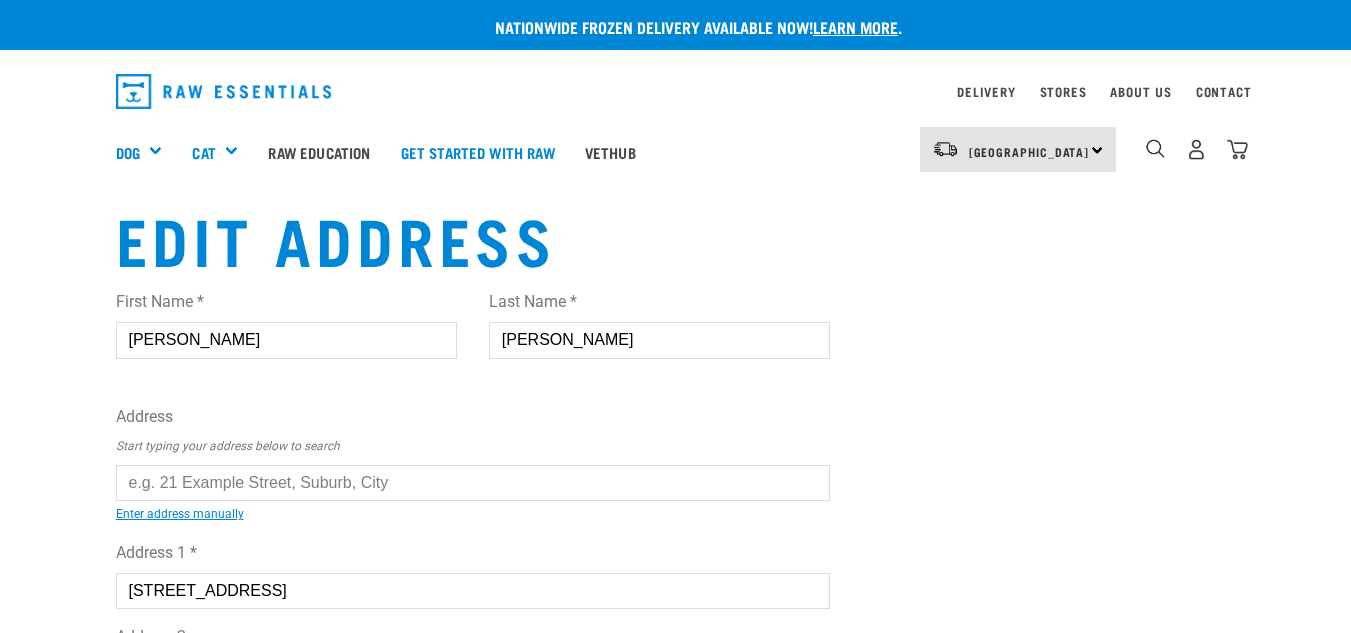 scroll, scrollTop: 0, scrollLeft: 0, axis: both 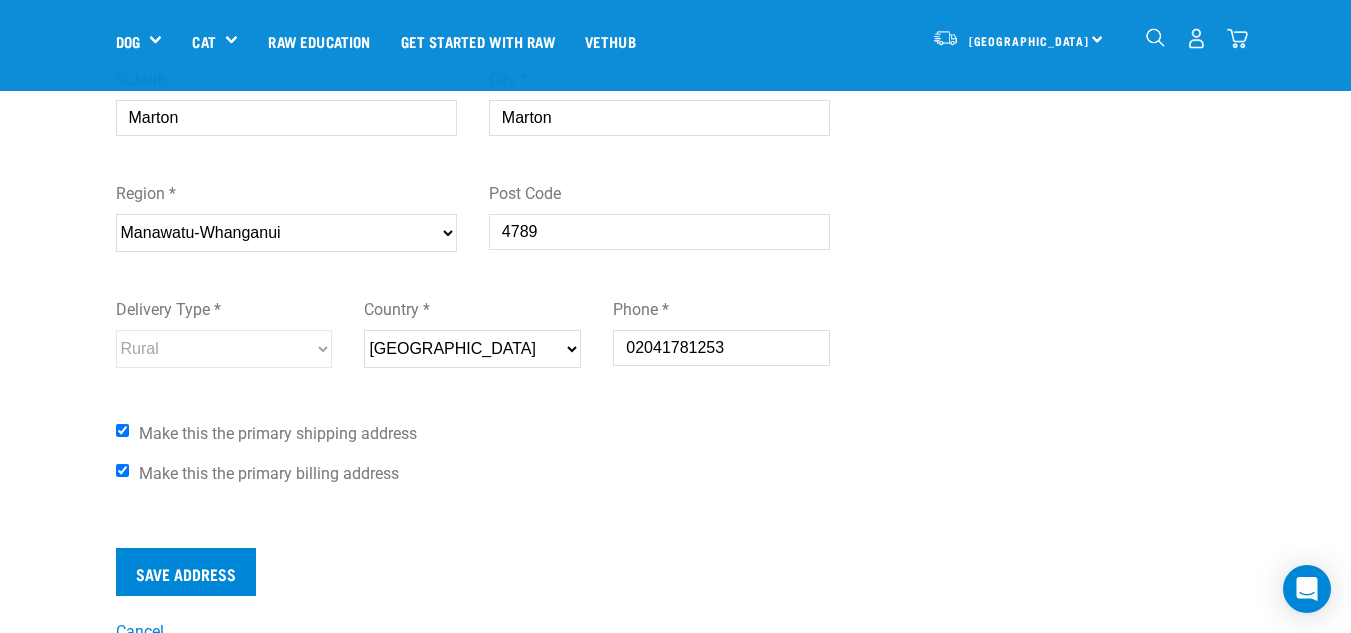 click on "02041781253" at bounding box center (721, 348) 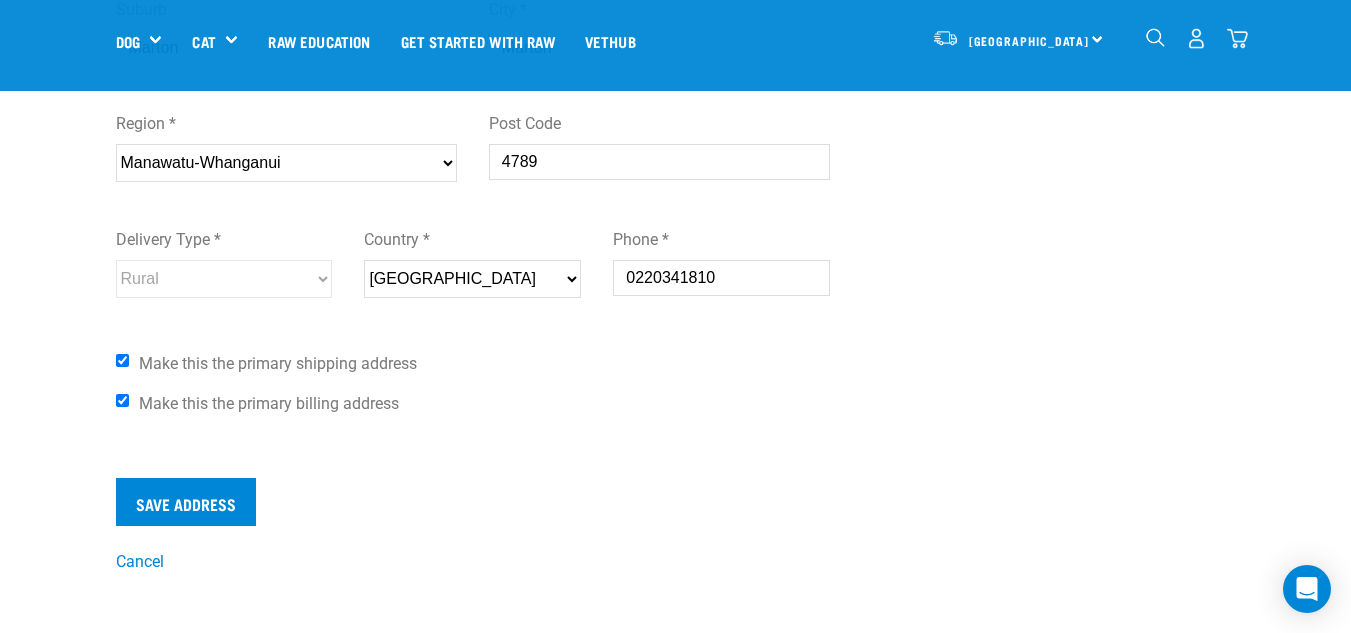 scroll, scrollTop: 600, scrollLeft: 0, axis: vertical 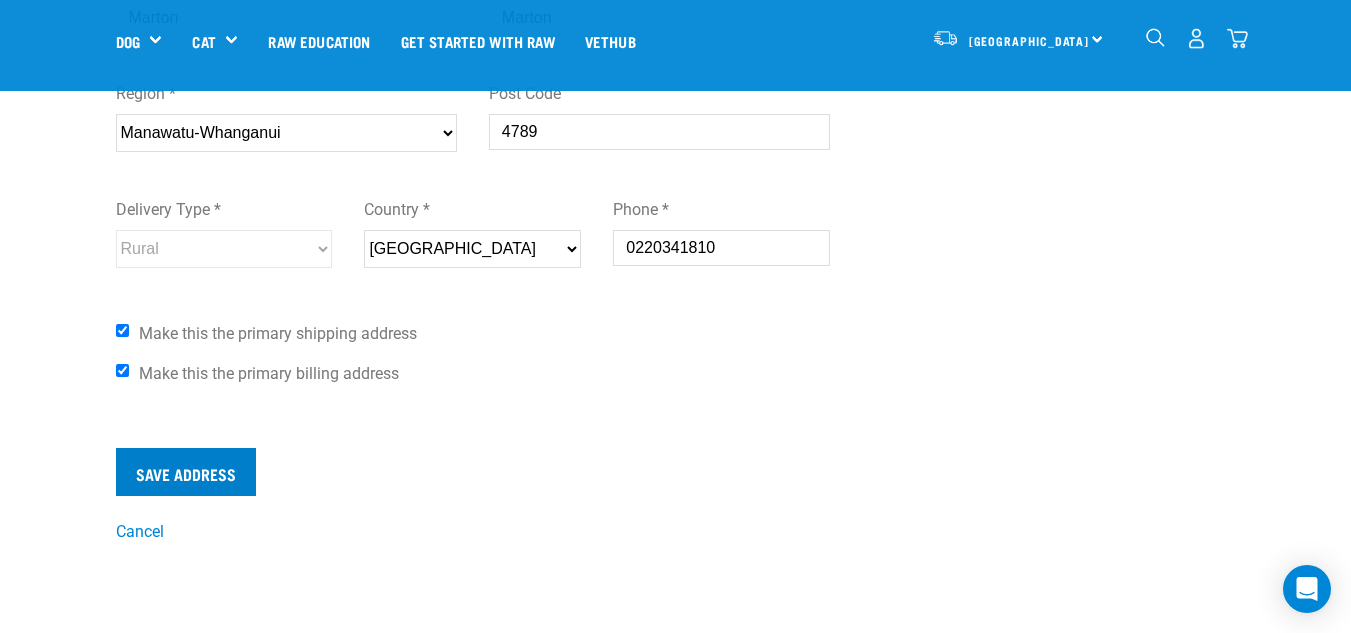 type on "0220341810" 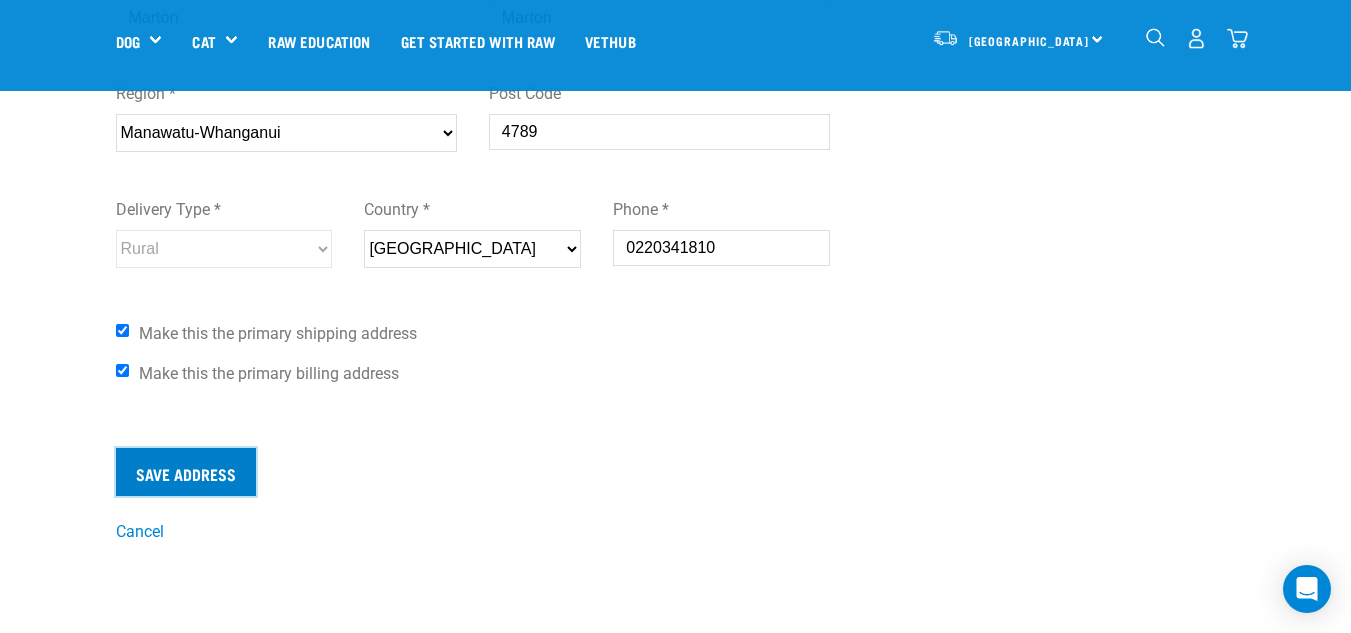 click on "Save Address" at bounding box center [186, 472] 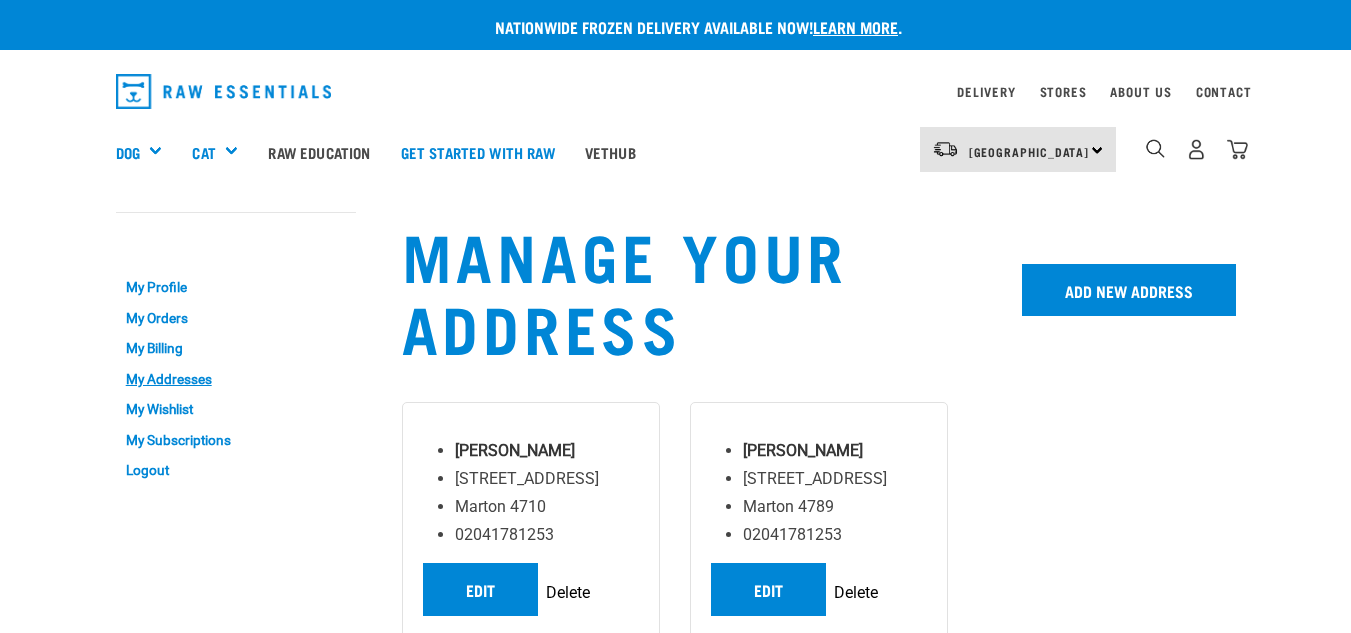 scroll, scrollTop: 0, scrollLeft: 0, axis: both 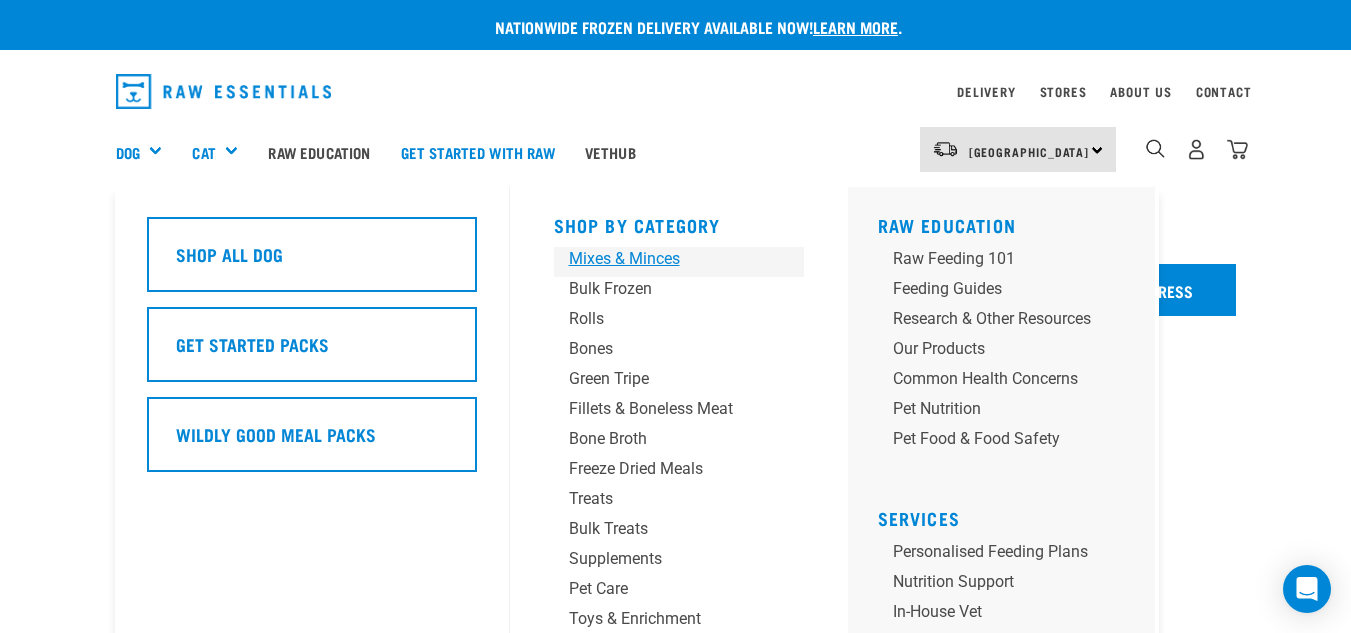 click on "Mixes & Minces" at bounding box center (662, 259) 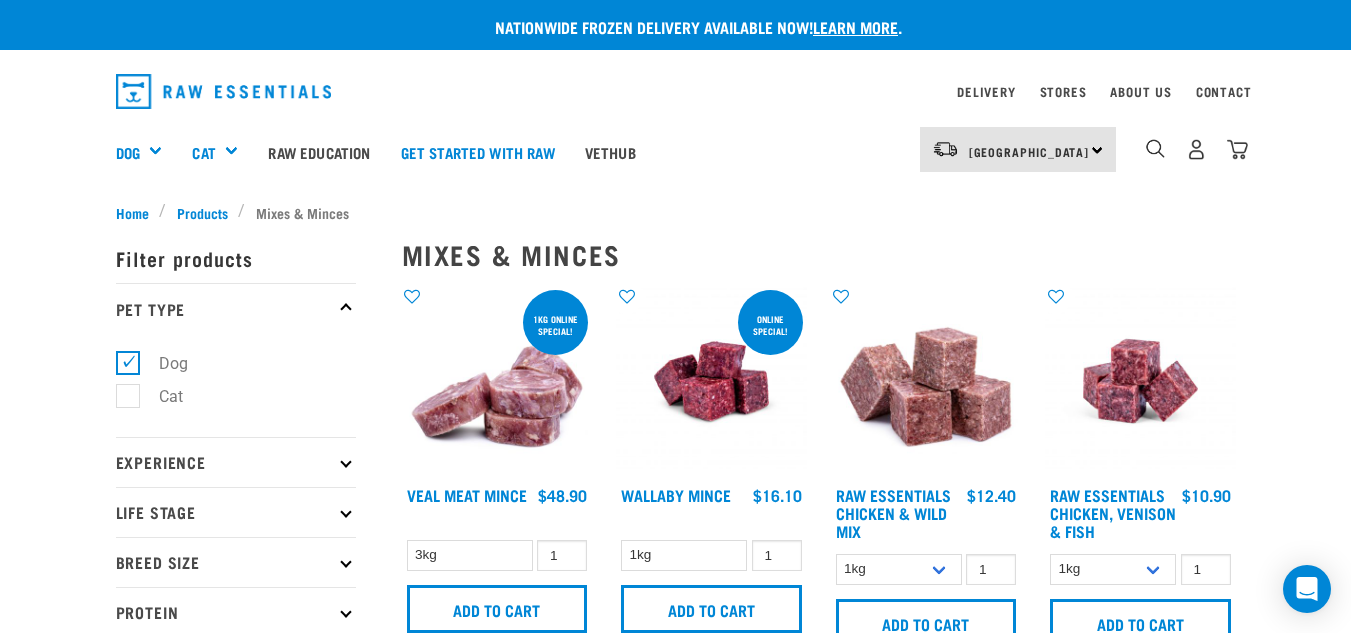 scroll, scrollTop: 0, scrollLeft: 0, axis: both 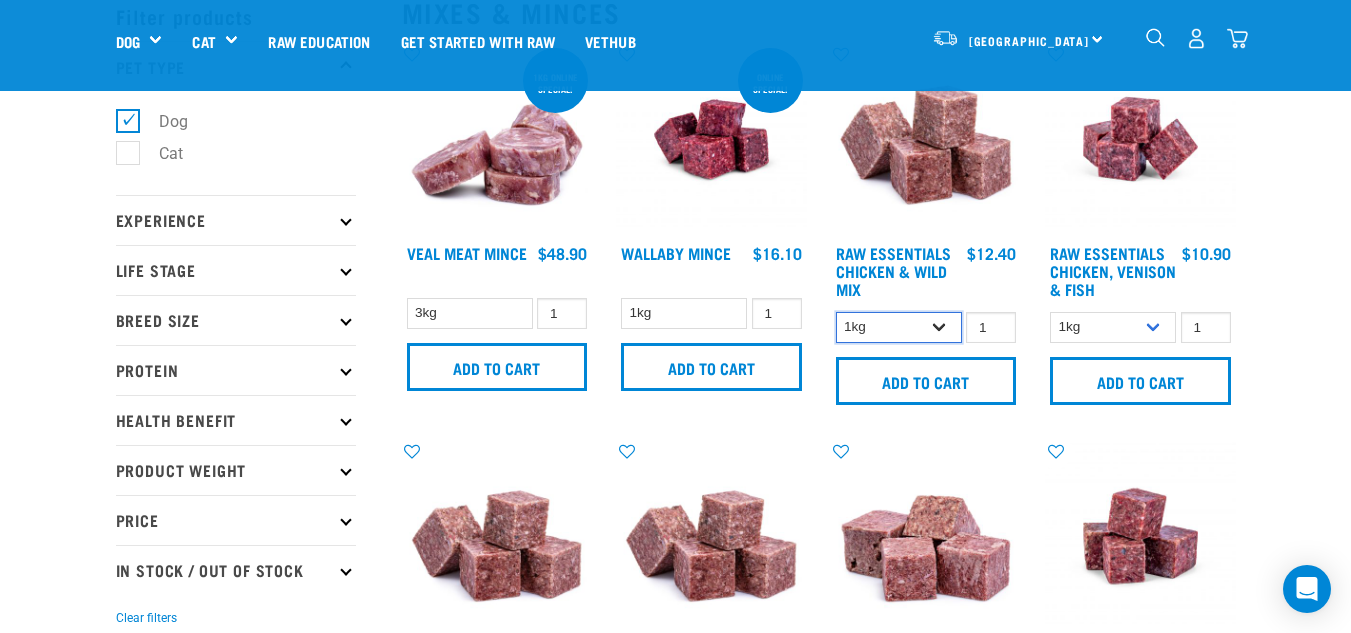 click on "1kg
3kg
Bulk (10kg)" at bounding box center [899, 327] 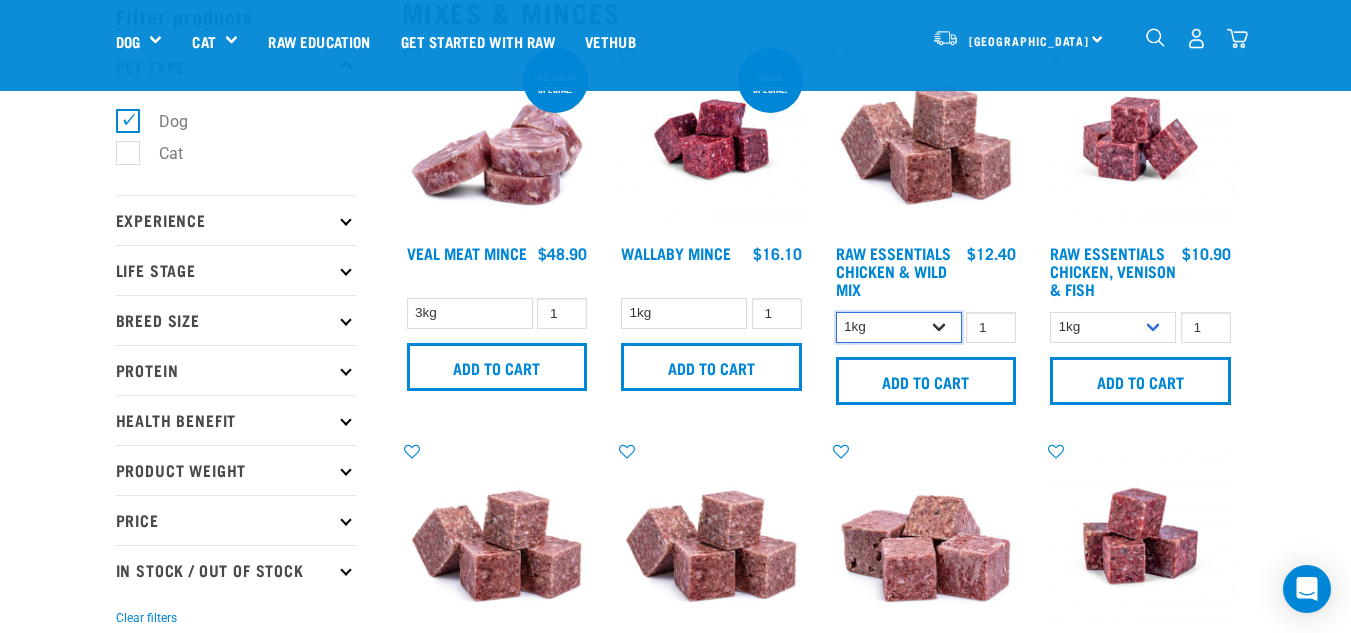 select on "709" 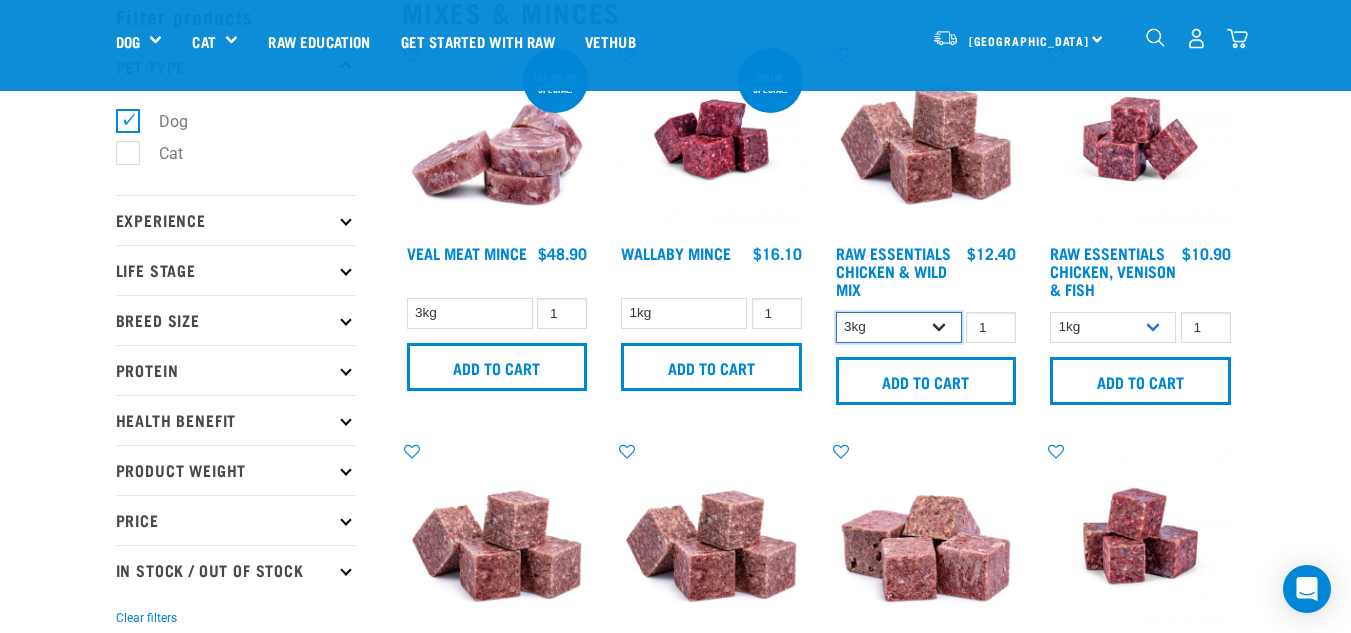 click on "1kg
3kg
Bulk (10kg)" at bounding box center [899, 327] 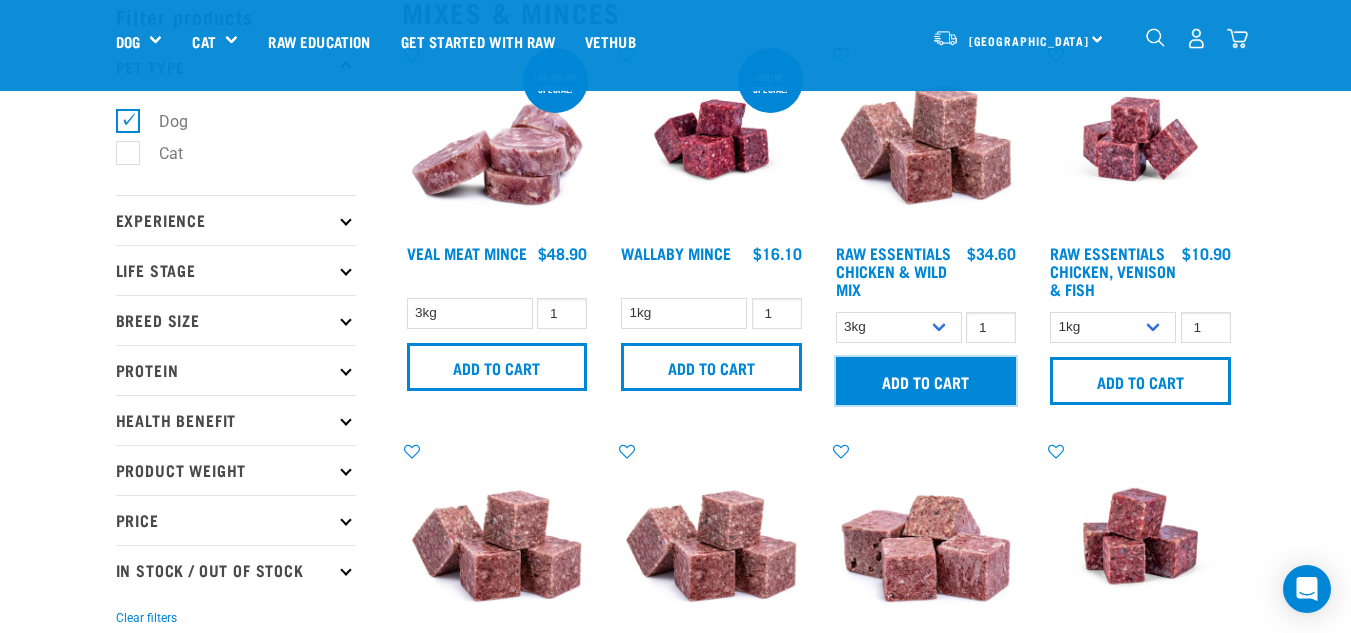 click on "Add to cart" at bounding box center [926, 381] 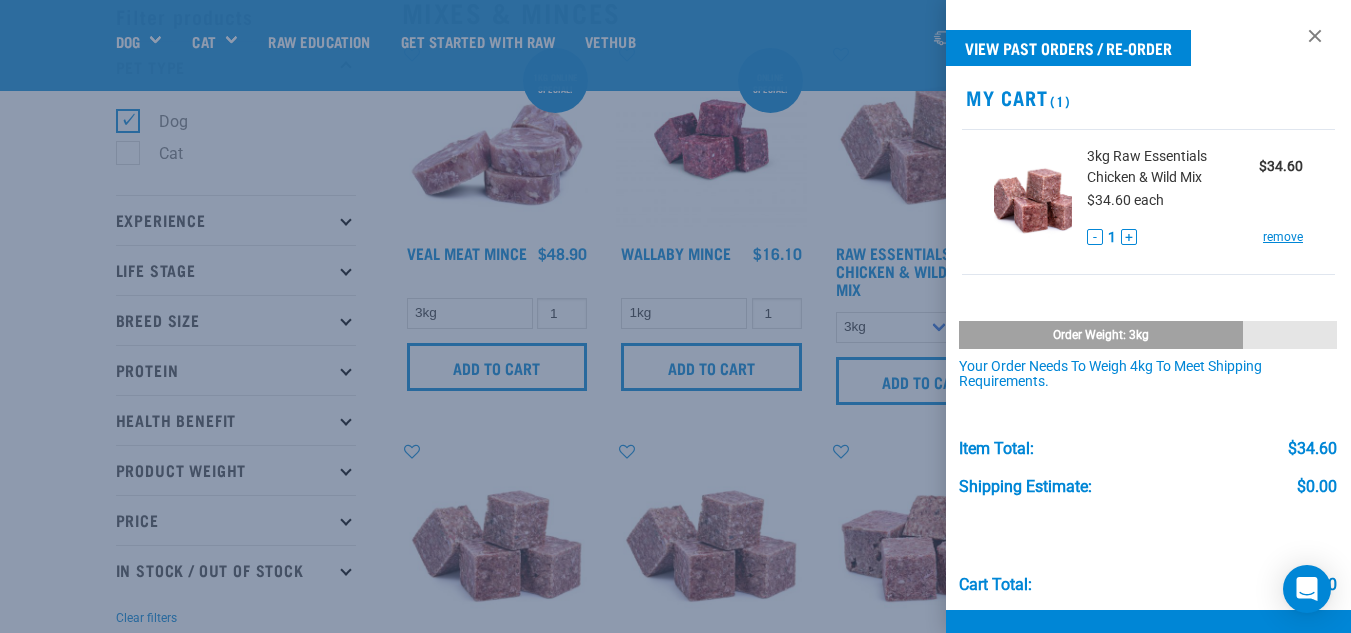 click at bounding box center [675, 316] 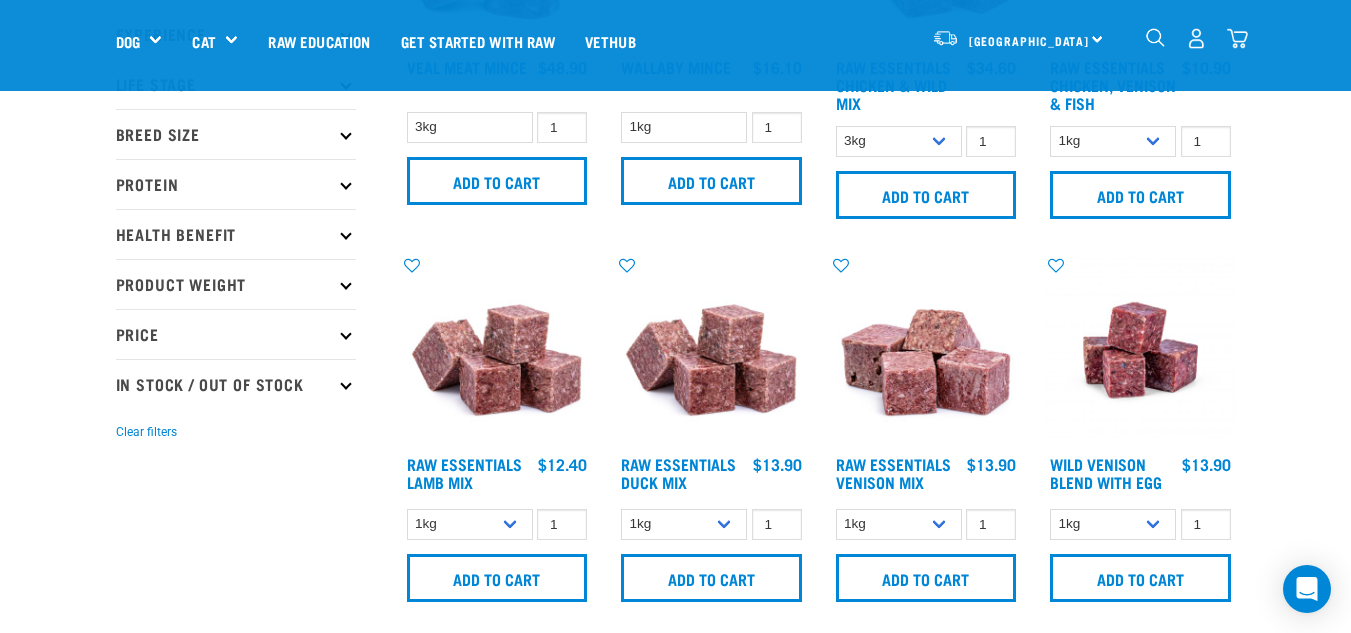 scroll, scrollTop: 300, scrollLeft: 0, axis: vertical 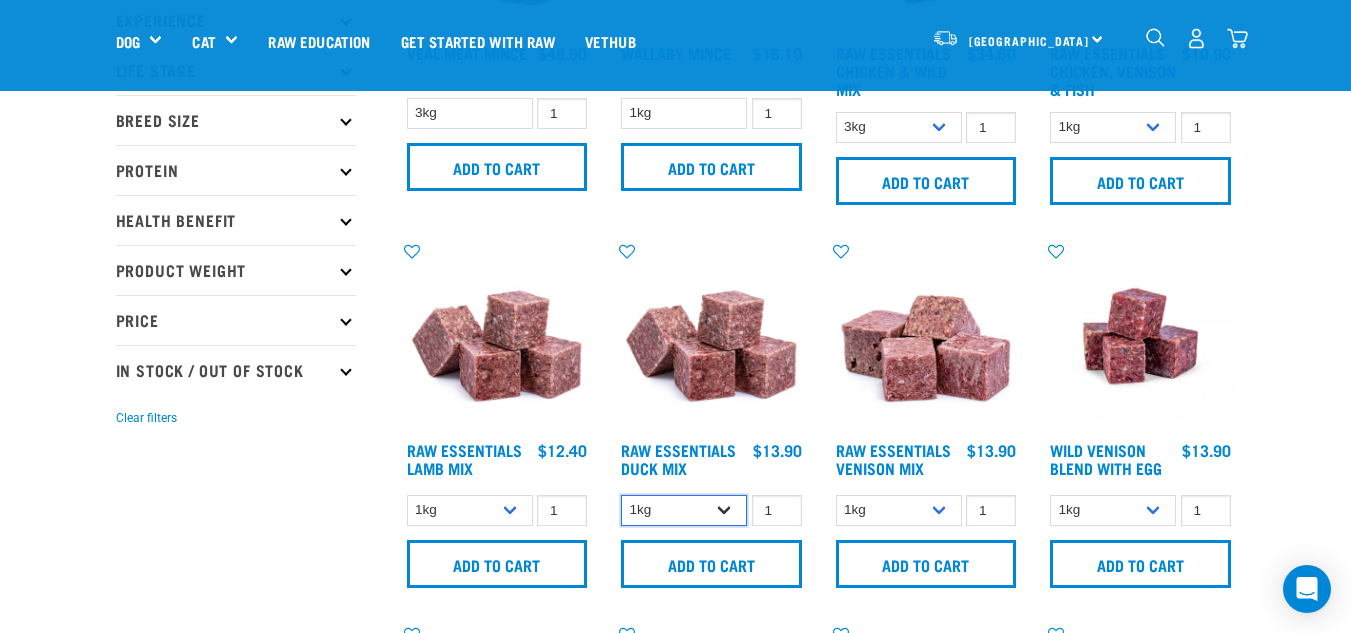click on "1kg
3kg" at bounding box center [684, 510] 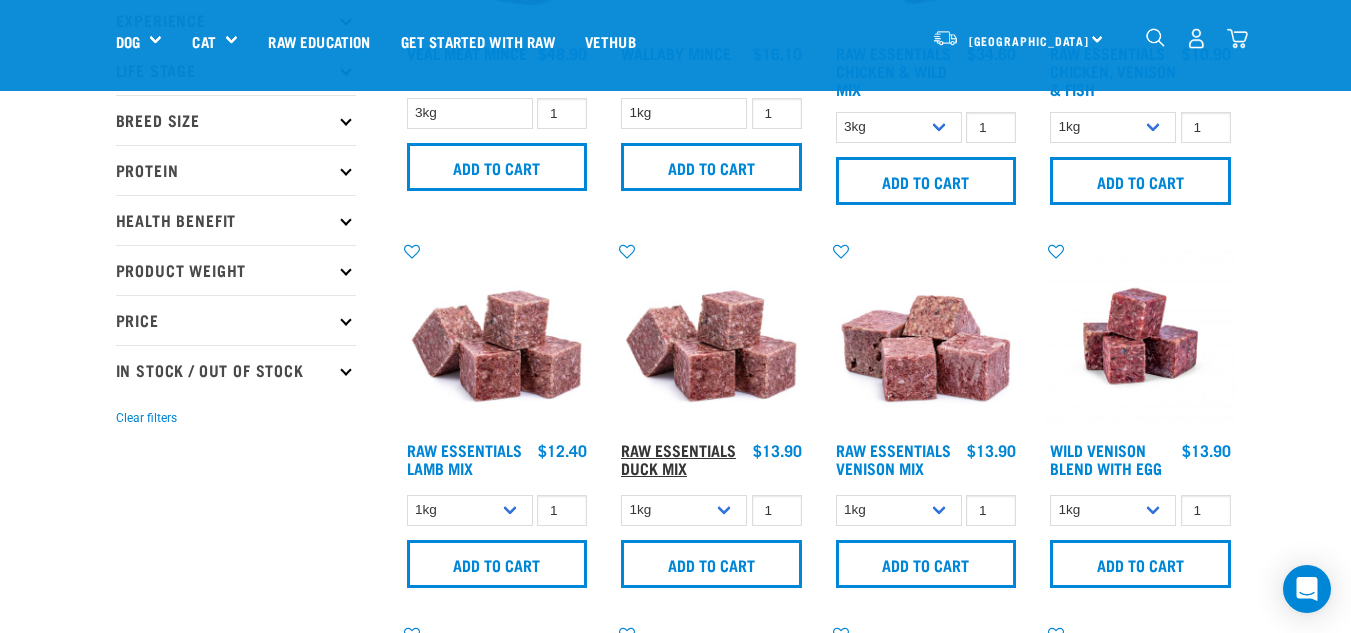click on "Raw Essentials Duck Mix" at bounding box center (678, 458) 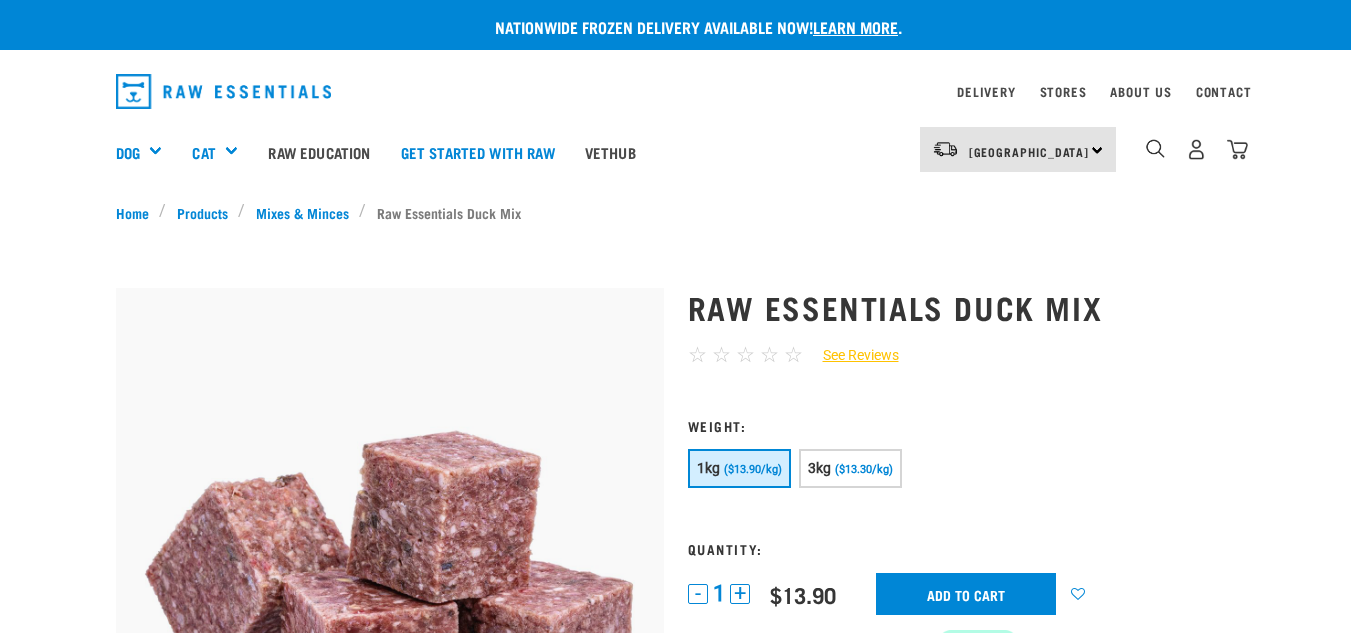scroll, scrollTop: 0, scrollLeft: 0, axis: both 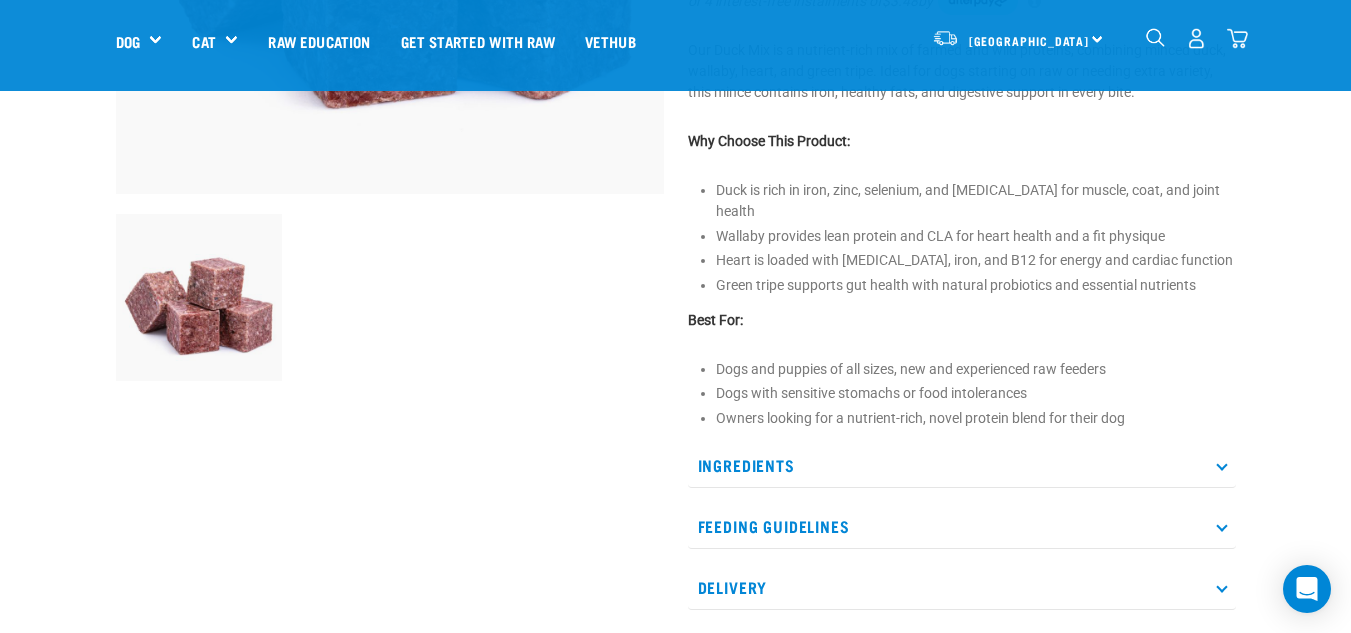 click on "Ingredients" at bounding box center [962, 465] 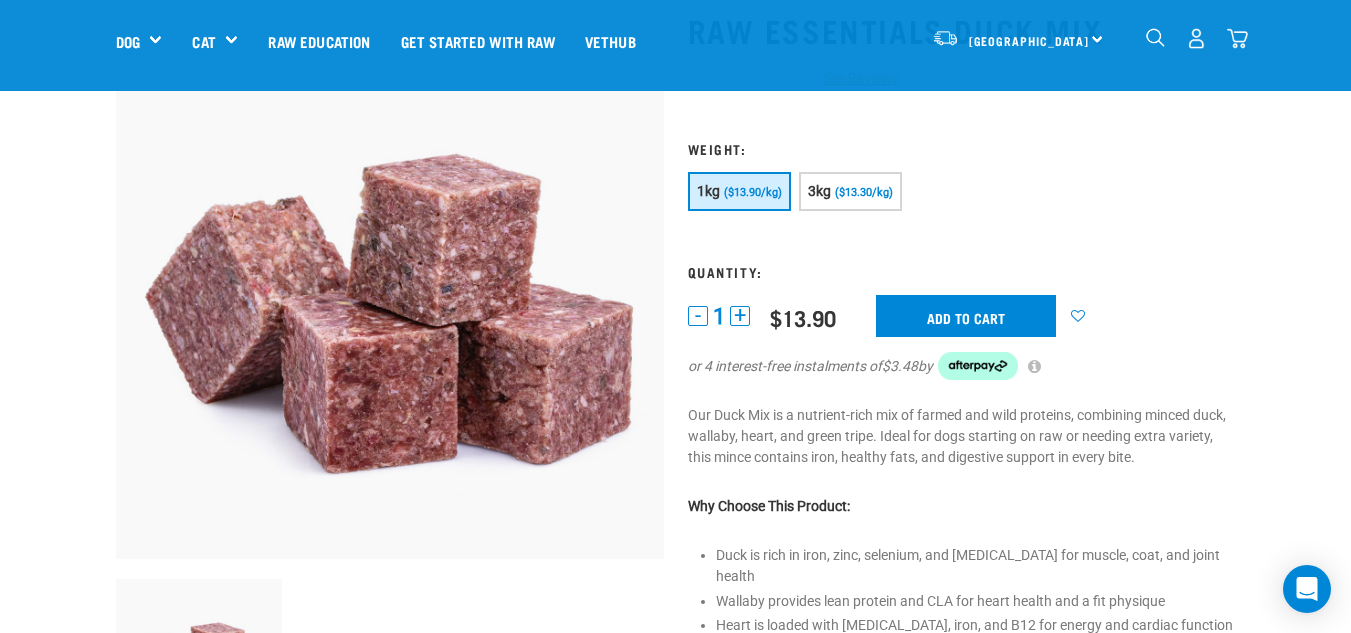 scroll, scrollTop: 100, scrollLeft: 0, axis: vertical 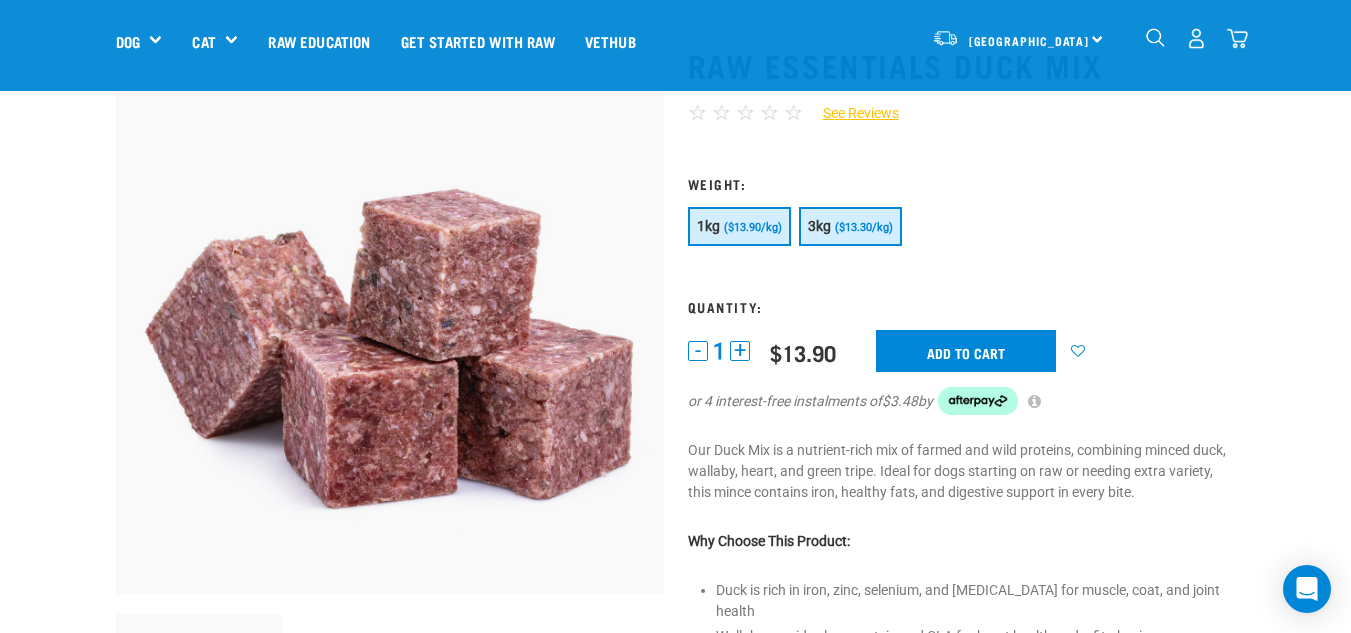 click on "($13.30/kg)" at bounding box center [864, 227] 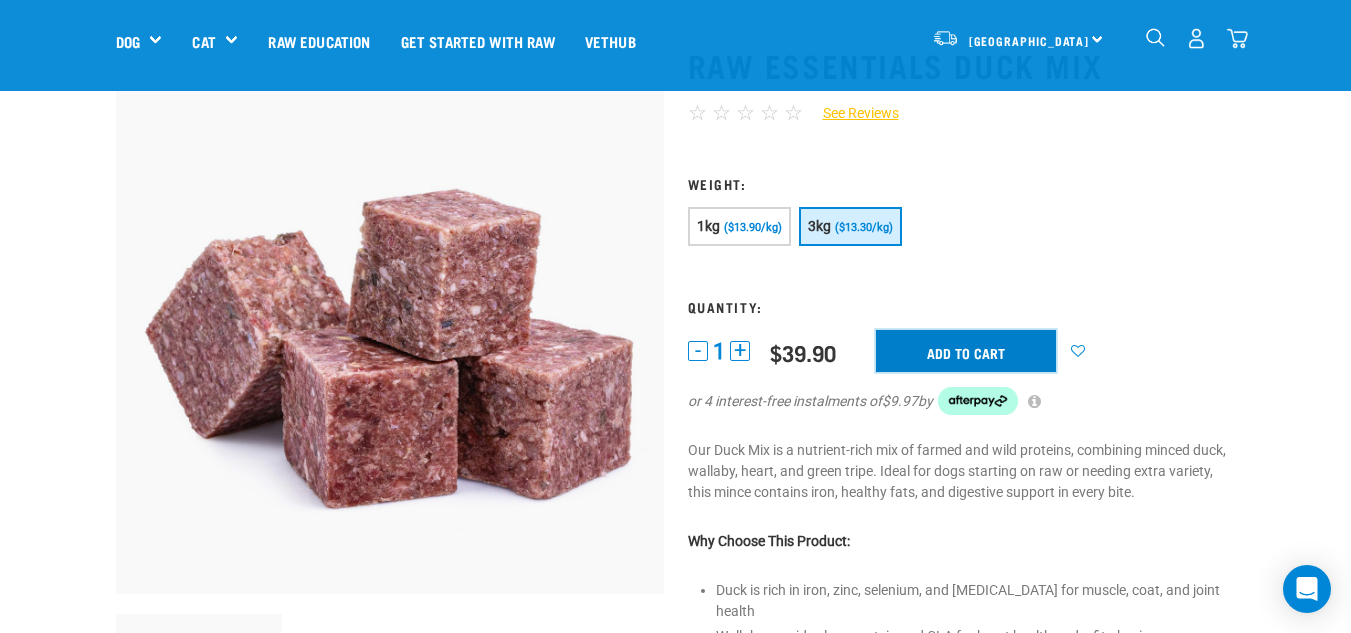 click on "Add to cart" at bounding box center (966, 351) 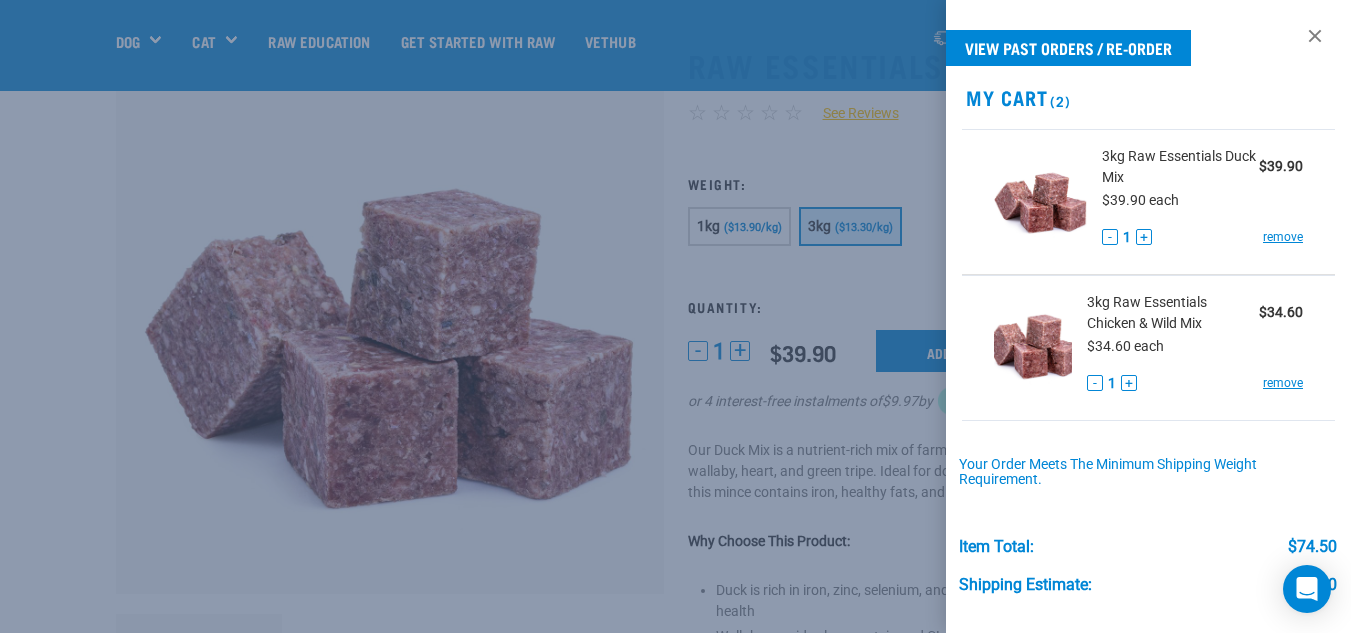 click at bounding box center [675, 316] 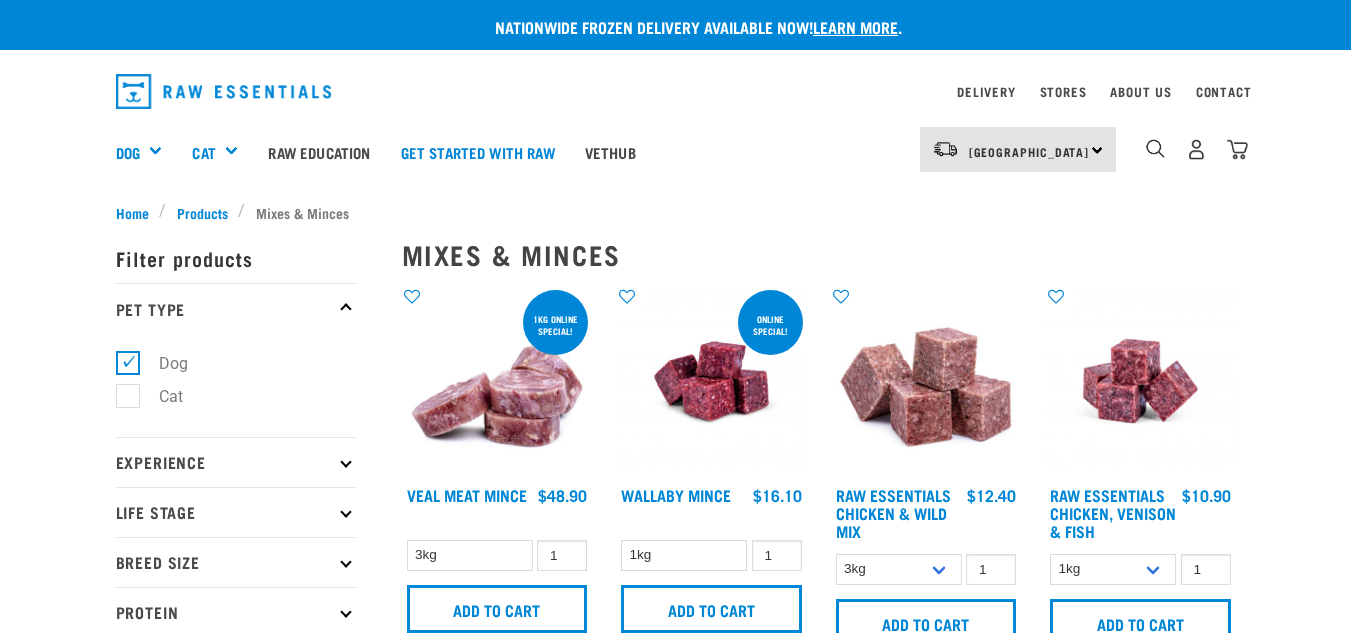 select on "709" 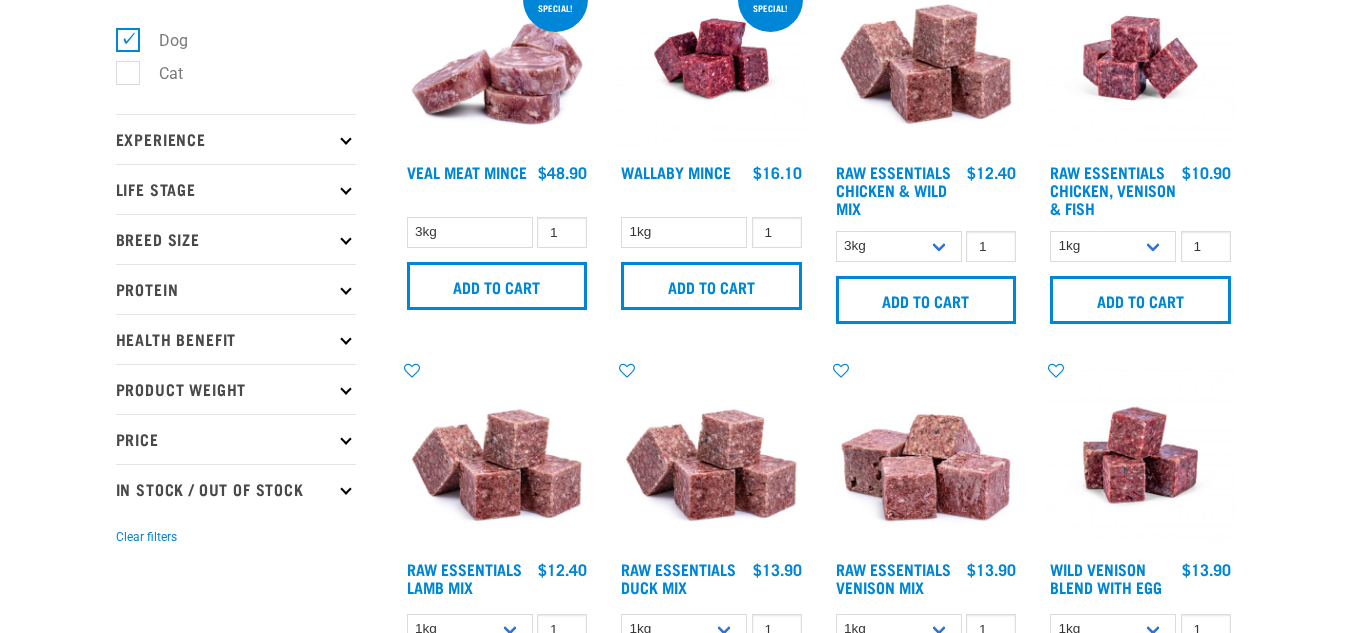scroll, scrollTop: 0, scrollLeft: 0, axis: both 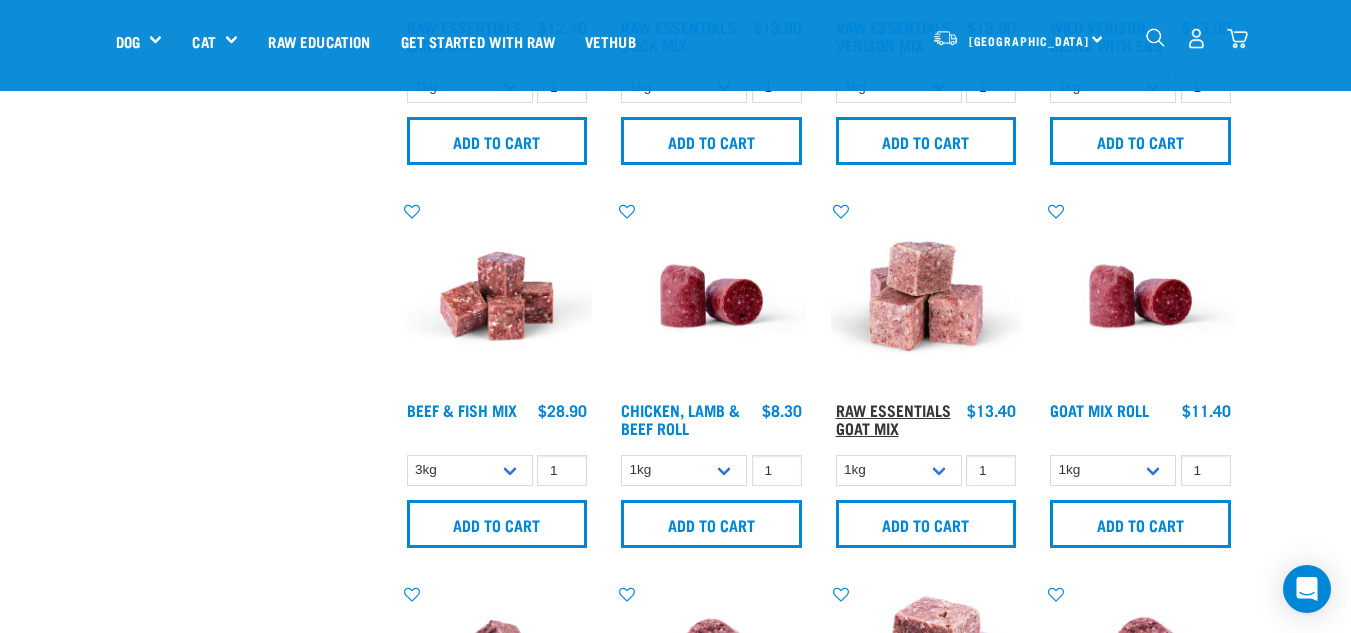 click on "Raw Essentials Goat Mix" at bounding box center (893, 418) 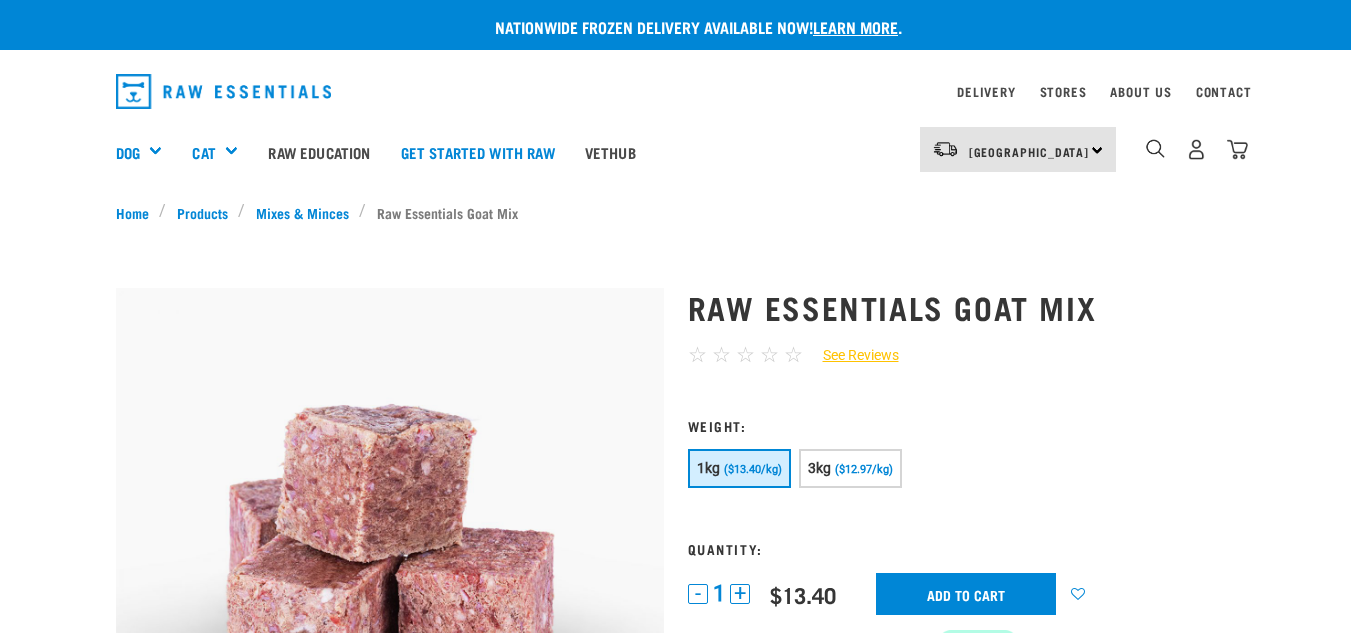 scroll, scrollTop: 0, scrollLeft: 0, axis: both 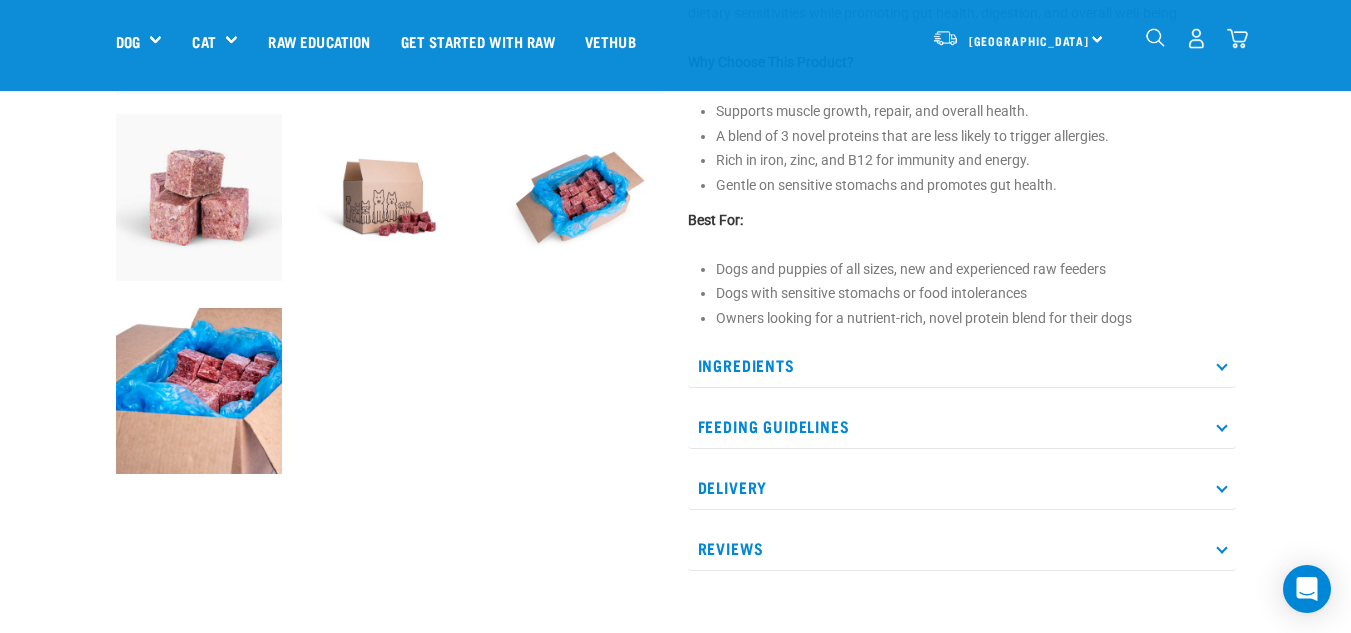 click on "Ingredients" at bounding box center [962, 365] 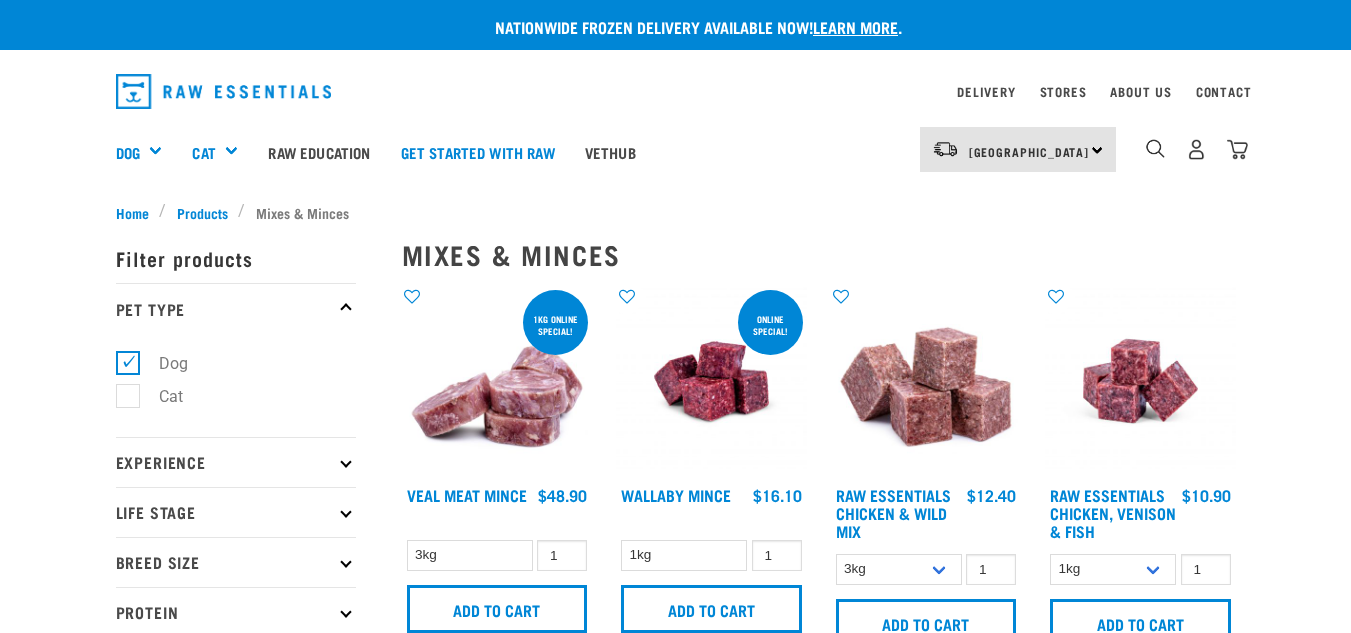 select on "709" 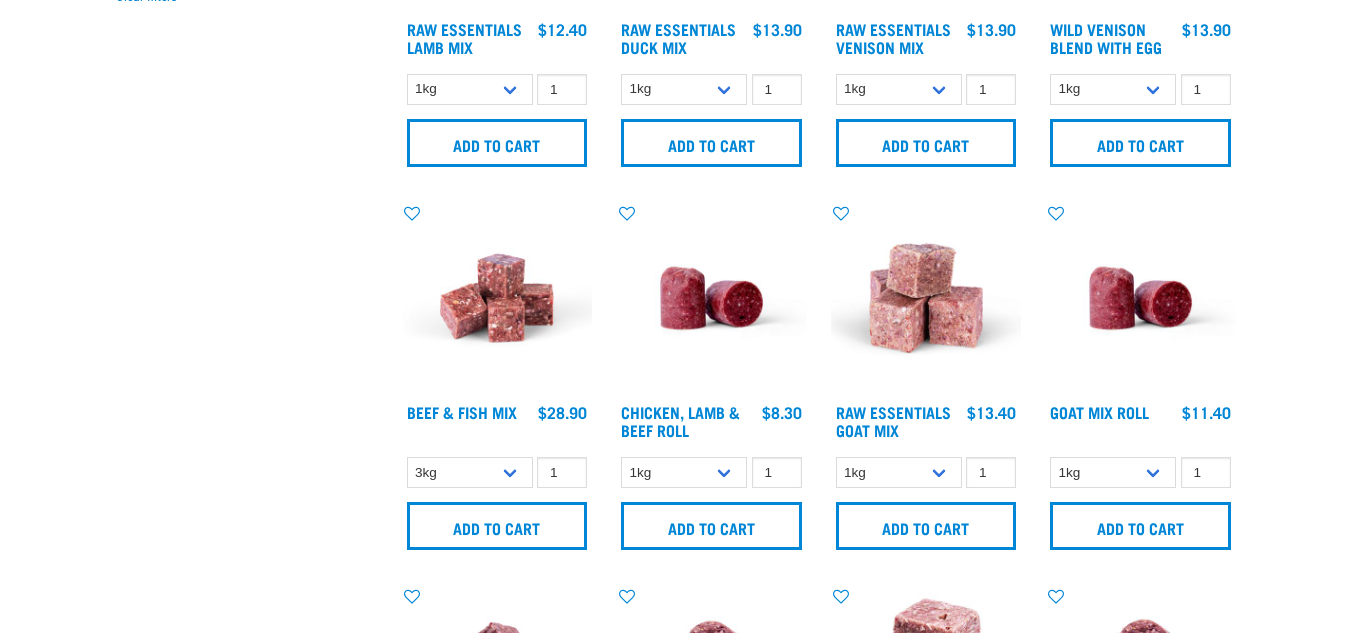 scroll, scrollTop: 0, scrollLeft: 0, axis: both 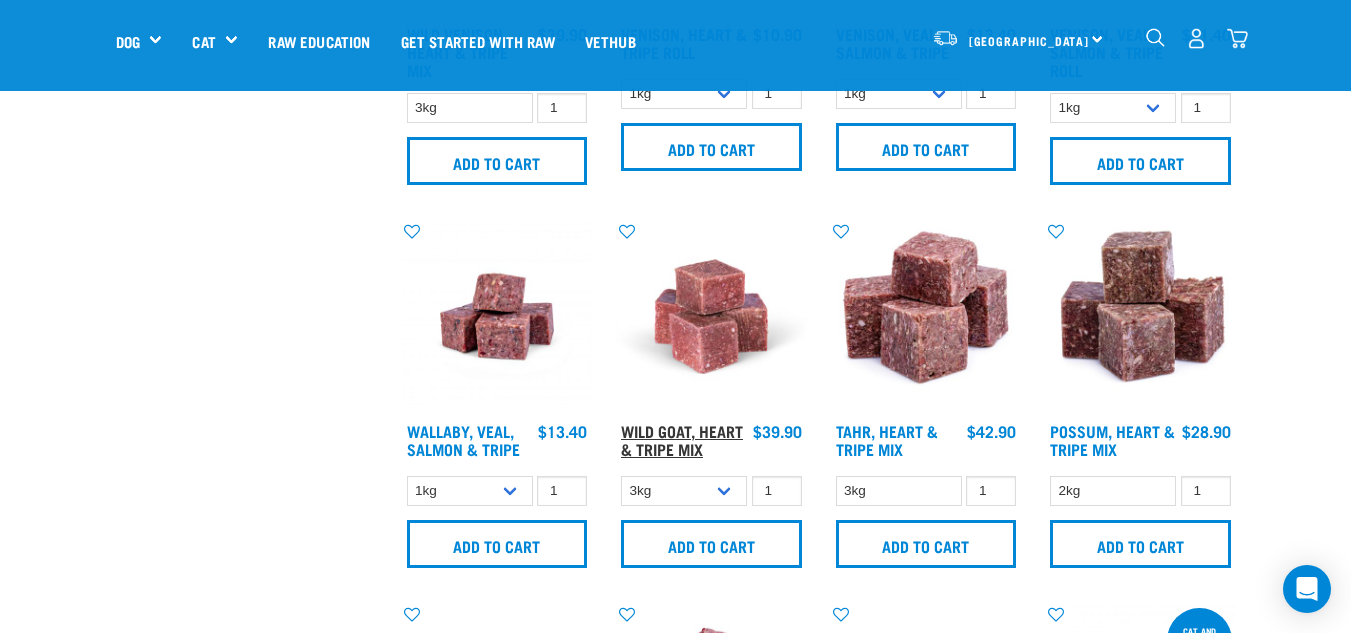 click on "Wild Goat, Heart & Tripe Mix" at bounding box center (682, 439) 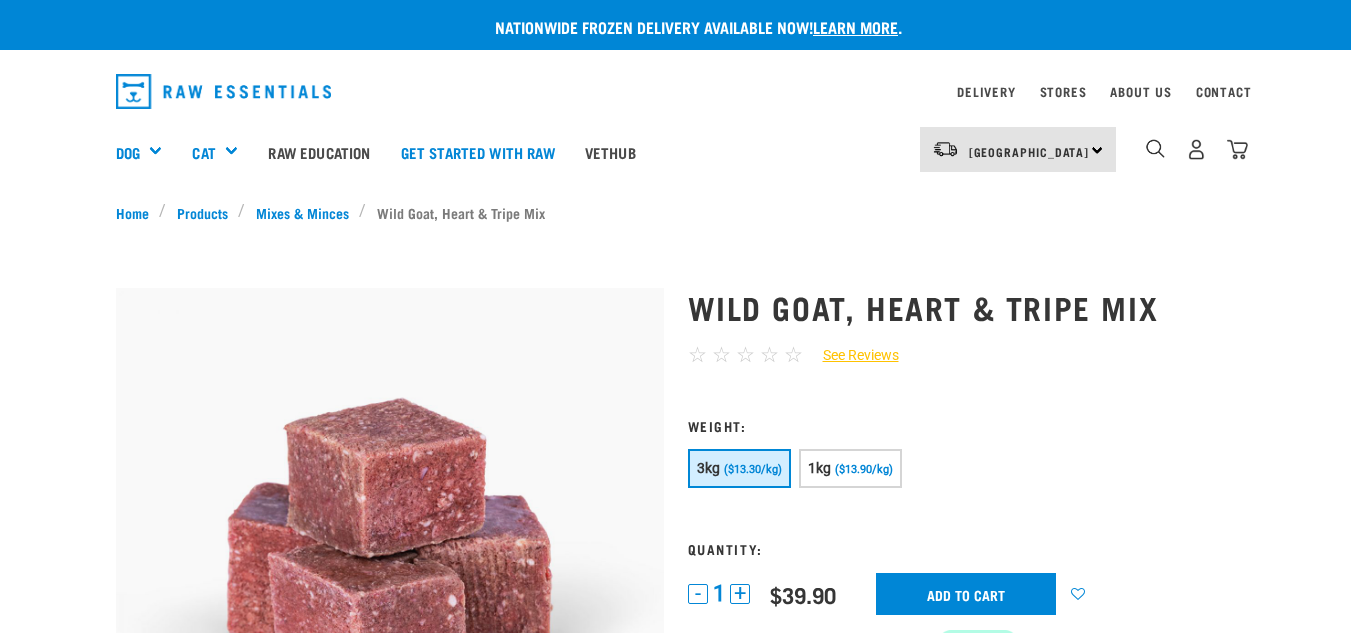 scroll, scrollTop: 0, scrollLeft: 0, axis: both 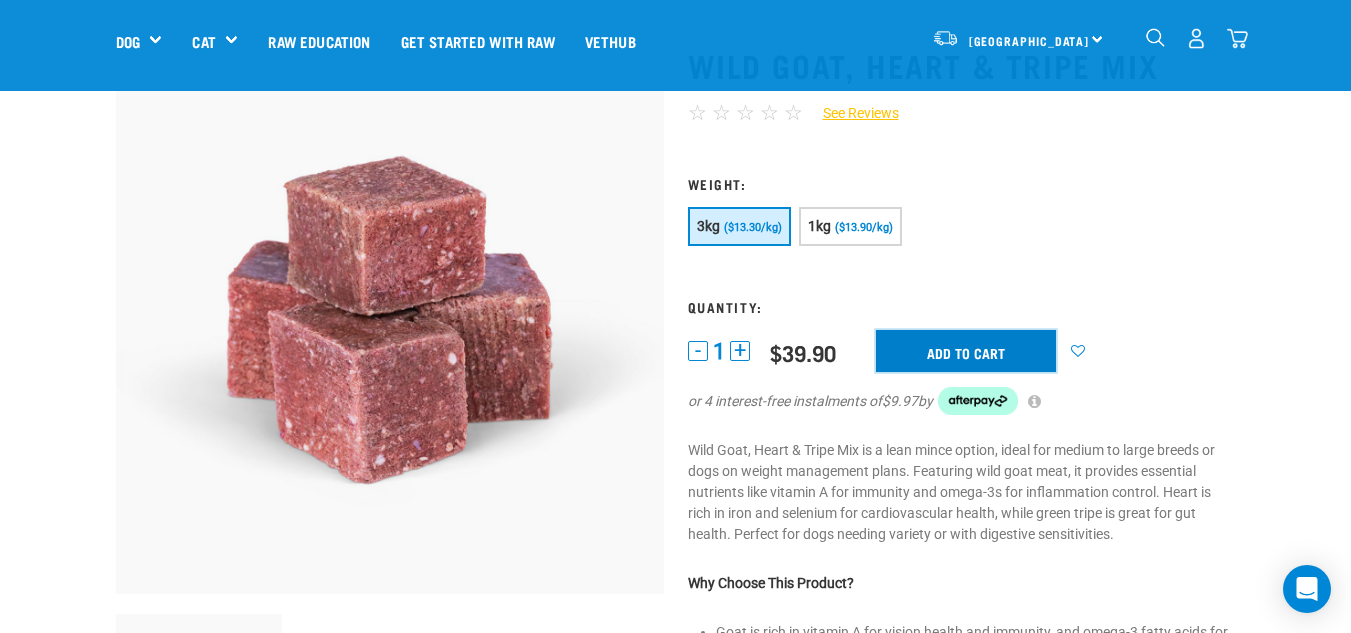 click on "Add to cart" at bounding box center [966, 351] 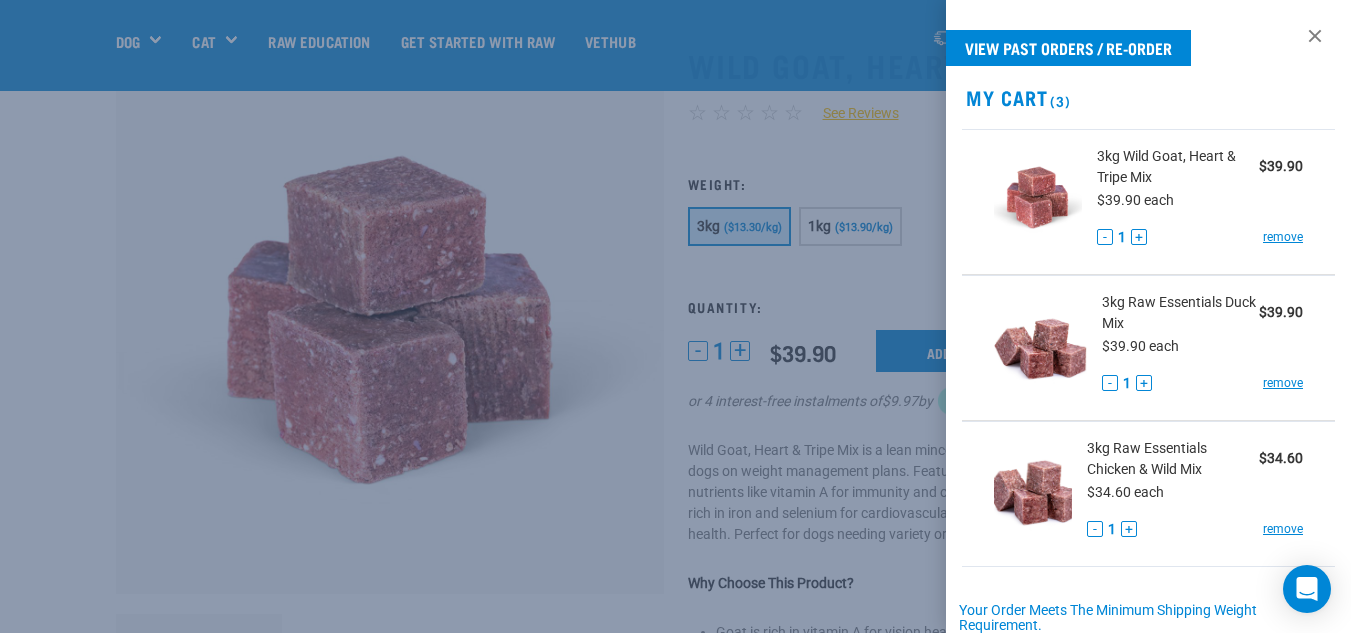 click at bounding box center (675, 316) 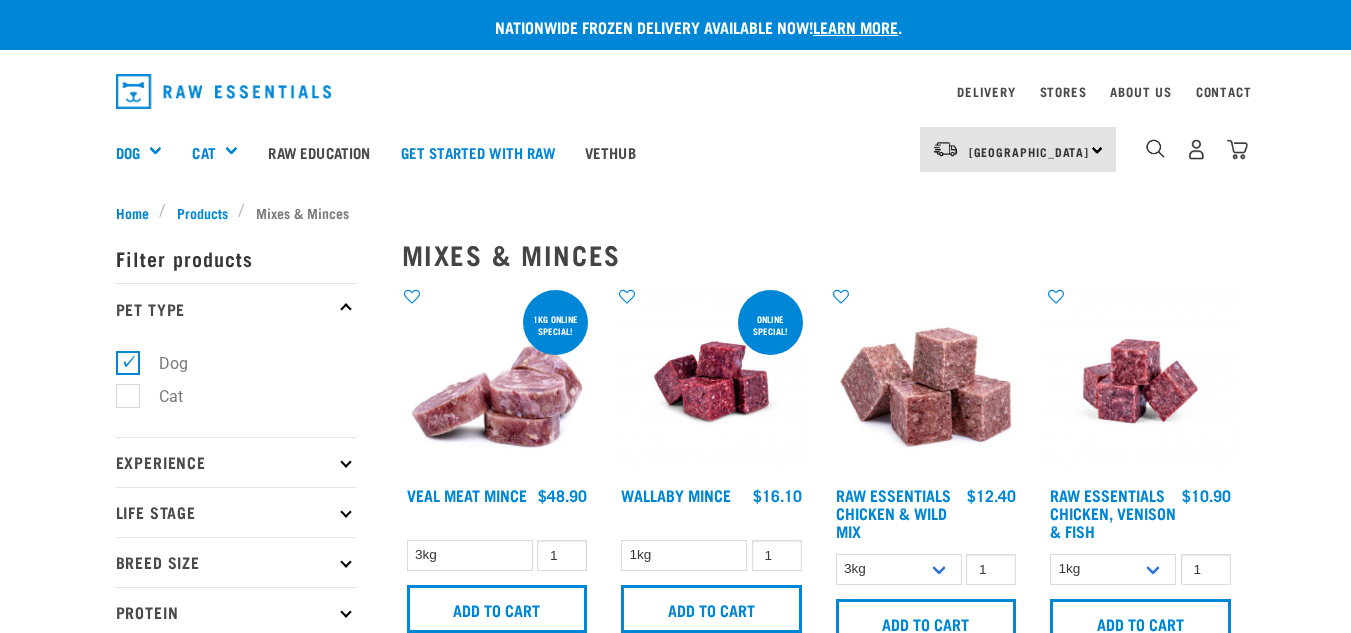 select on "709" 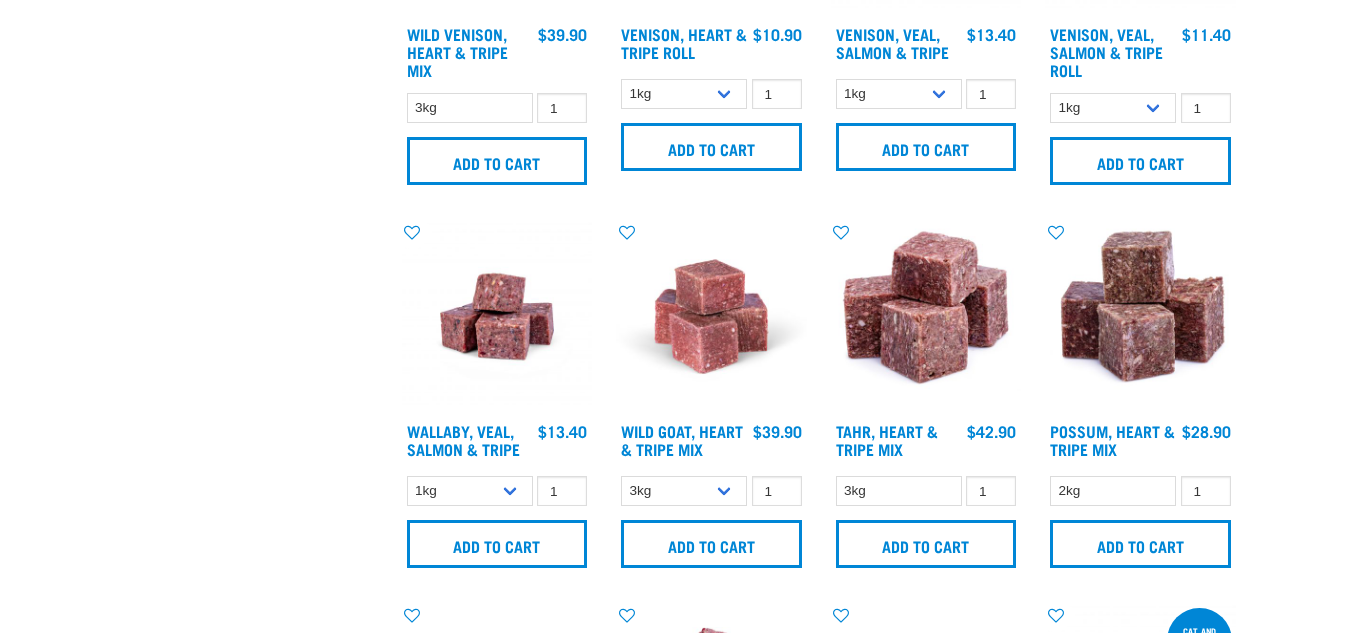 scroll, scrollTop: 0, scrollLeft: 0, axis: both 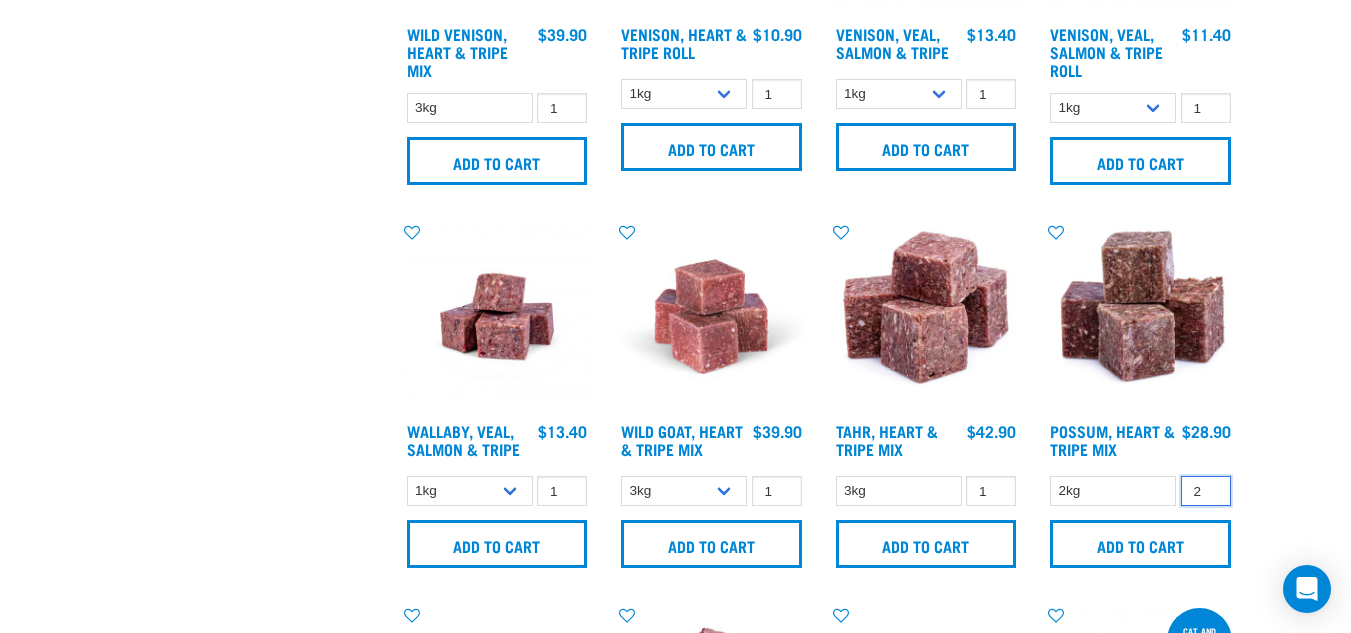 type on "2" 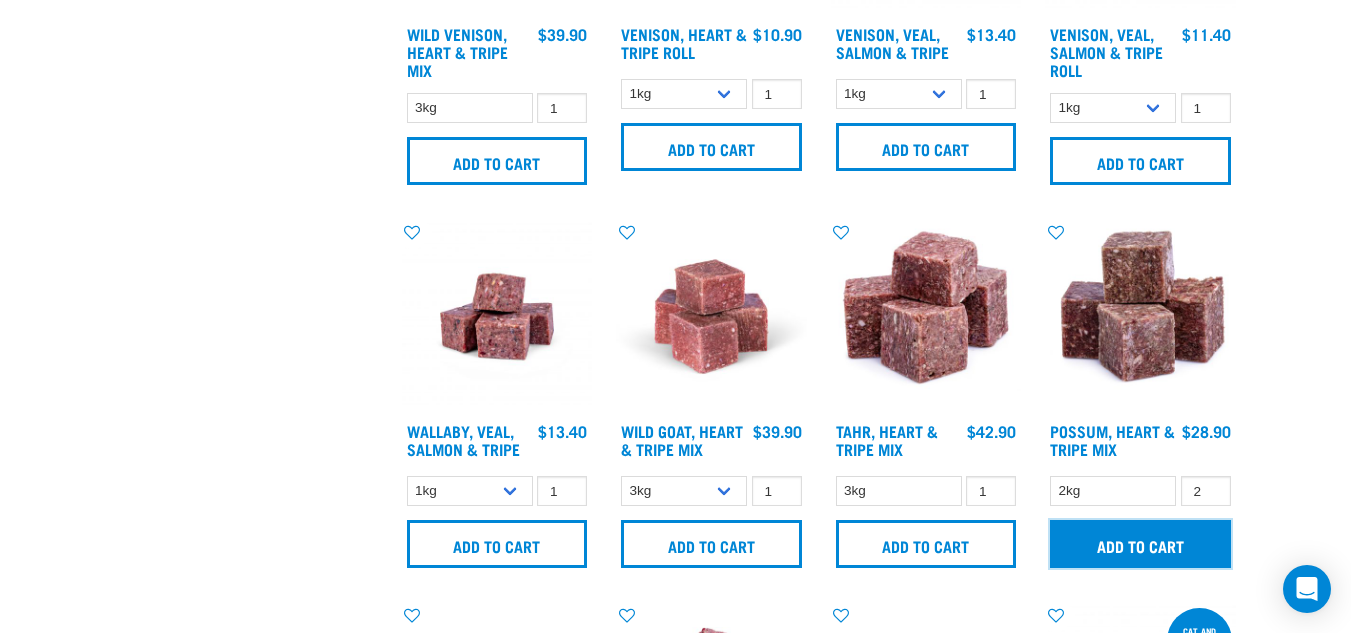 click on "Add to cart" at bounding box center [1140, 544] 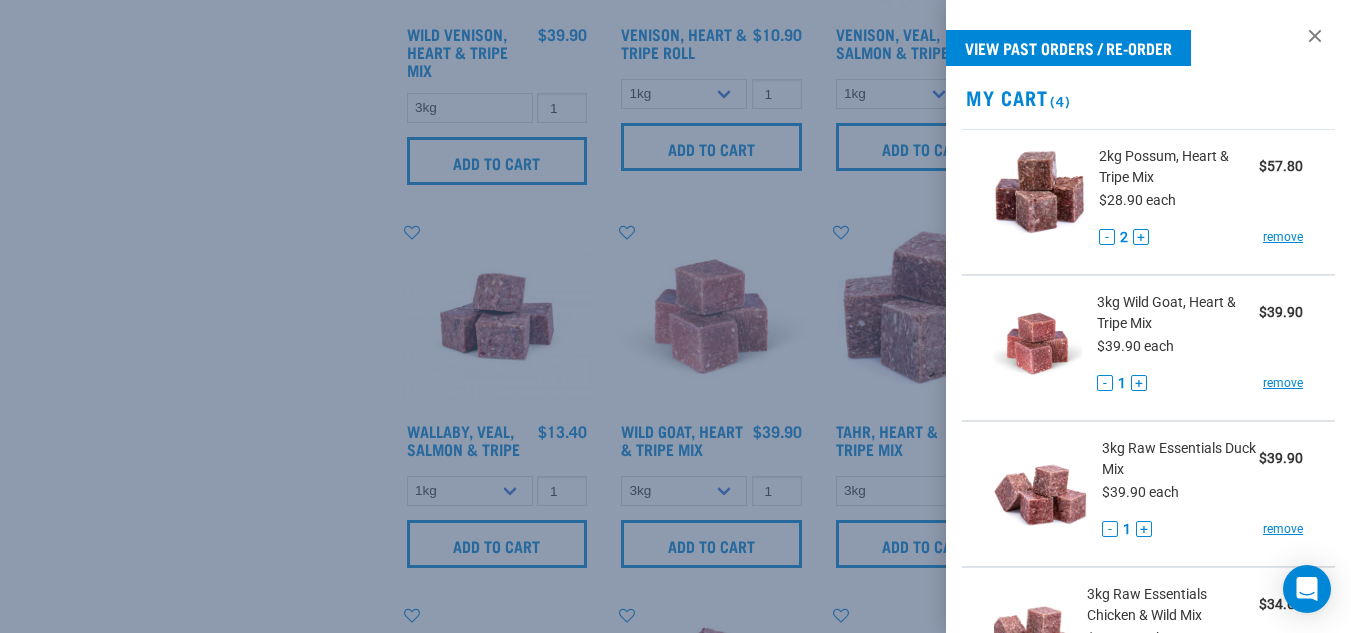click at bounding box center [675, 316] 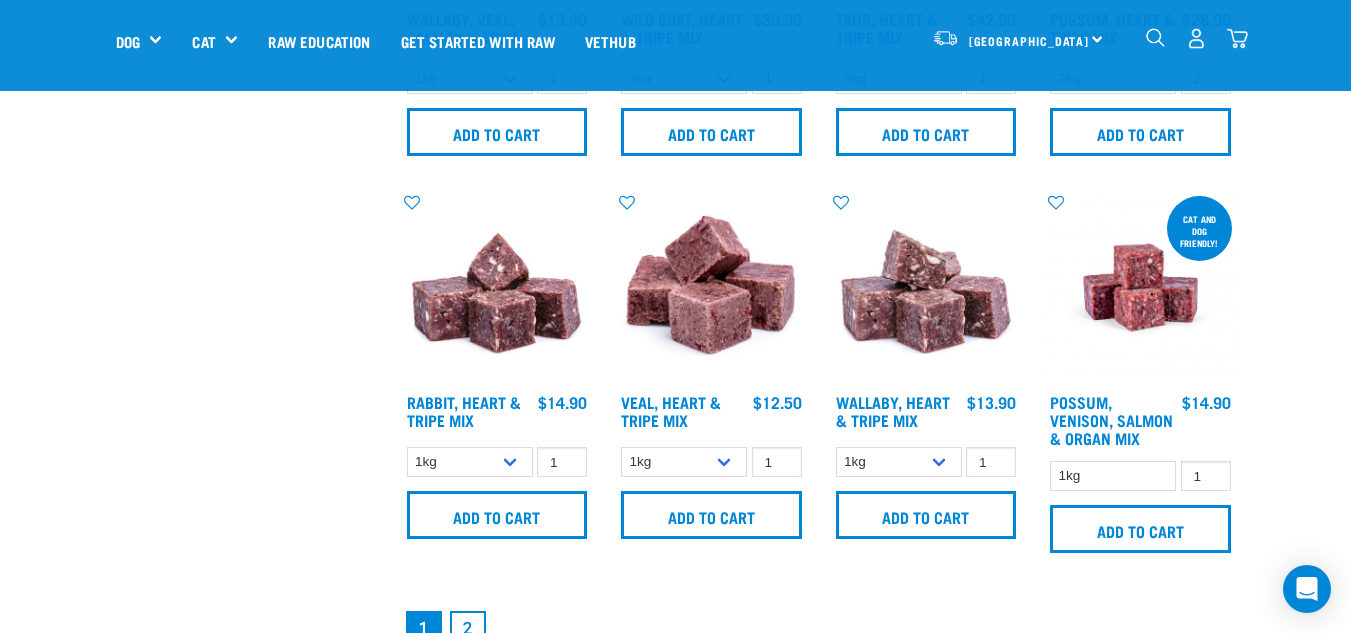 scroll, scrollTop: 2805, scrollLeft: 0, axis: vertical 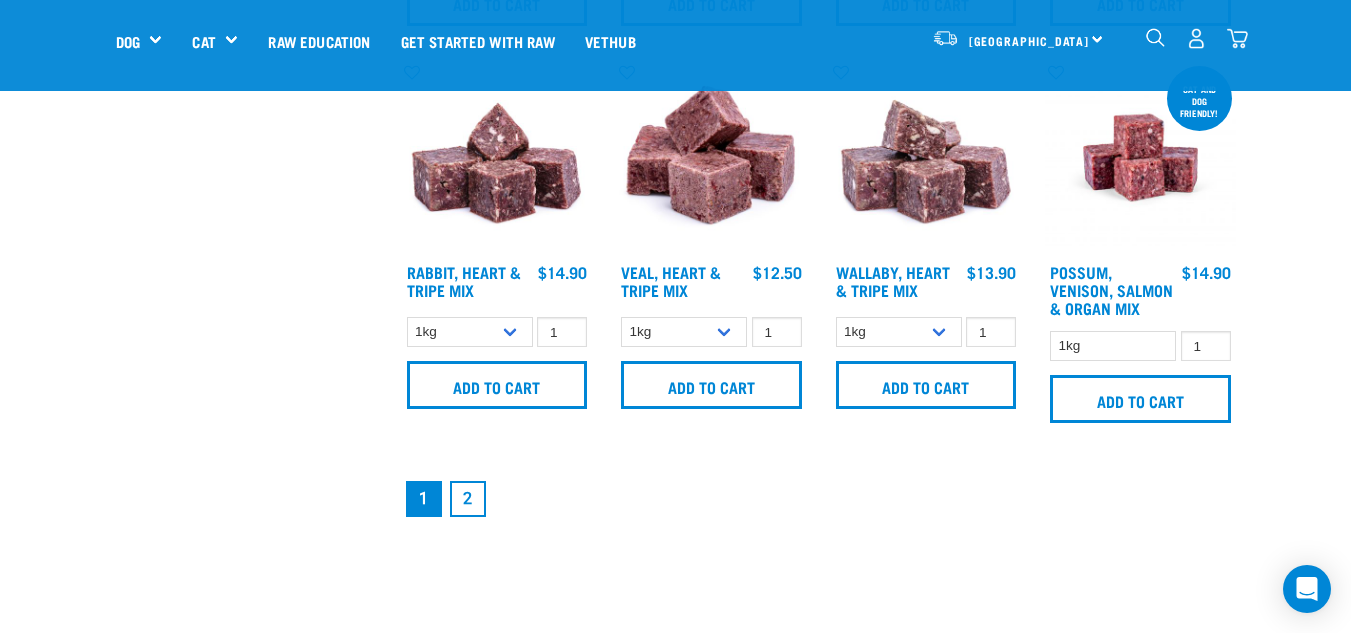 click on "2" at bounding box center (468, 499) 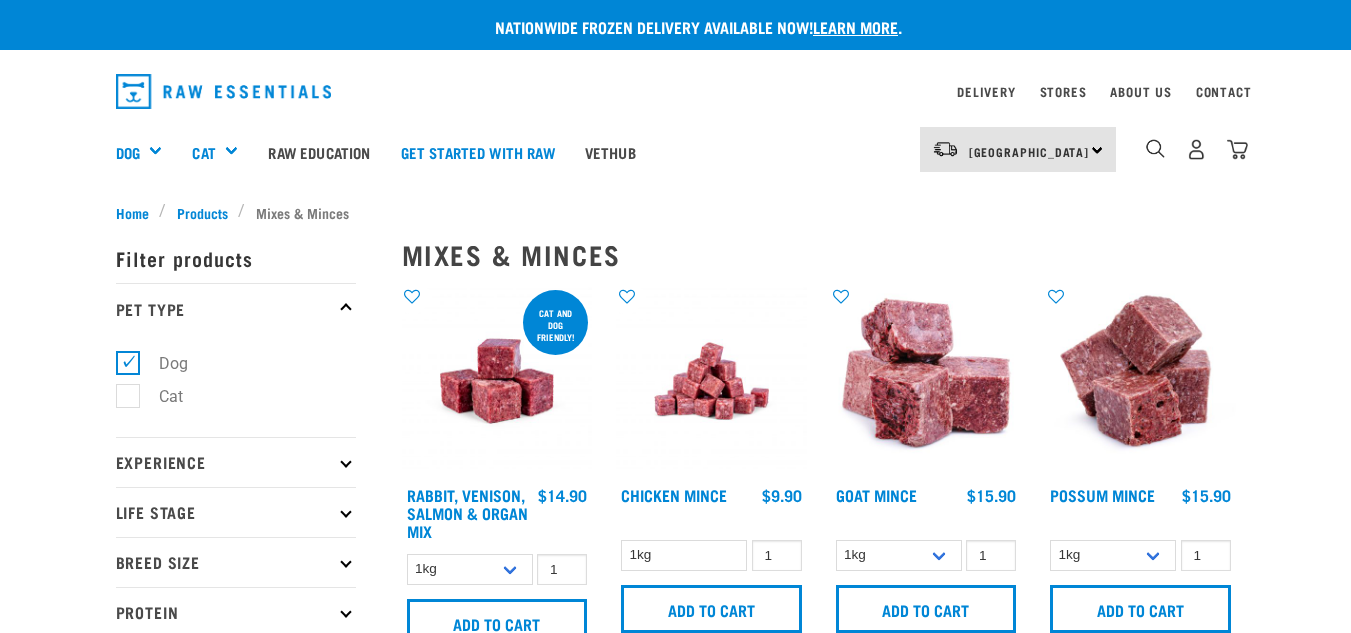 scroll, scrollTop: 0, scrollLeft: 0, axis: both 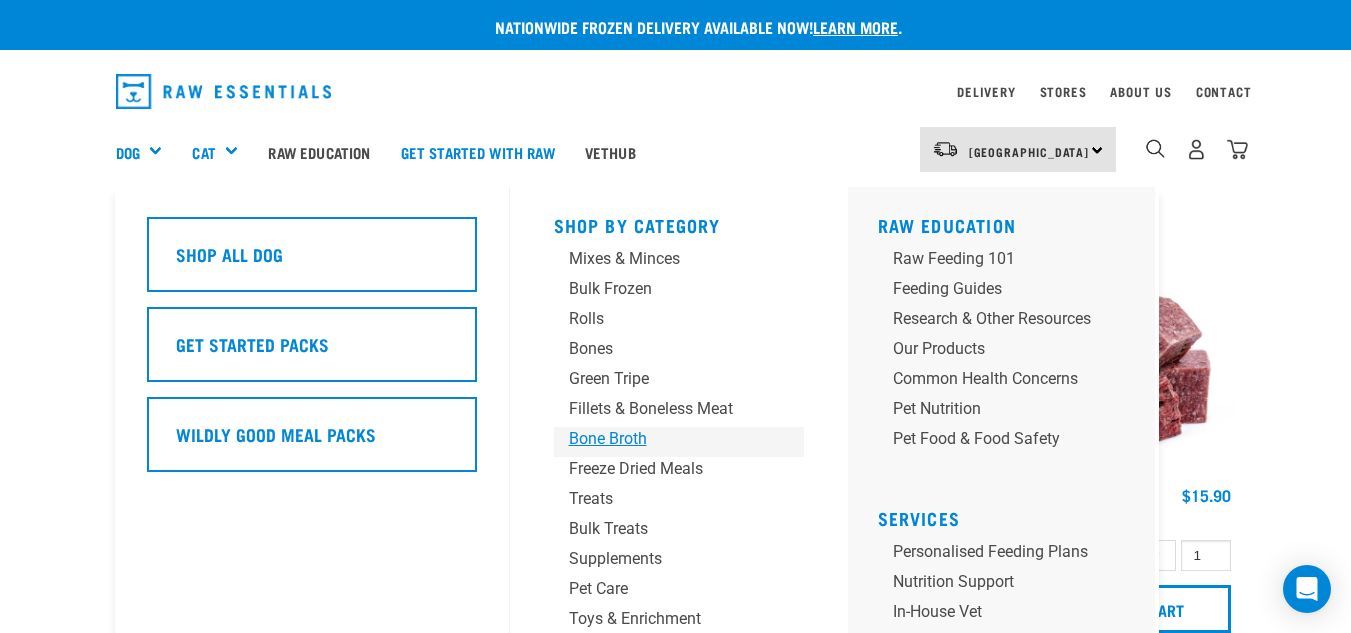 click on "Bone Broth" at bounding box center (662, 439) 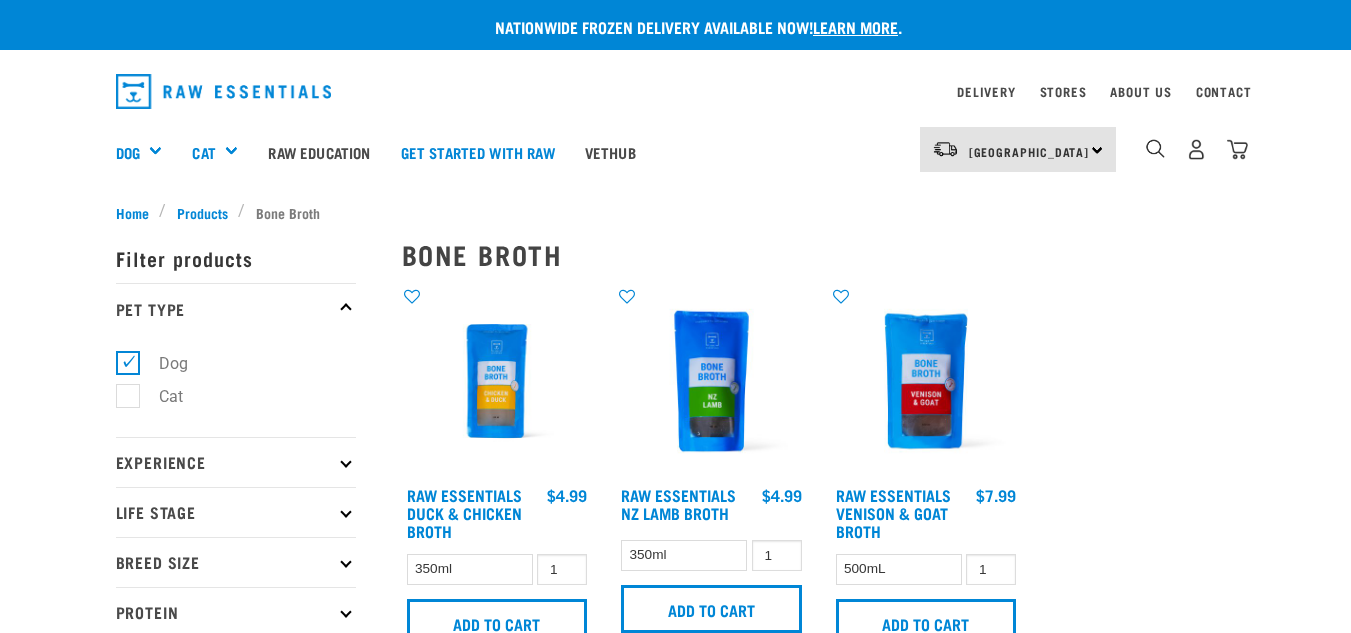 scroll, scrollTop: 0, scrollLeft: 0, axis: both 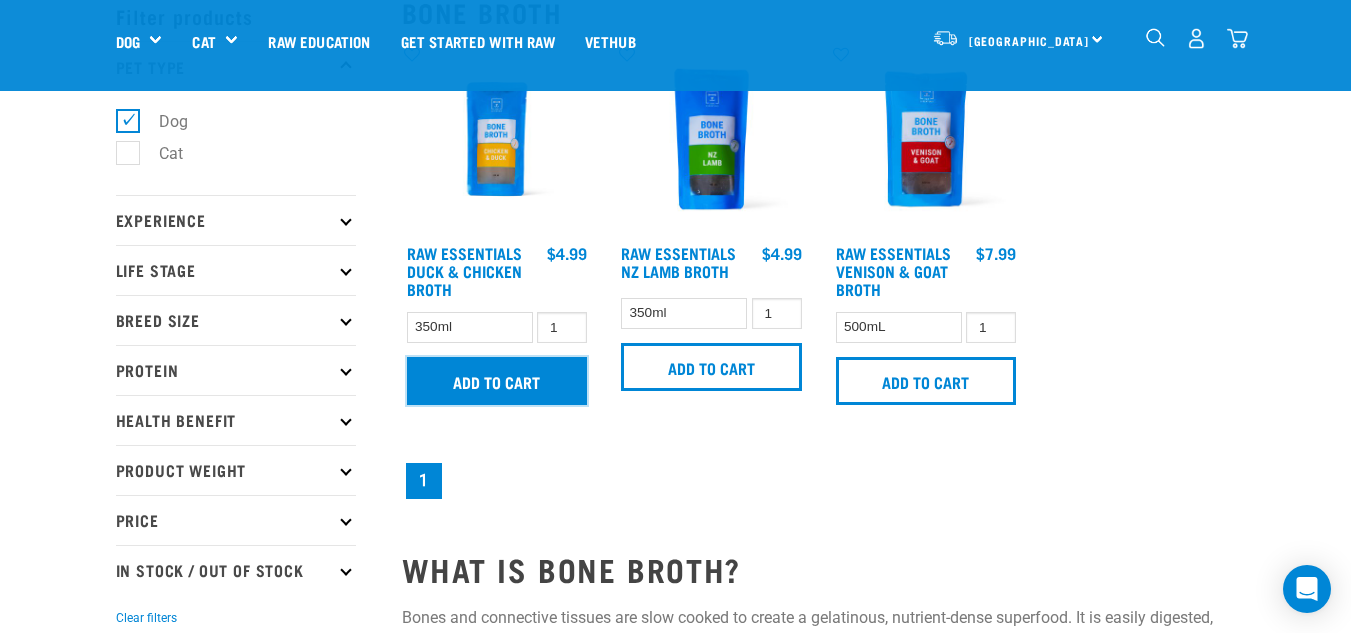 click on "Add to cart" at bounding box center [497, 381] 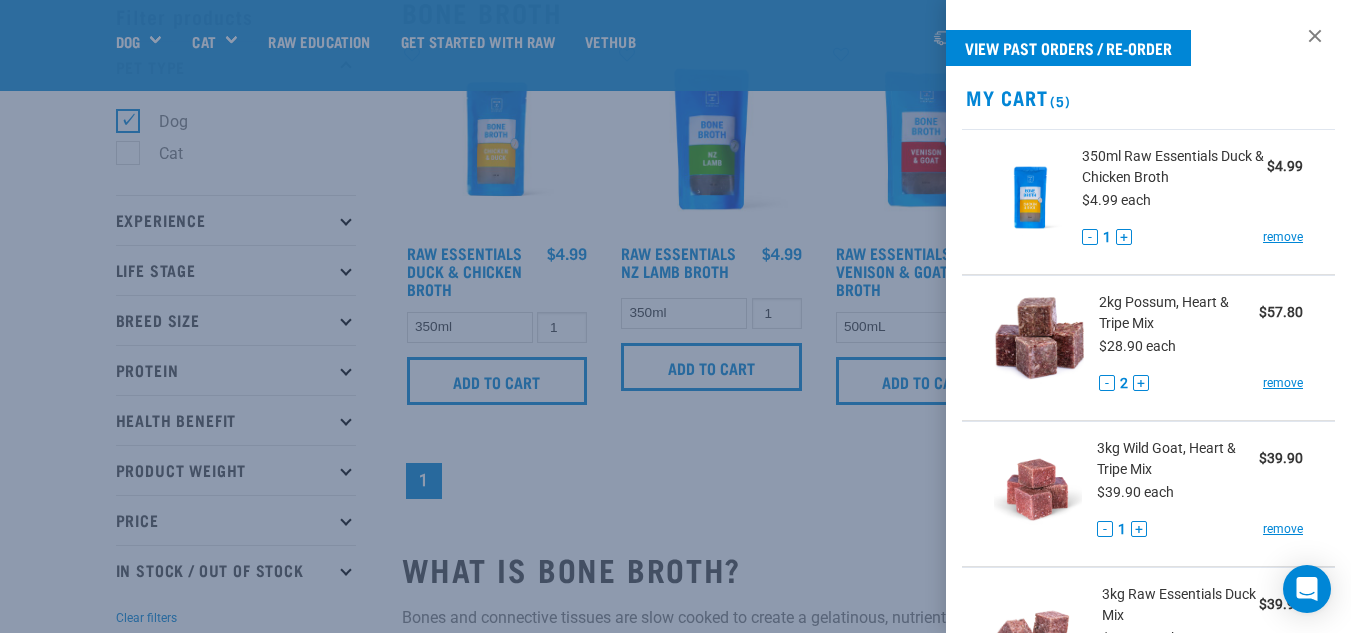click at bounding box center (675, 316) 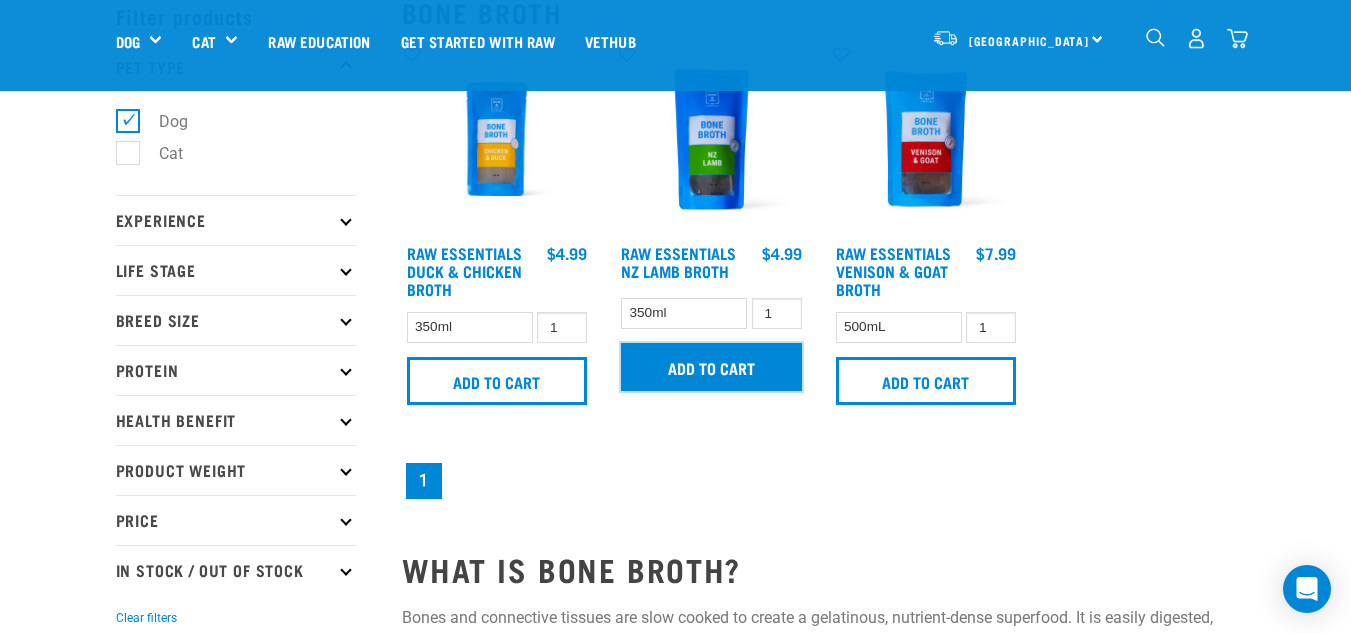 click on "Add to cart" at bounding box center [711, 367] 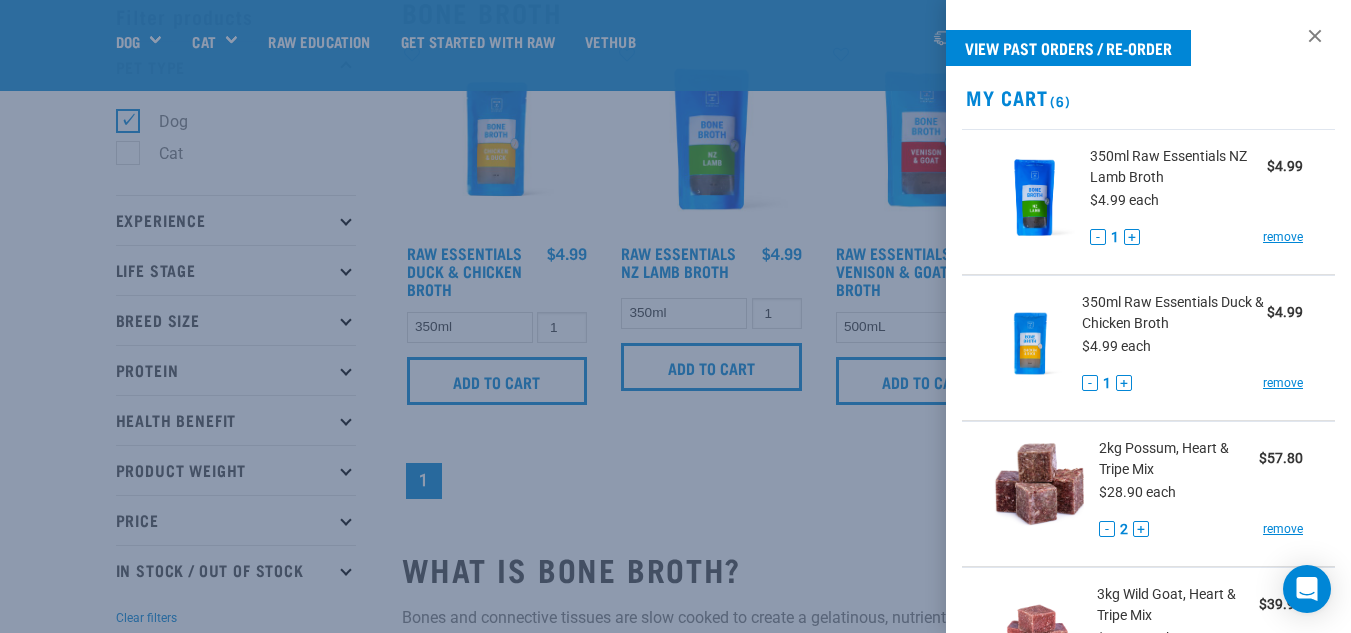 click at bounding box center [675, 316] 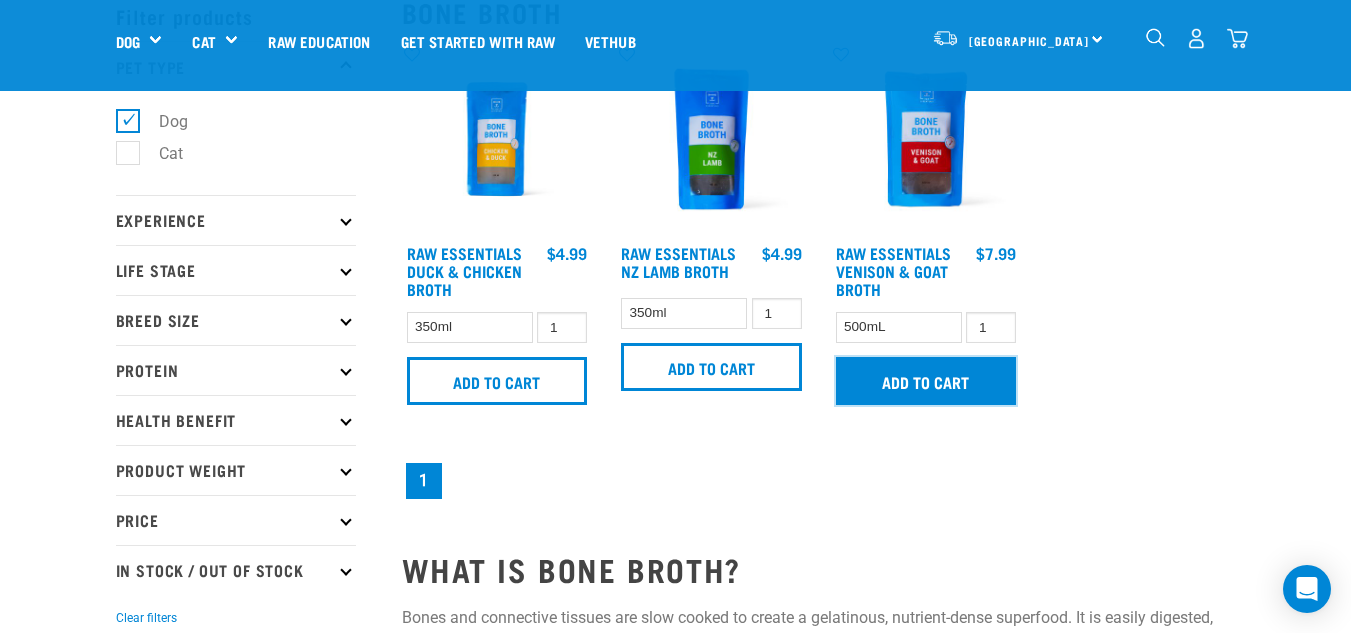 click on "Add to cart" at bounding box center [926, 381] 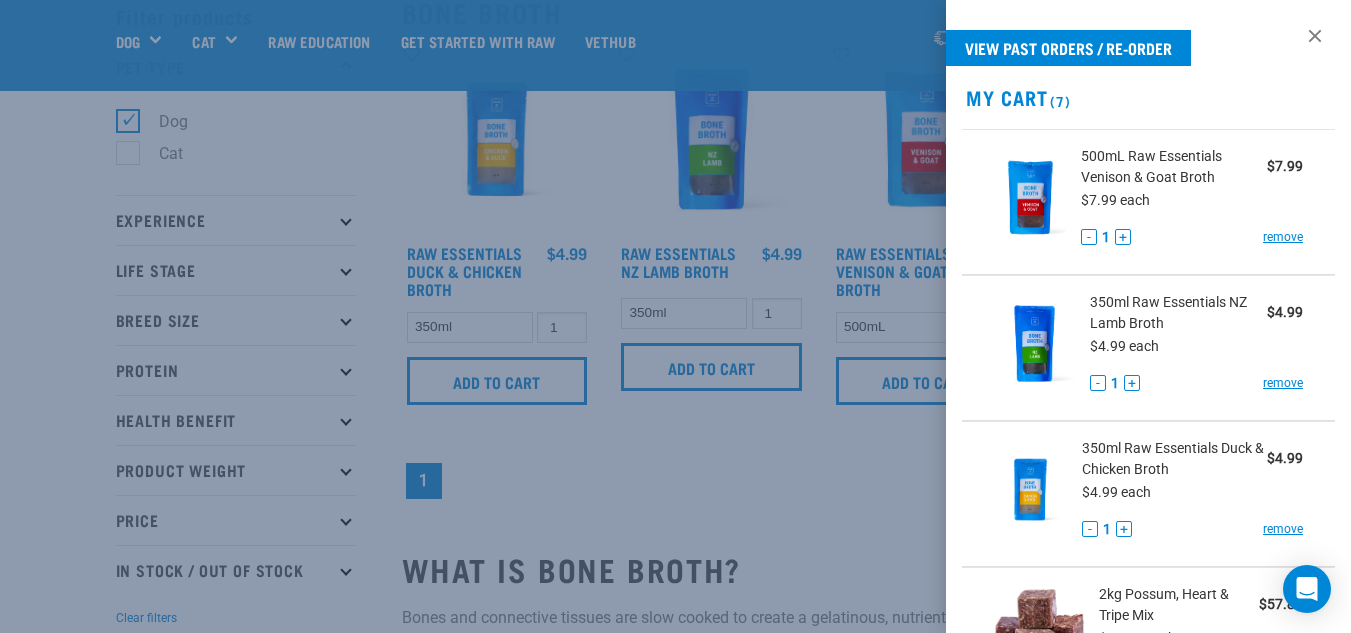 click at bounding box center (675, 316) 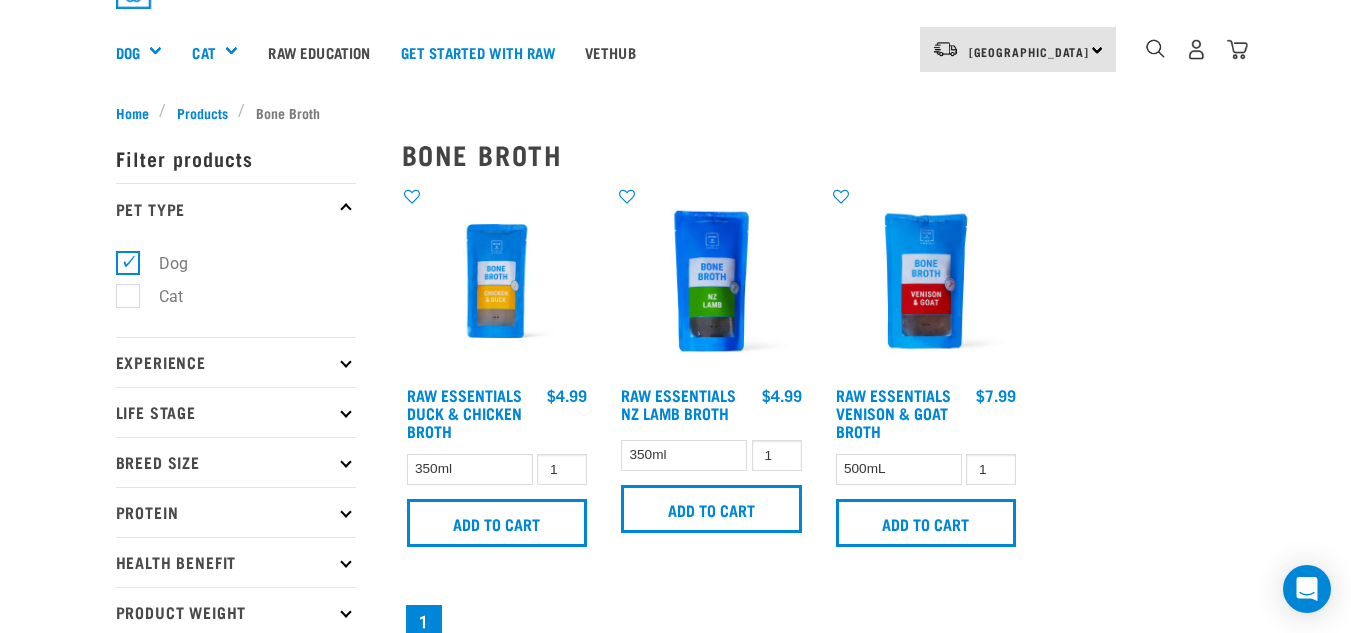 scroll, scrollTop: 0, scrollLeft: 0, axis: both 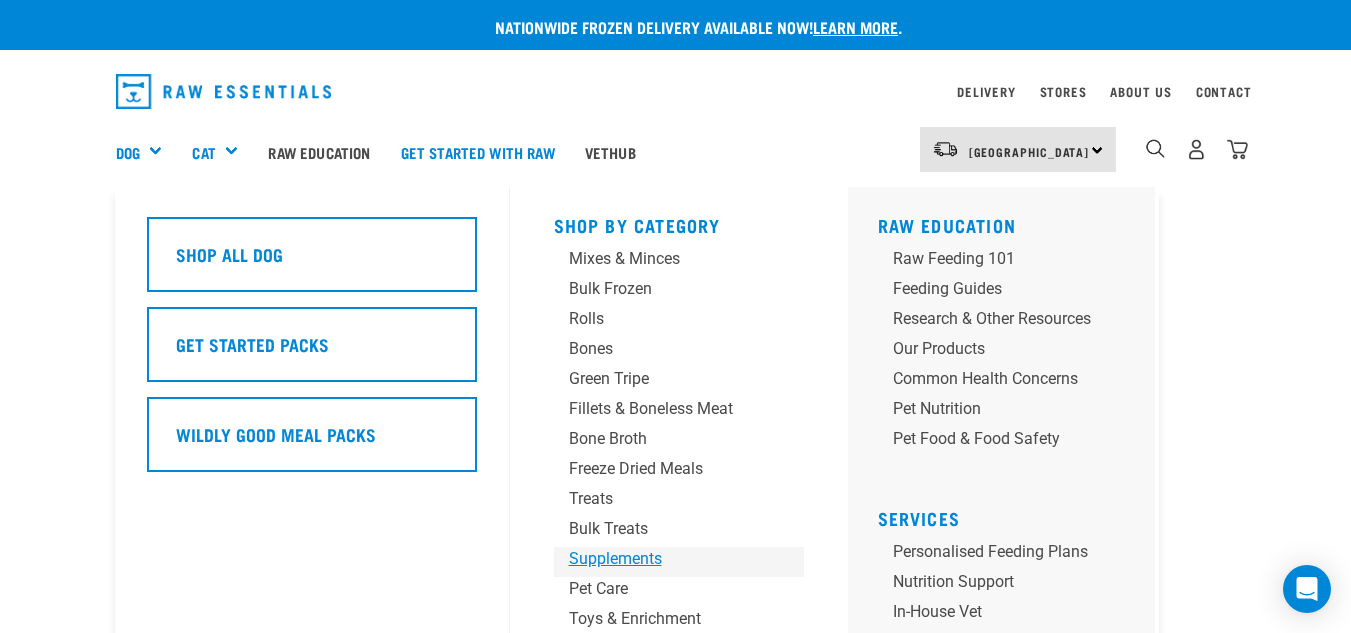 click on "Supplements" at bounding box center (662, 559) 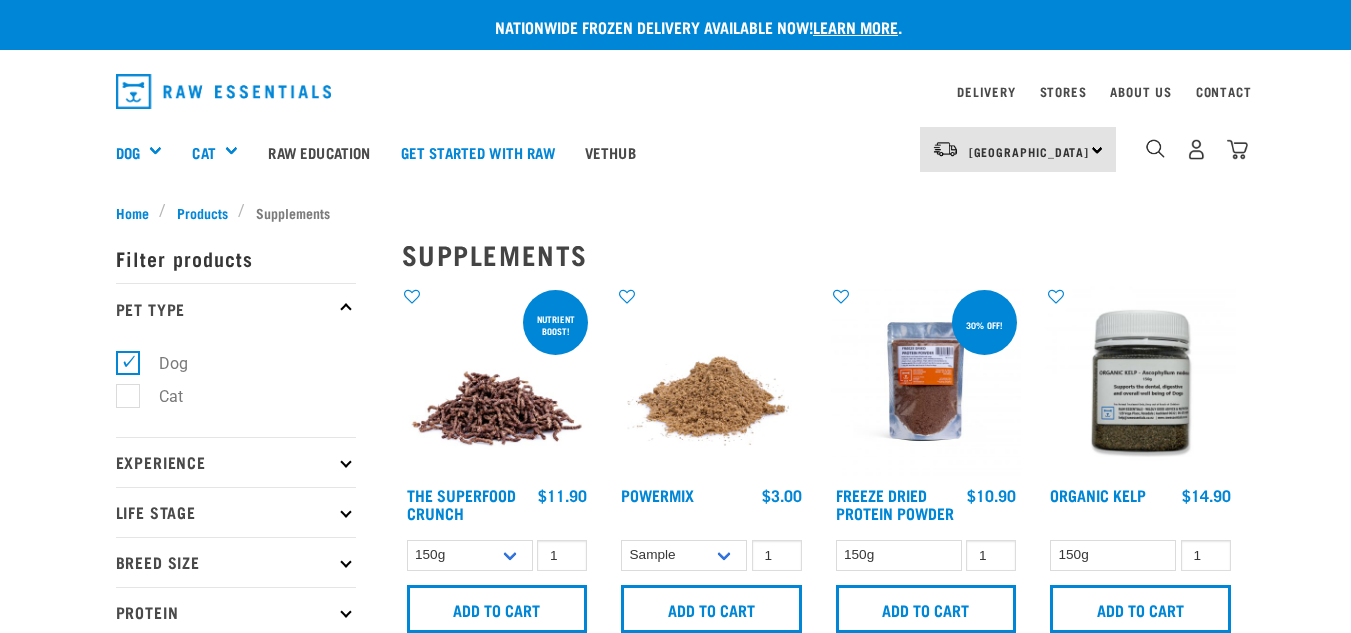scroll, scrollTop: 0, scrollLeft: 0, axis: both 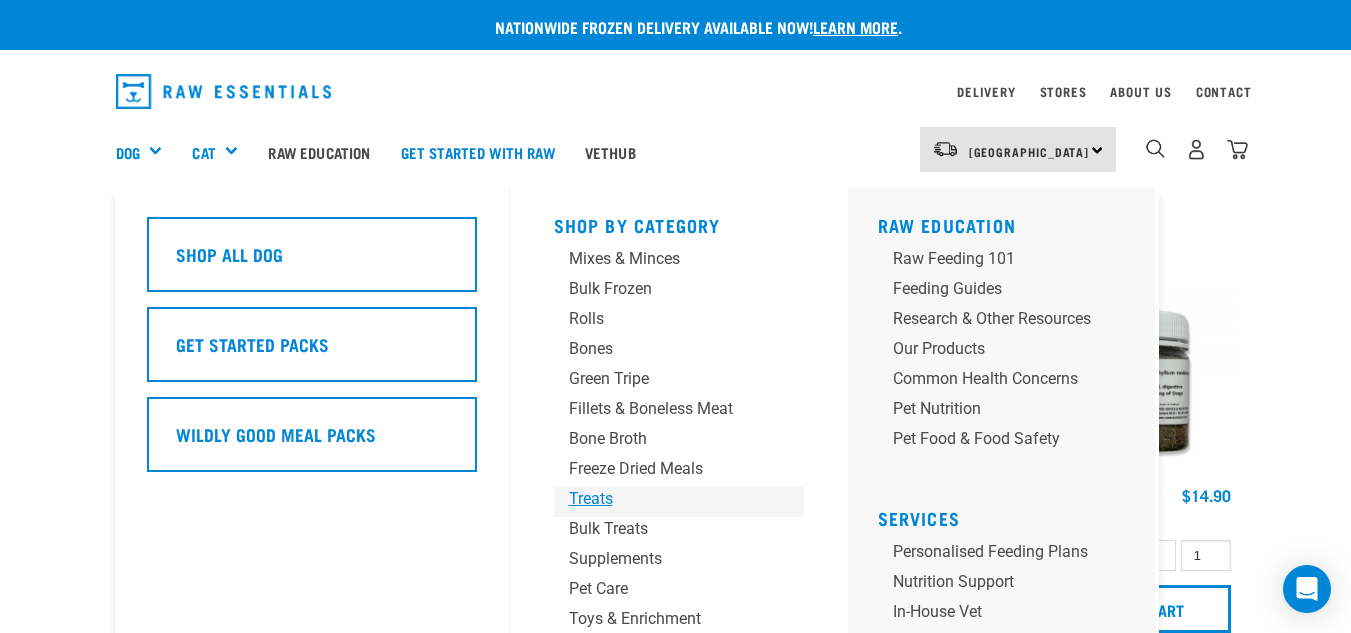 click on "Treats" at bounding box center (662, 499) 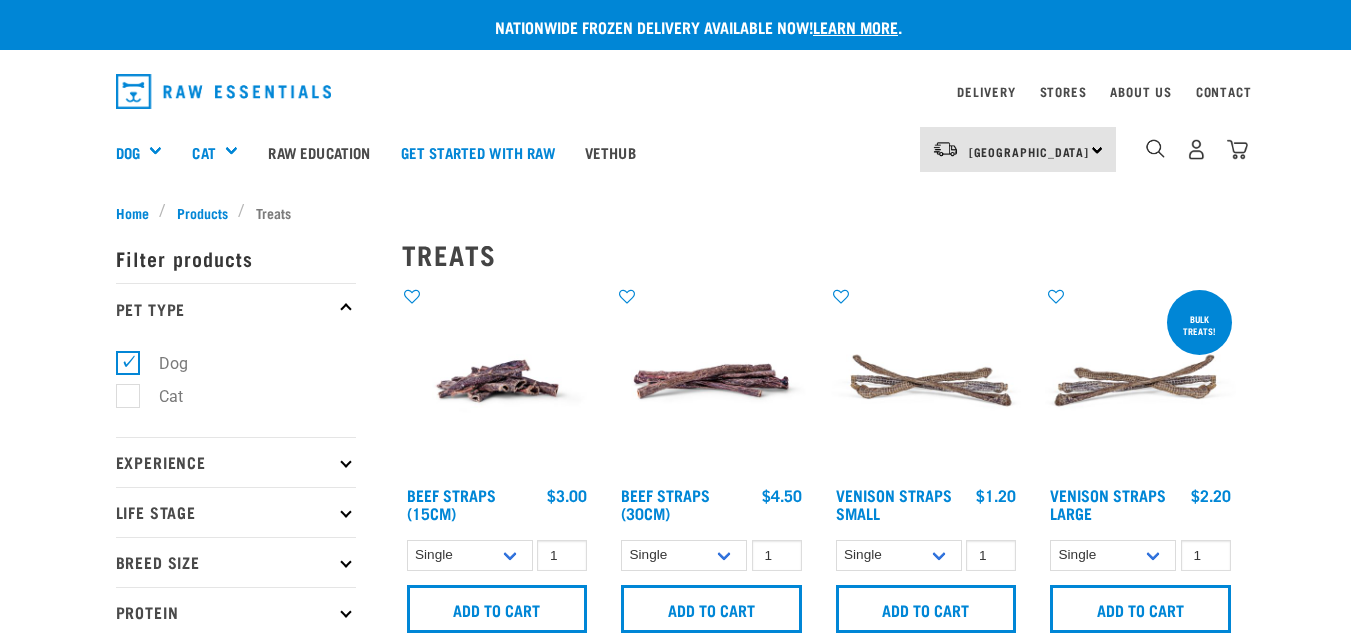 scroll, scrollTop: 0, scrollLeft: 0, axis: both 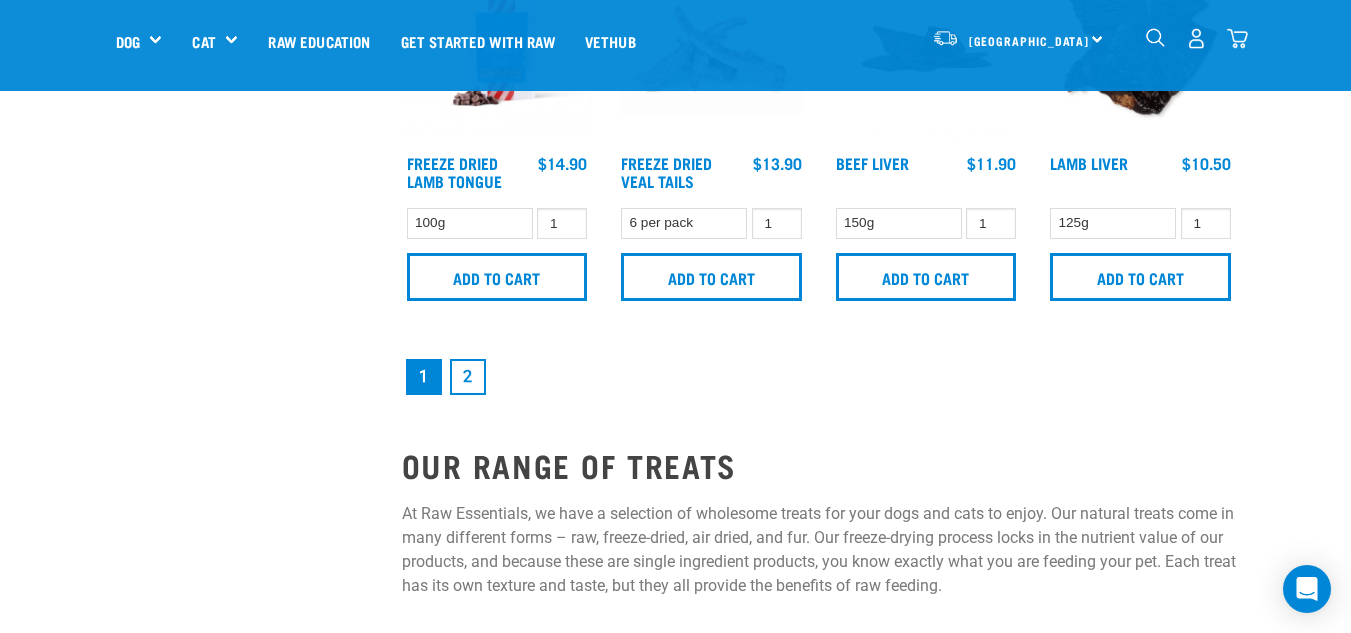 click on "2" at bounding box center (468, 377) 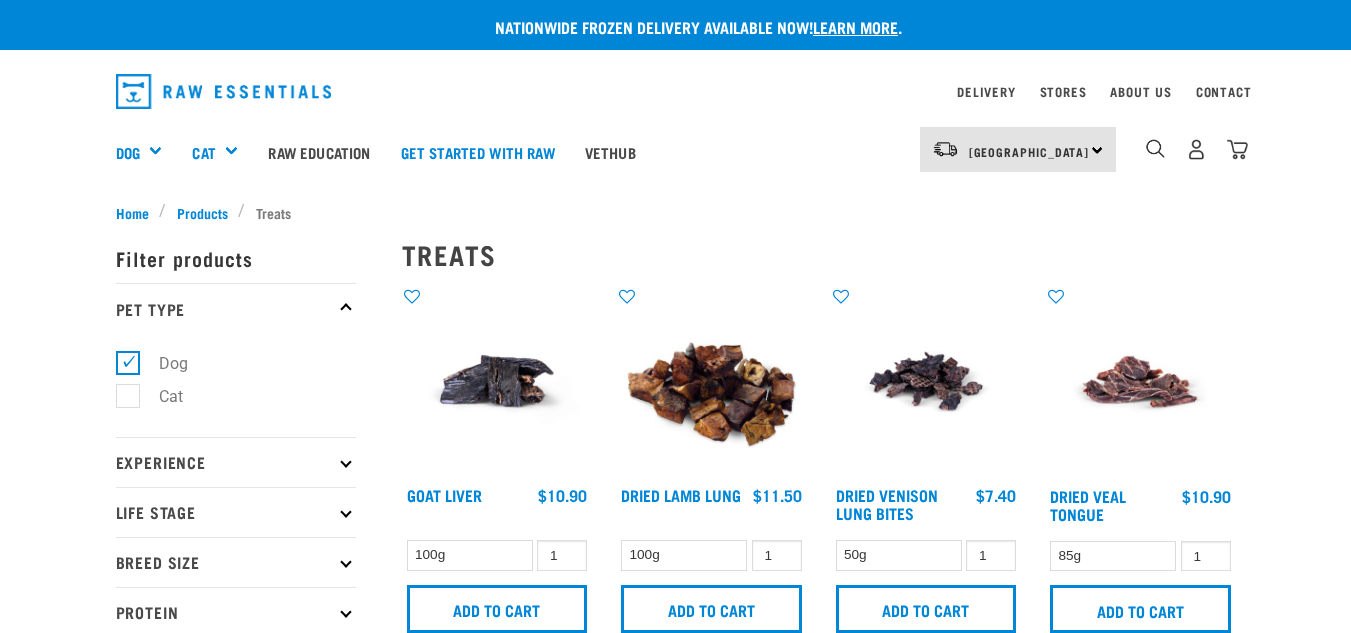 scroll, scrollTop: 0, scrollLeft: 0, axis: both 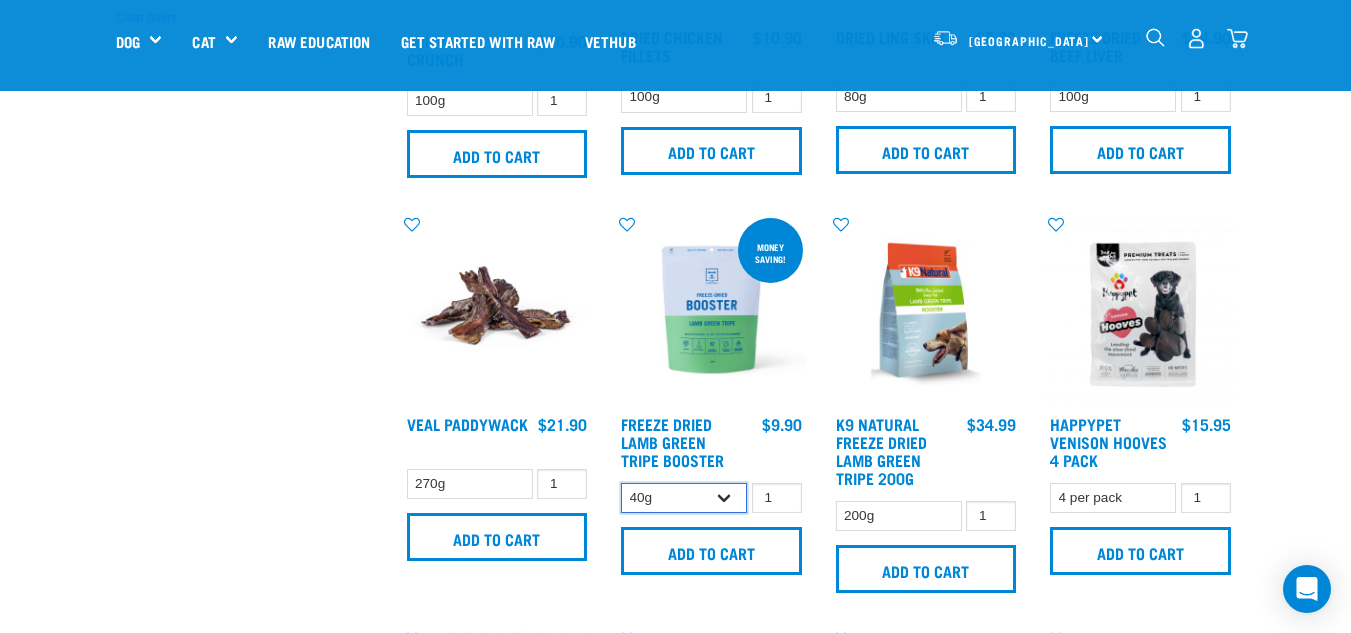 click on "40g
200g" at bounding box center (684, 498) 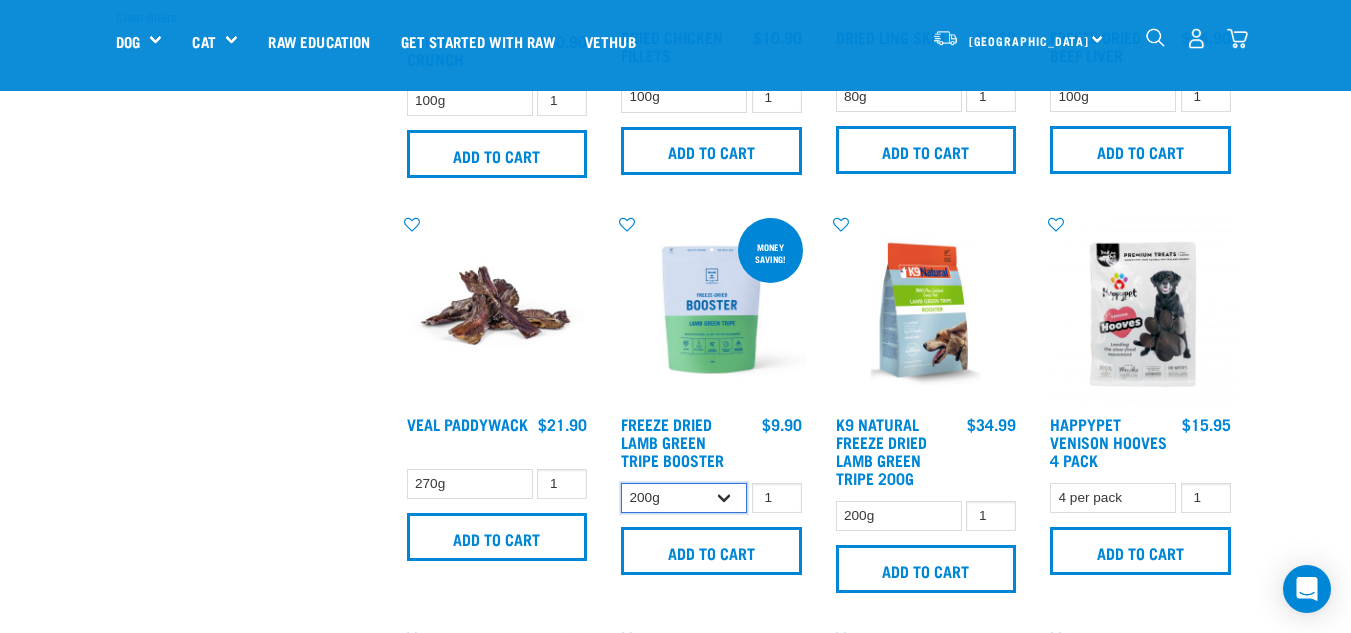 click on "40g
200g" at bounding box center [684, 498] 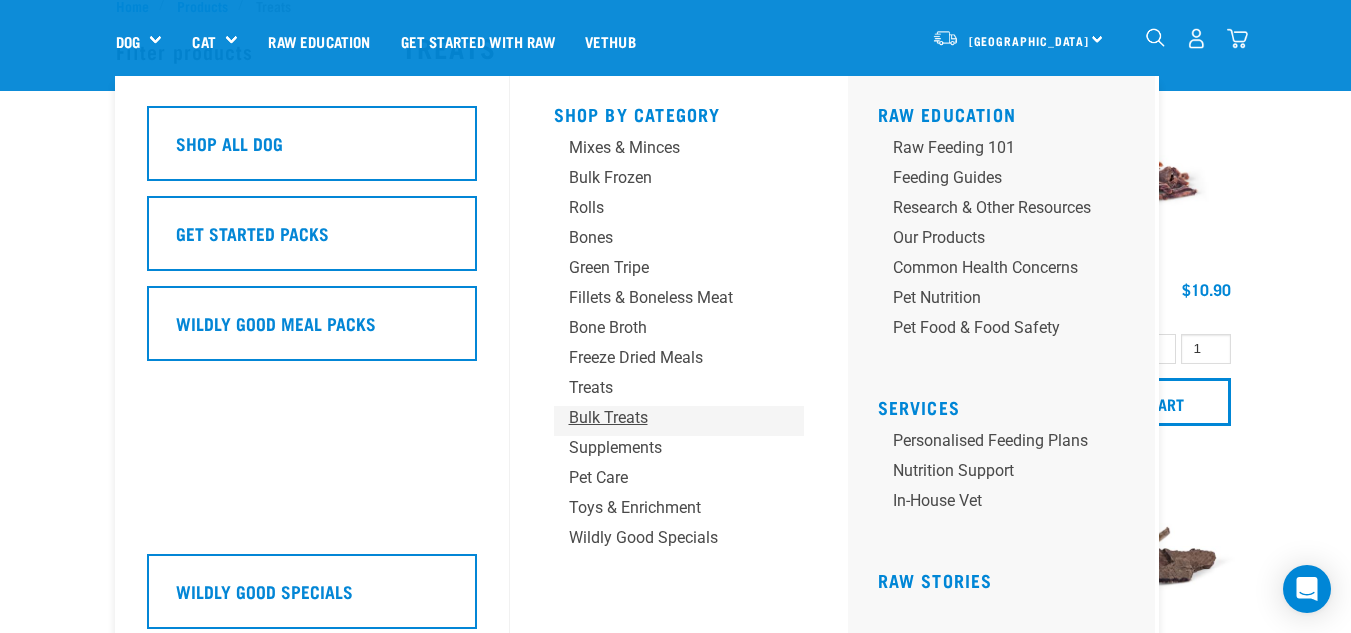 scroll, scrollTop: 100, scrollLeft: 0, axis: vertical 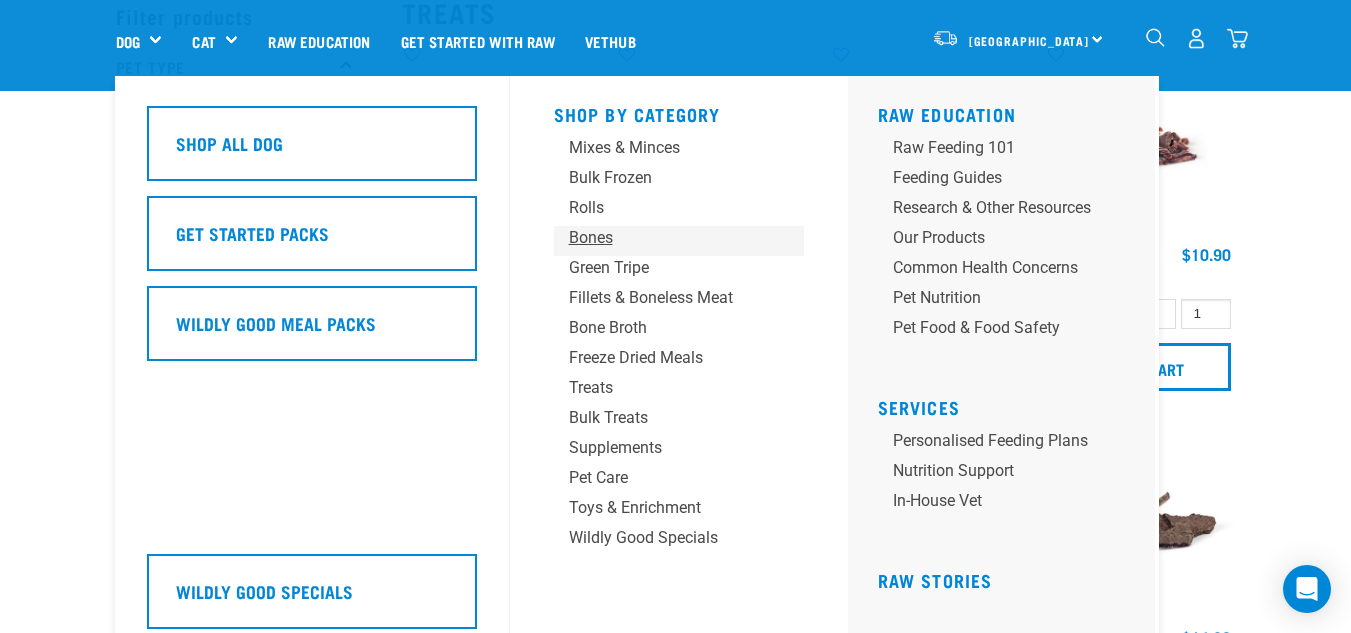 click on "Bones" at bounding box center (662, 238) 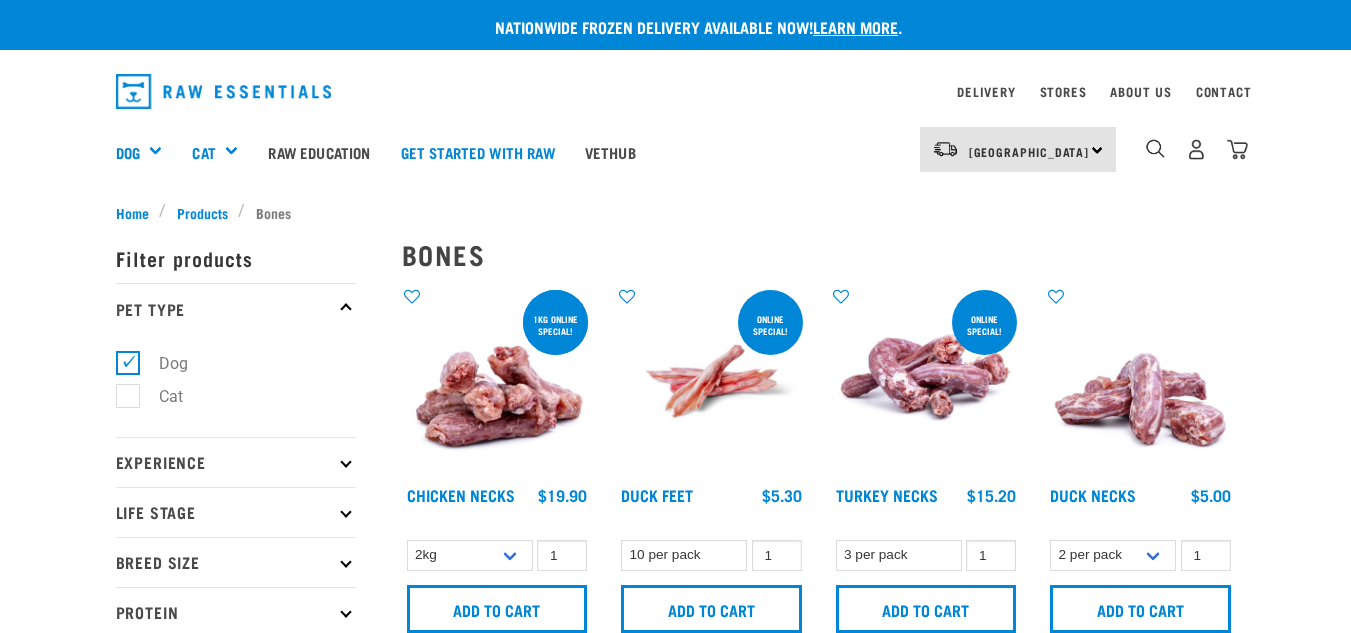 scroll, scrollTop: 0, scrollLeft: 0, axis: both 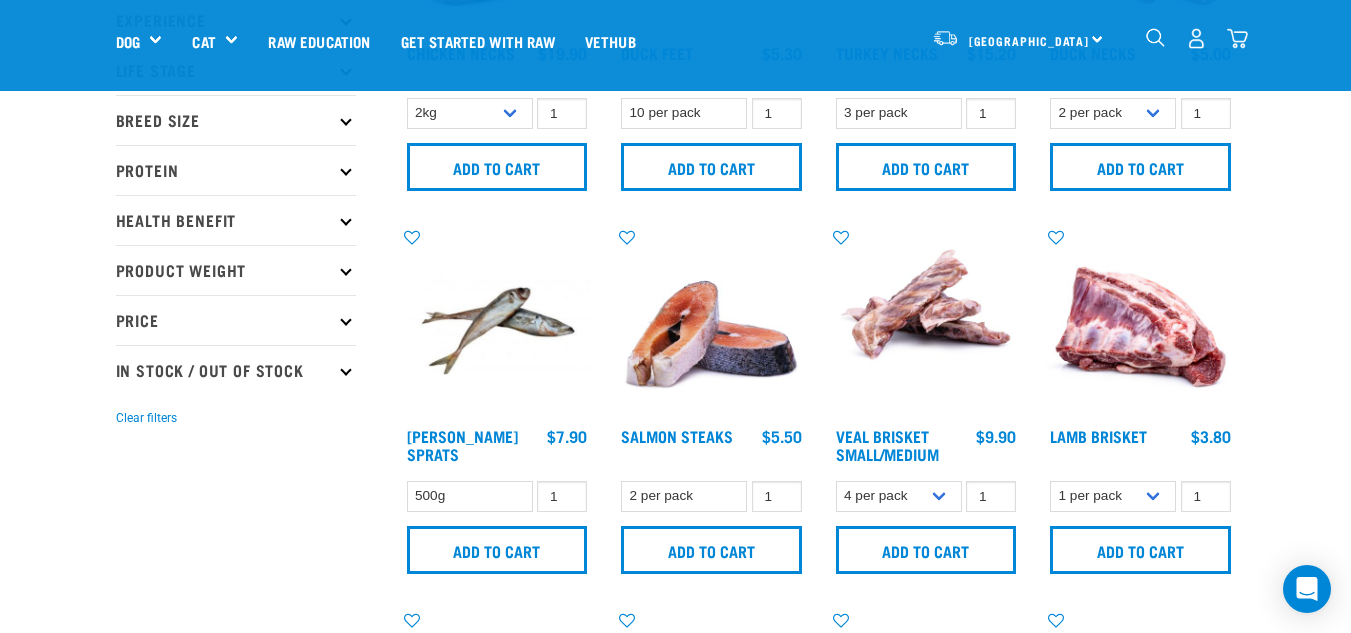 click at bounding box center [345, 169] 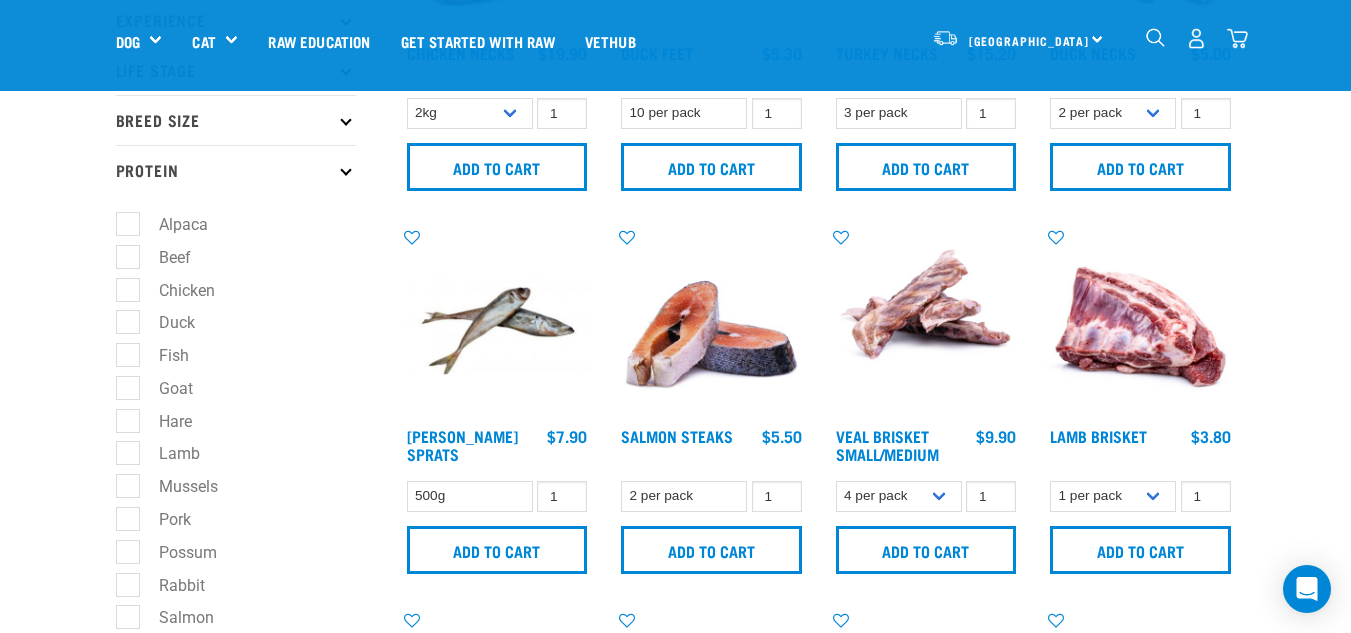 scroll, scrollTop: 400, scrollLeft: 0, axis: vertical 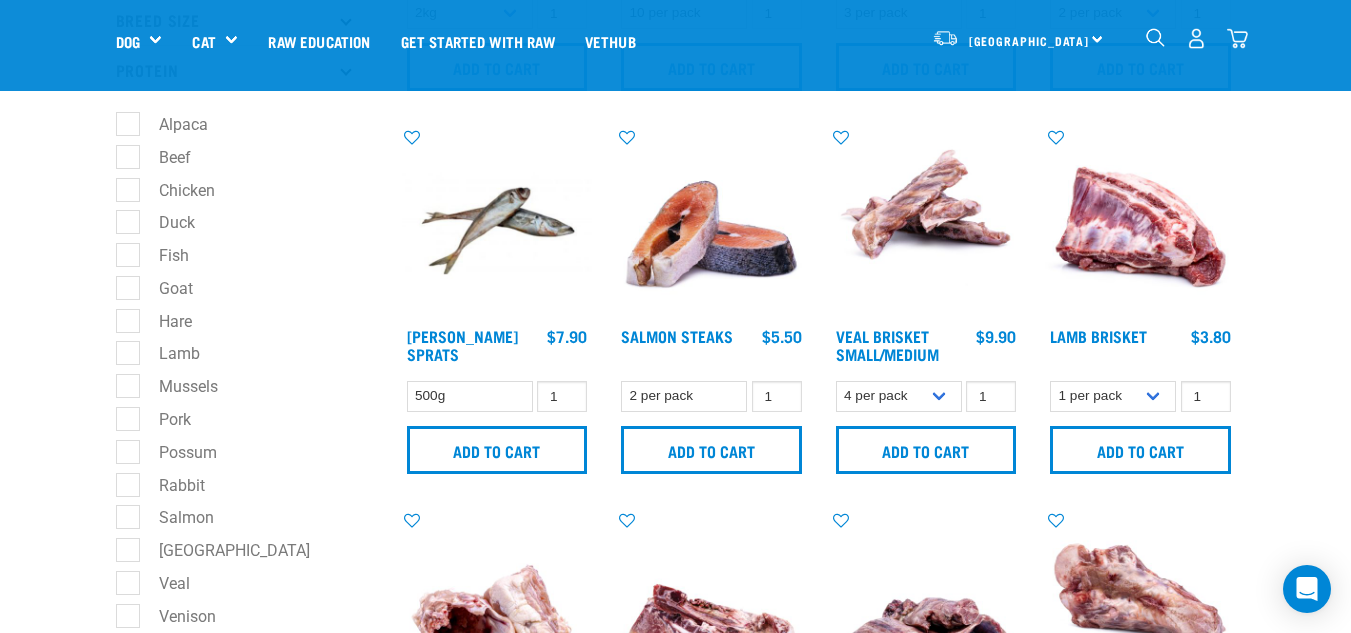 click on "[GEOGRAPHIC_DATA]" at bounding box center [222, 550] 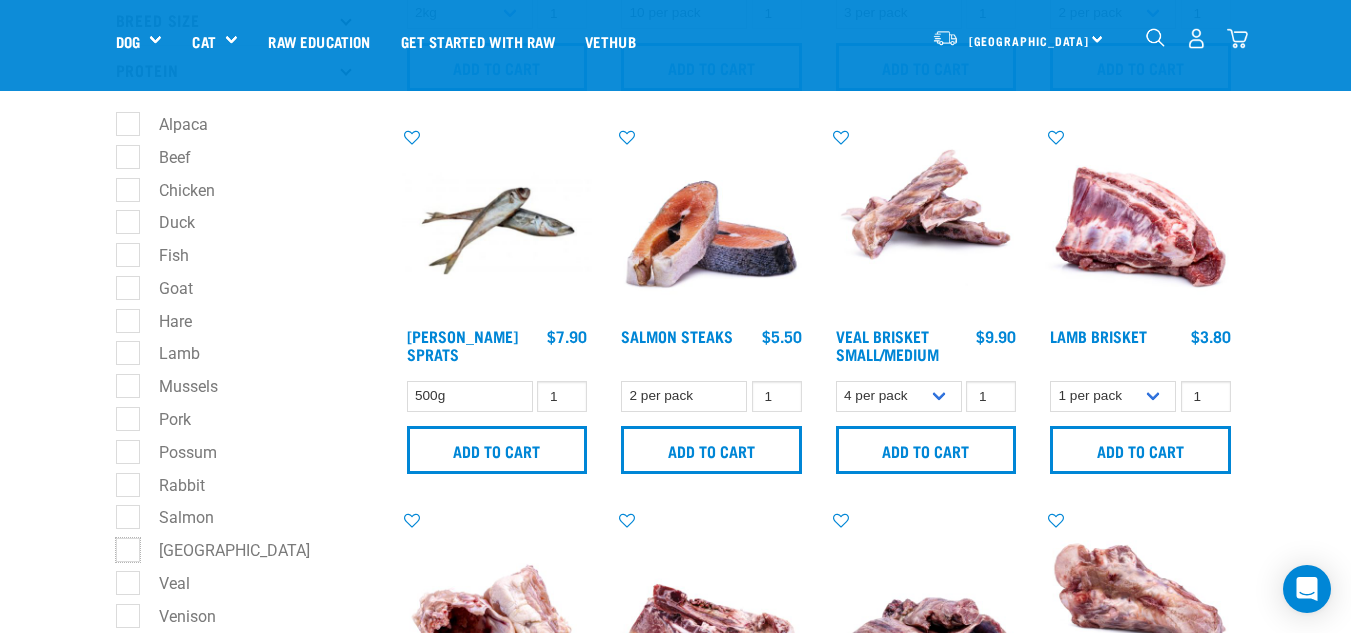 click on "[GEOGRAPHIC_DATA]" at bounding box center [122, 546] 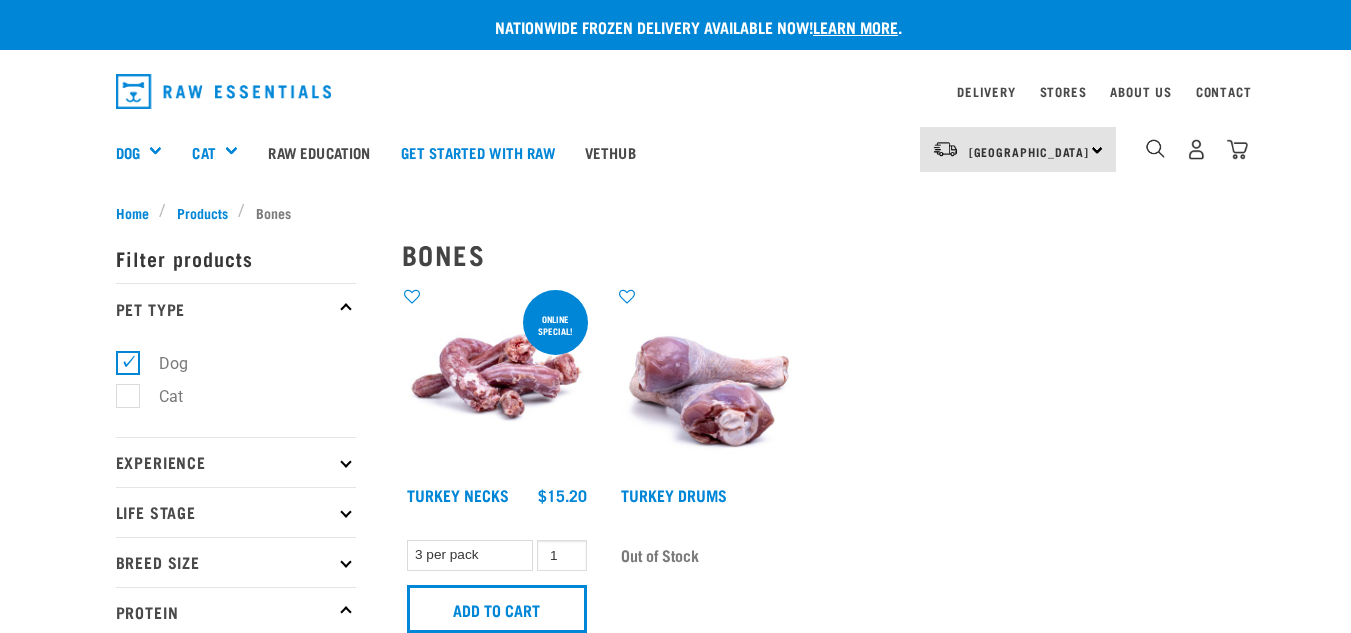 scroll, scrollTop: 0, scrollLeft: 0, axis: both 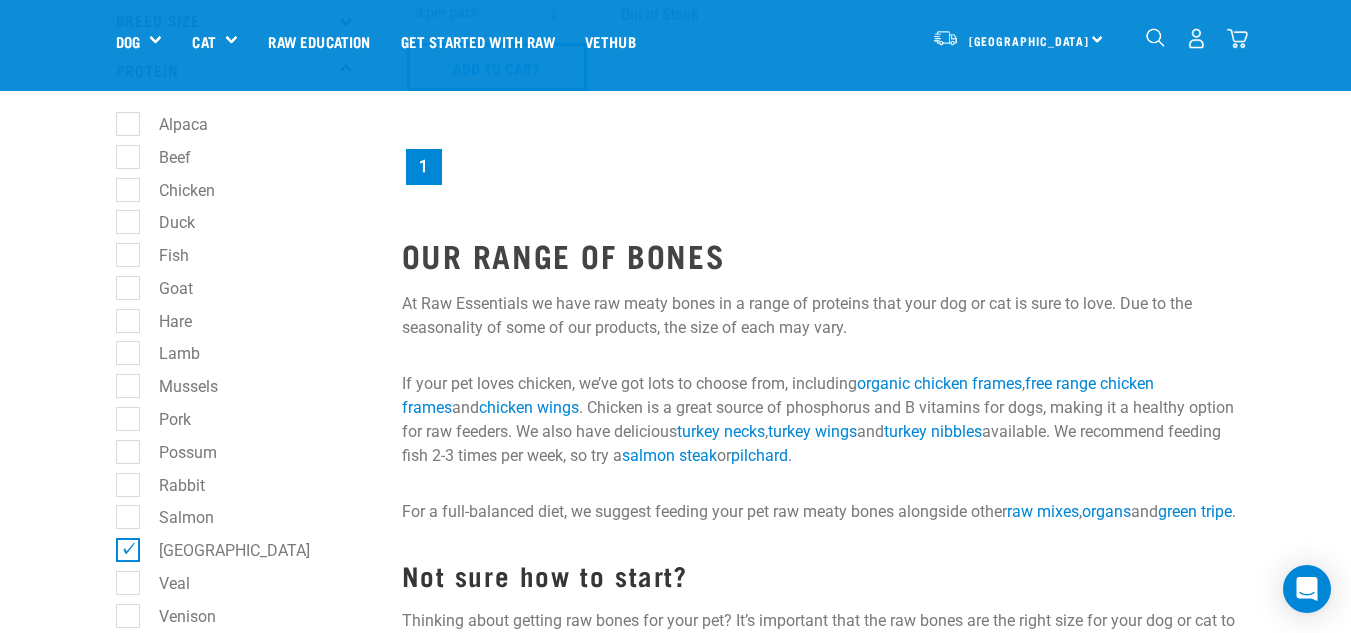 click on "[GEOGRAPHIC_DATA]" at bounding box center (222, 550) 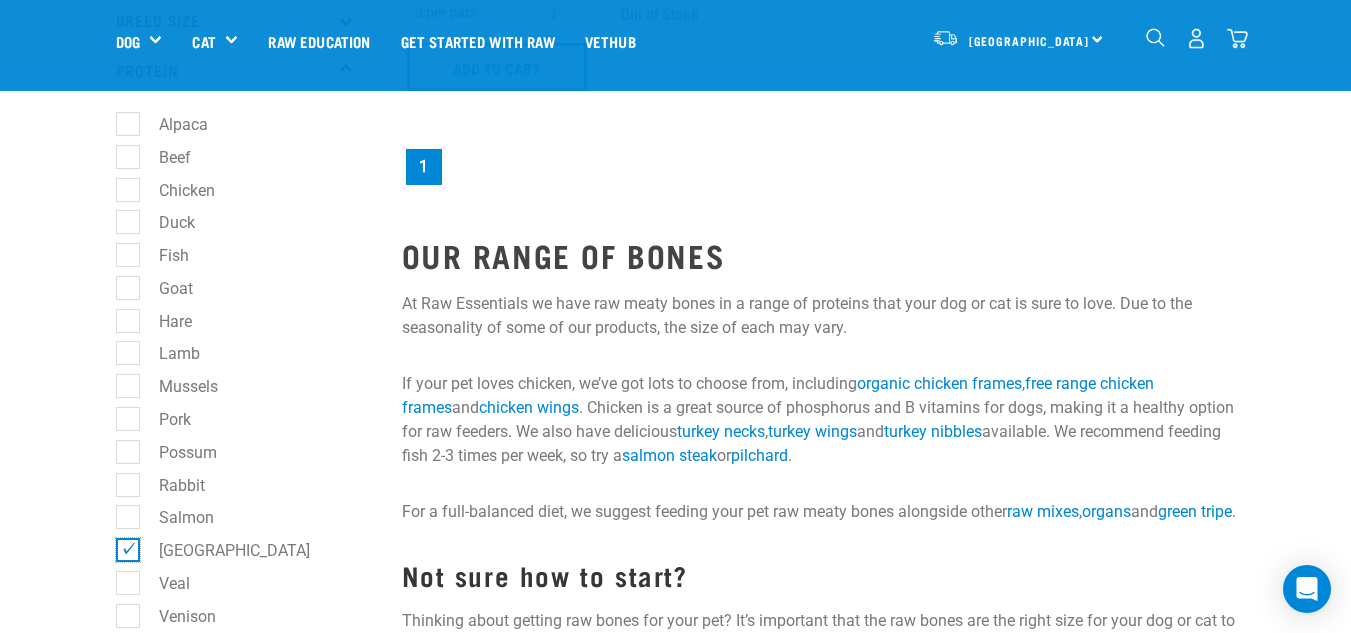 click on "[GEOGRAPHIC_DATA]" at bounding box center (122, 546) 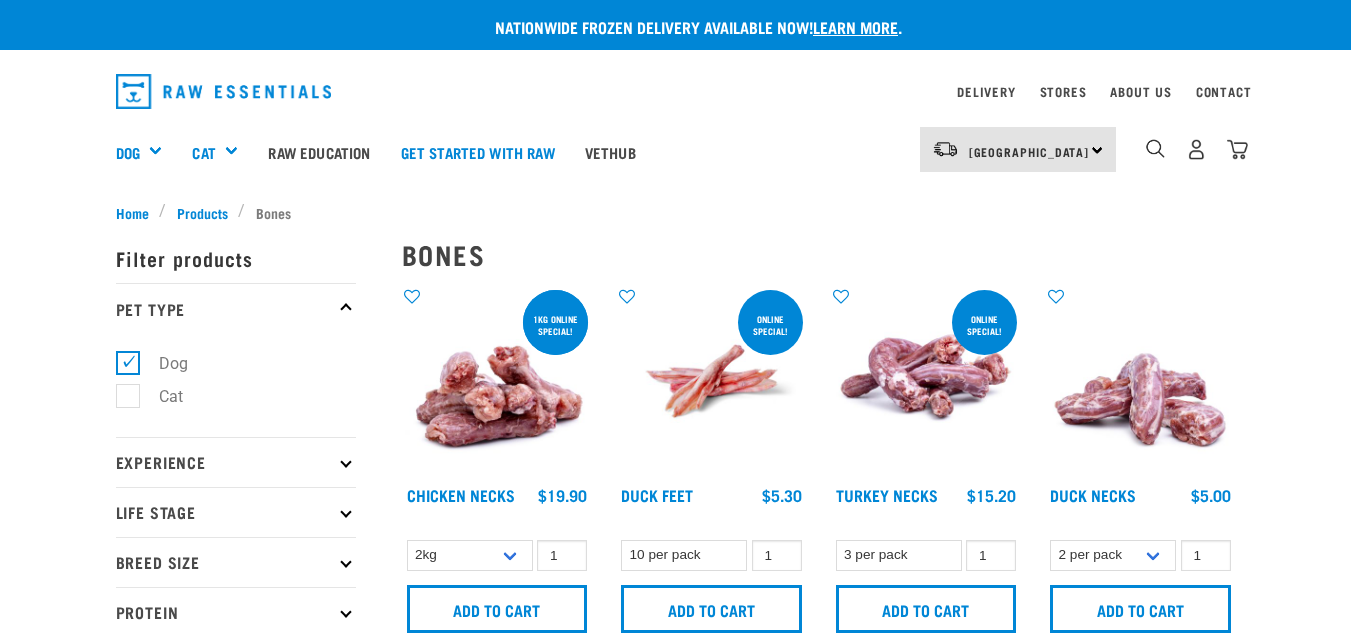 scroll, scrollTop: 0, scrollLeft: 0, axis: both 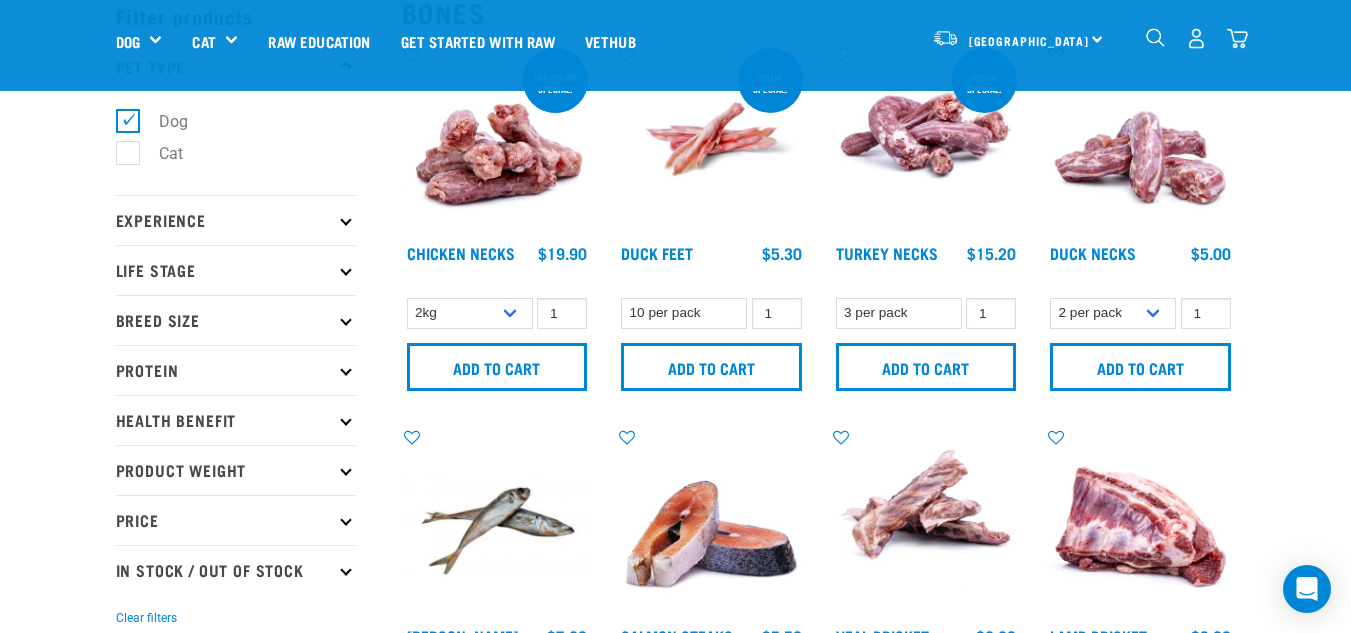 click at bounding box center [345, 369] 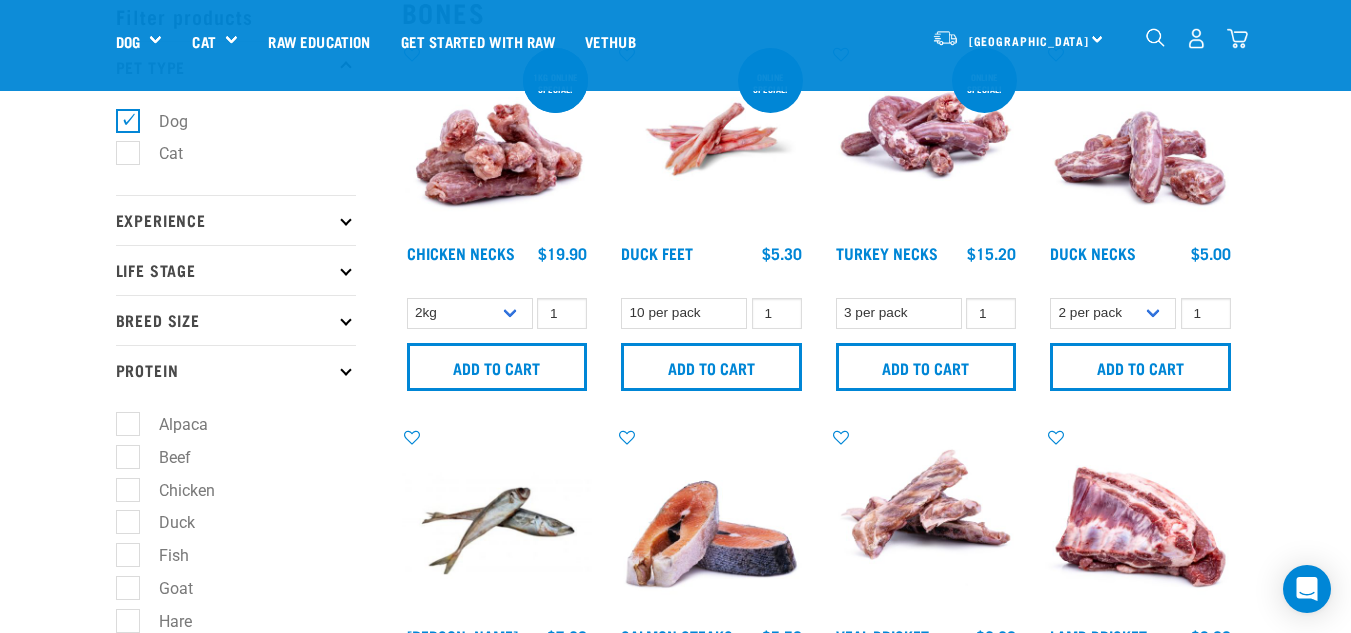click on "Fish" at bounding box center [162, 555] 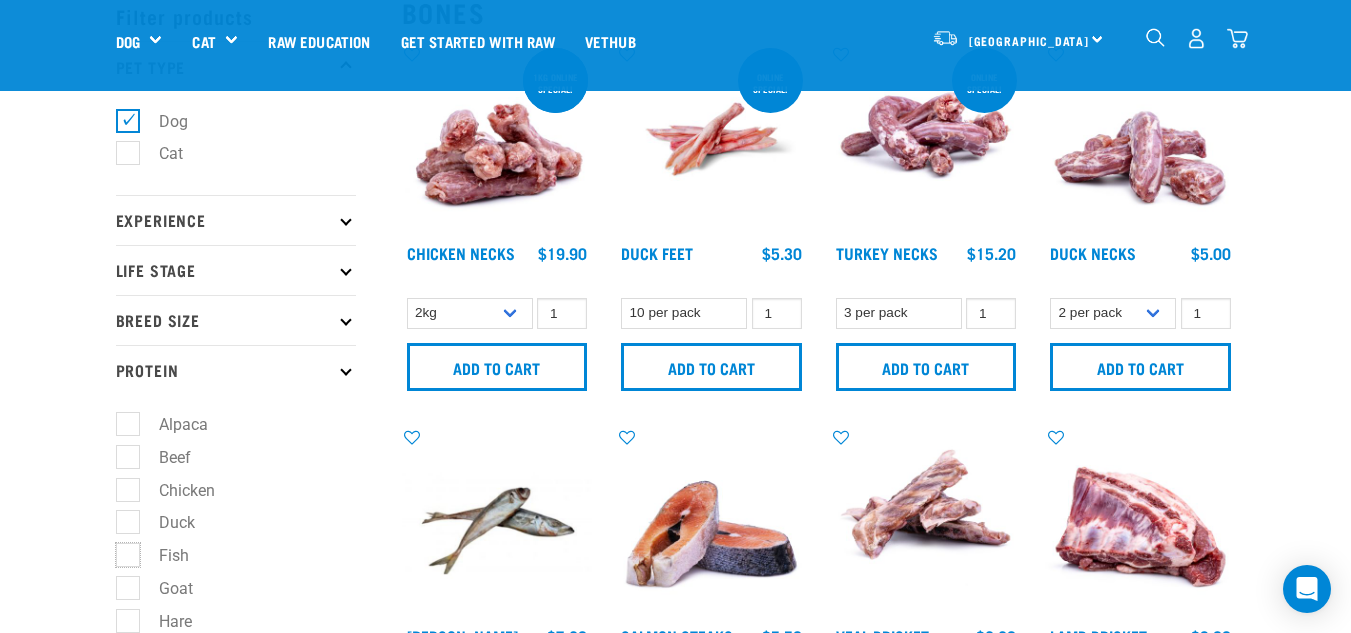 click on "Fish" at bounding box center [122, 552] 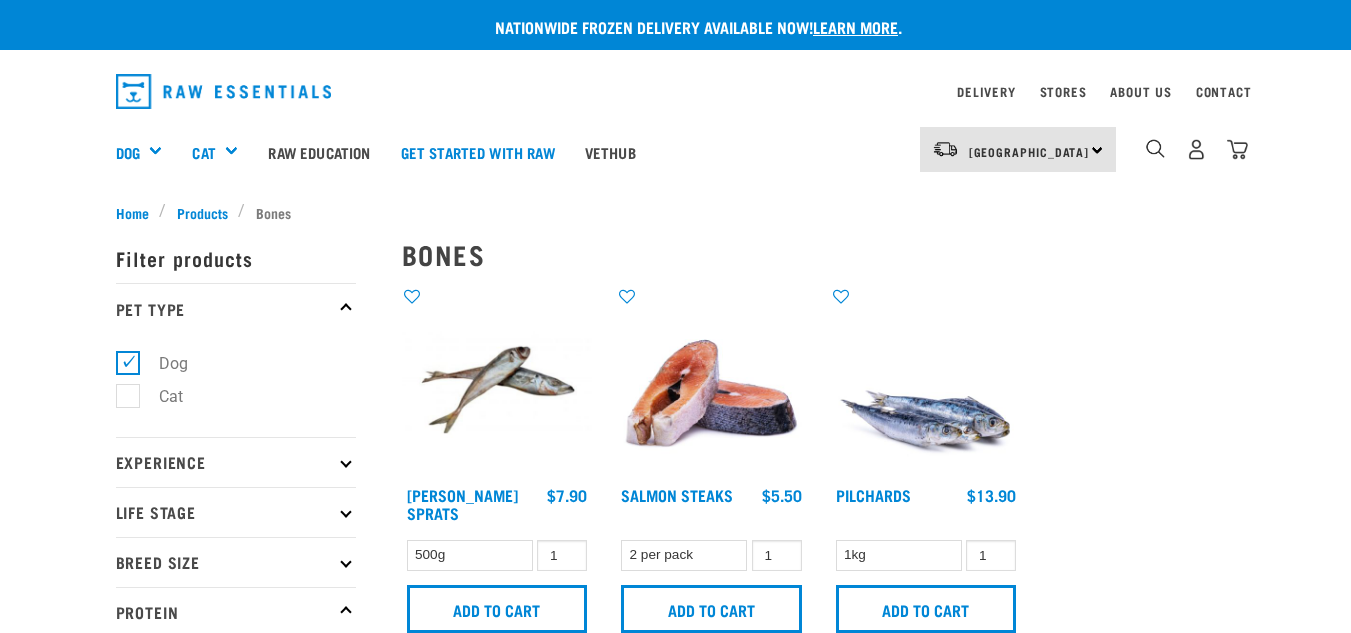 scroll, scrollTop: 0, scrollLeft: 0, axis: both 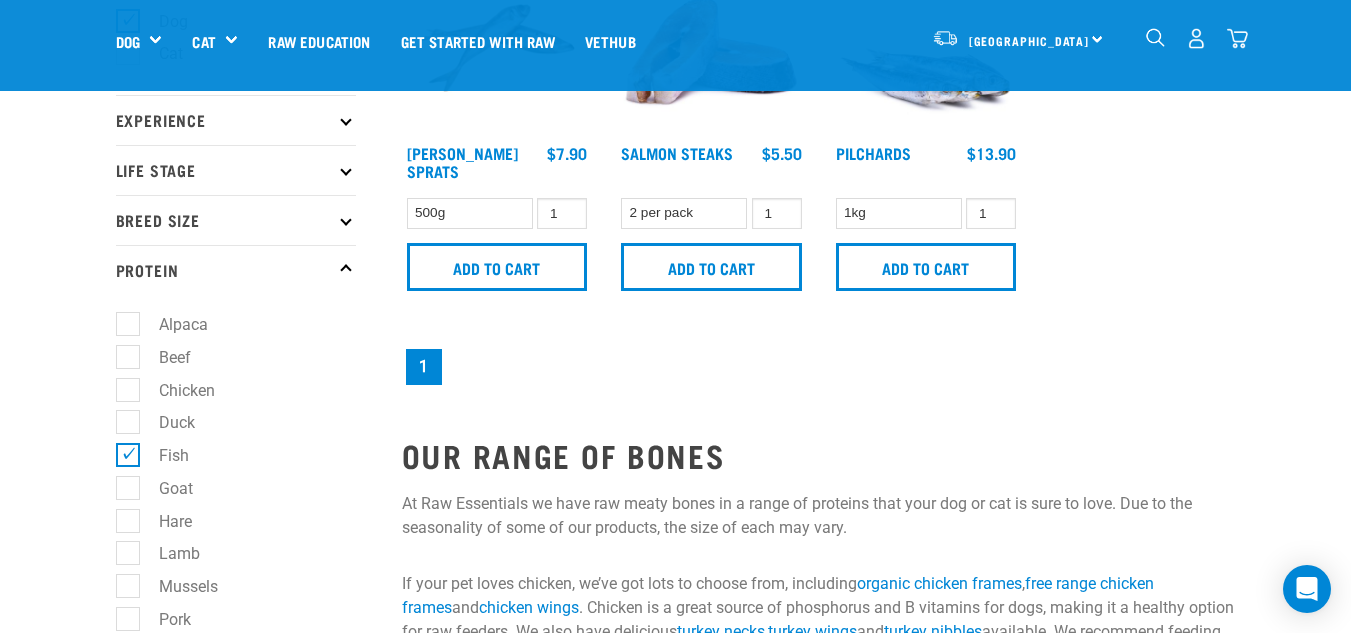 click on "Fish" at bounding box center (162, 455) 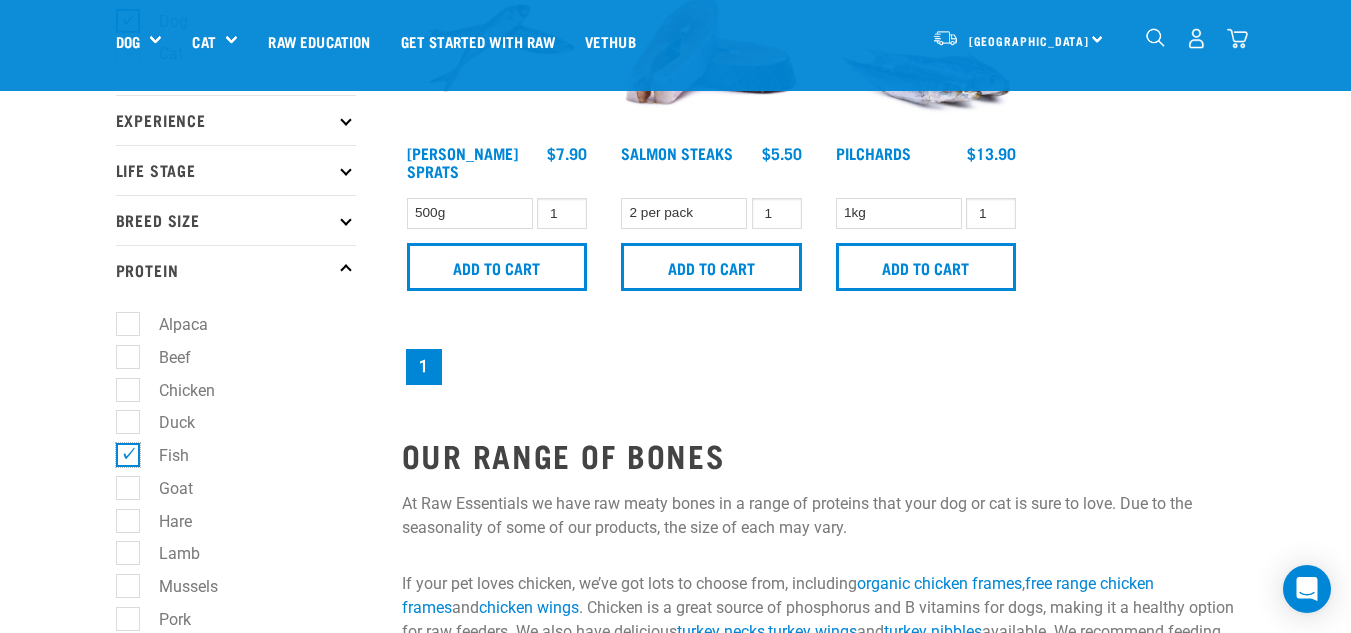 click on "Fish" at bounding box center (122, 452) 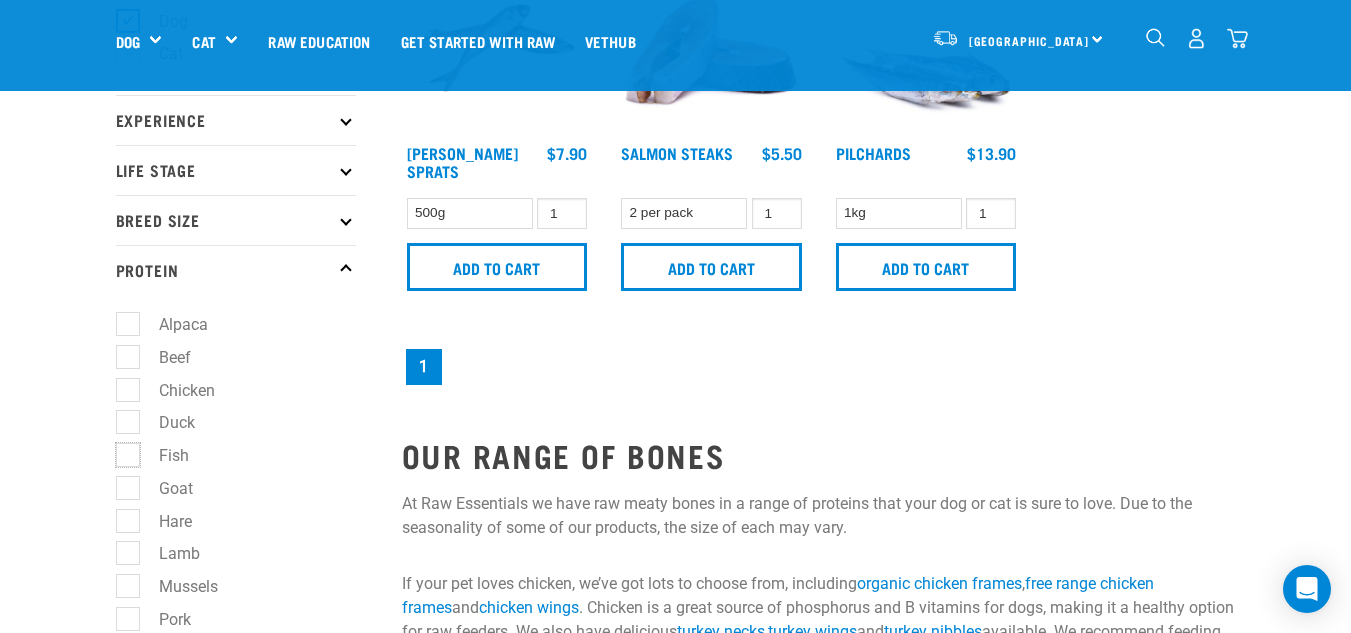 scroll, scrollTop: 0, scrollLeft: 0, axis: both 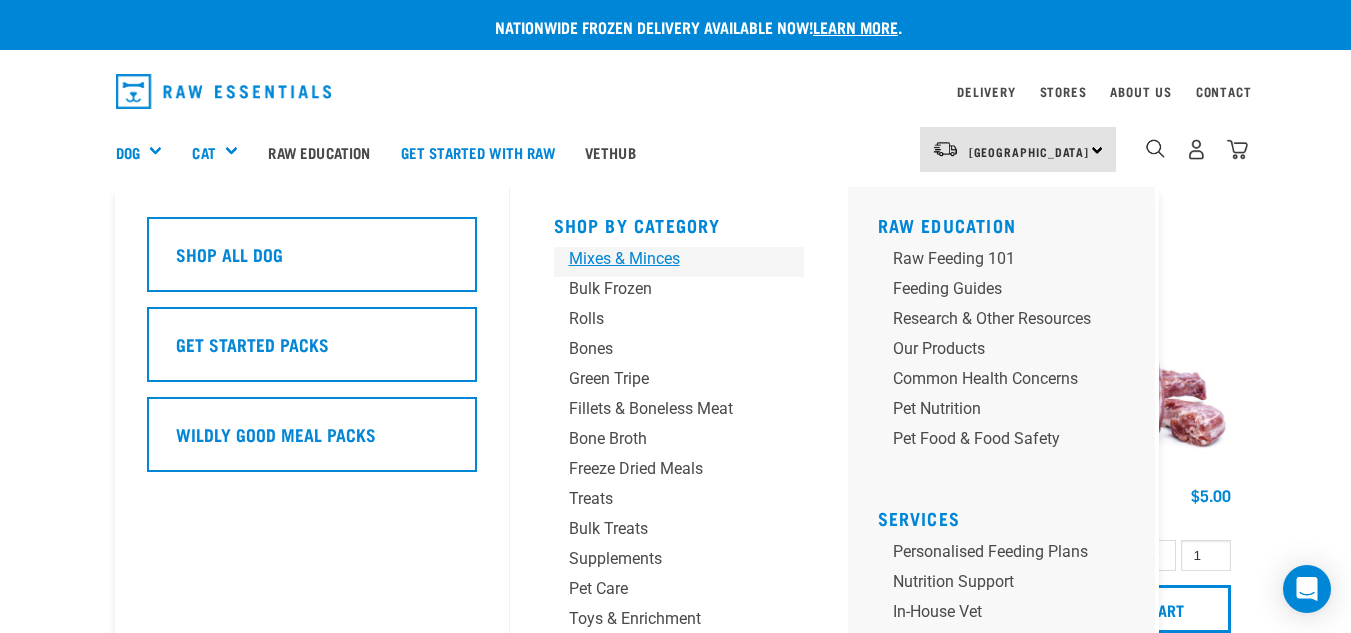 click on "Mixes & Minces" at bounding box center [662, 259] 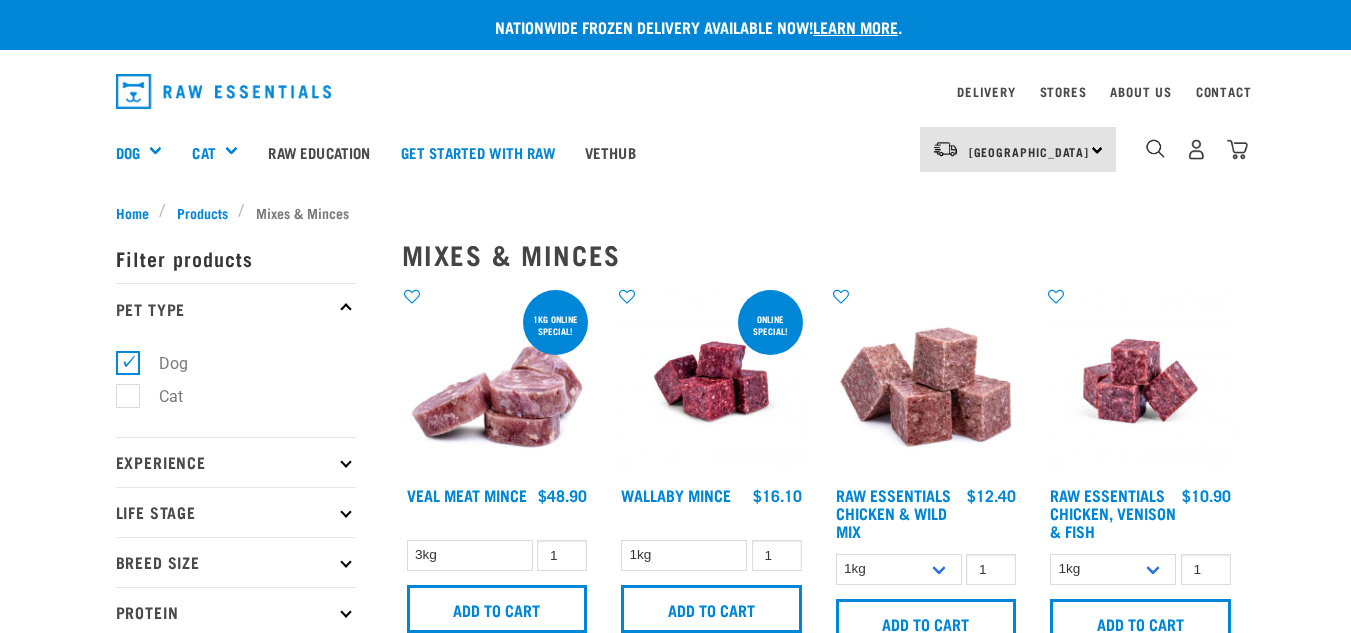scroll, scrollTop: 0, scrollLeft: 0, axis: both 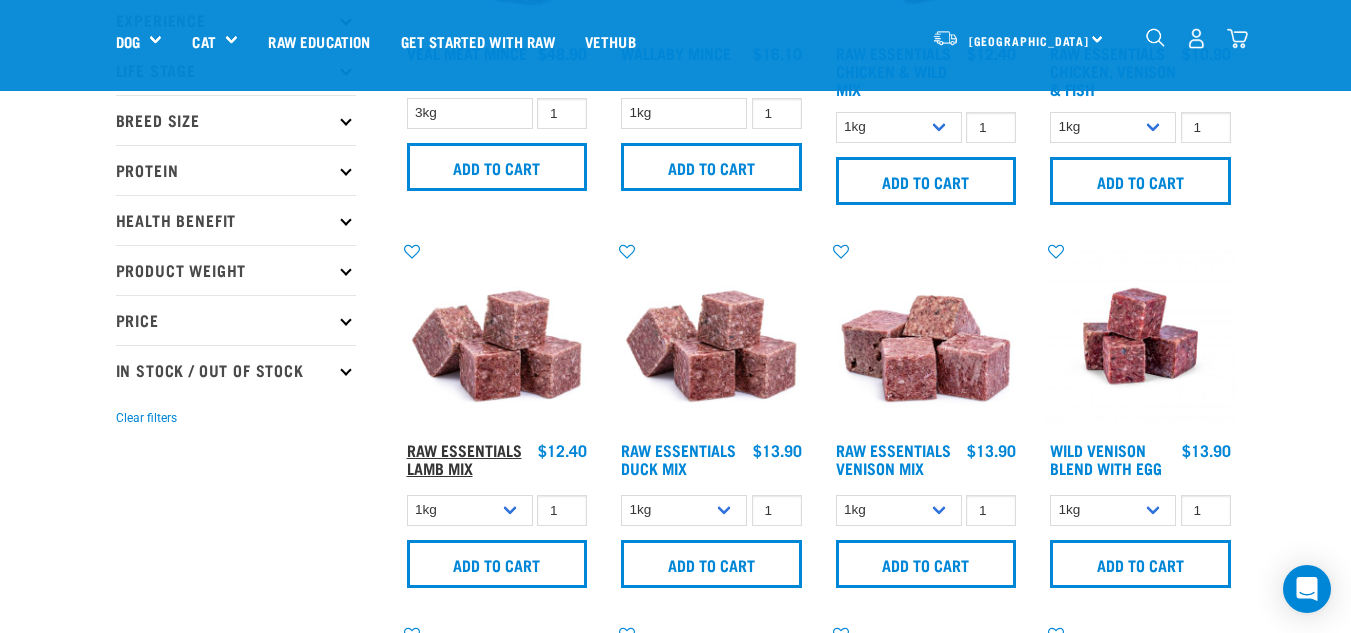 click on "Raw Essentials Lamb Mix" at bounding box center [464, 458] 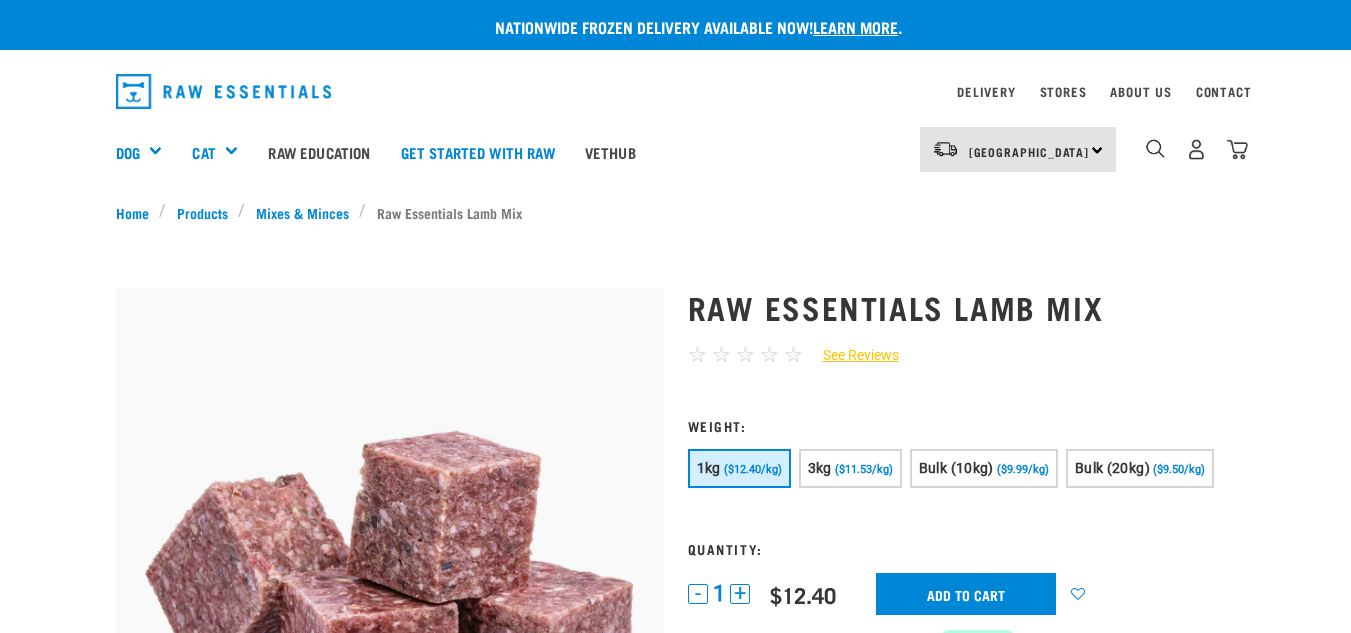 scroll, scrollTop: 0, scrollLeft: 0, axis: both 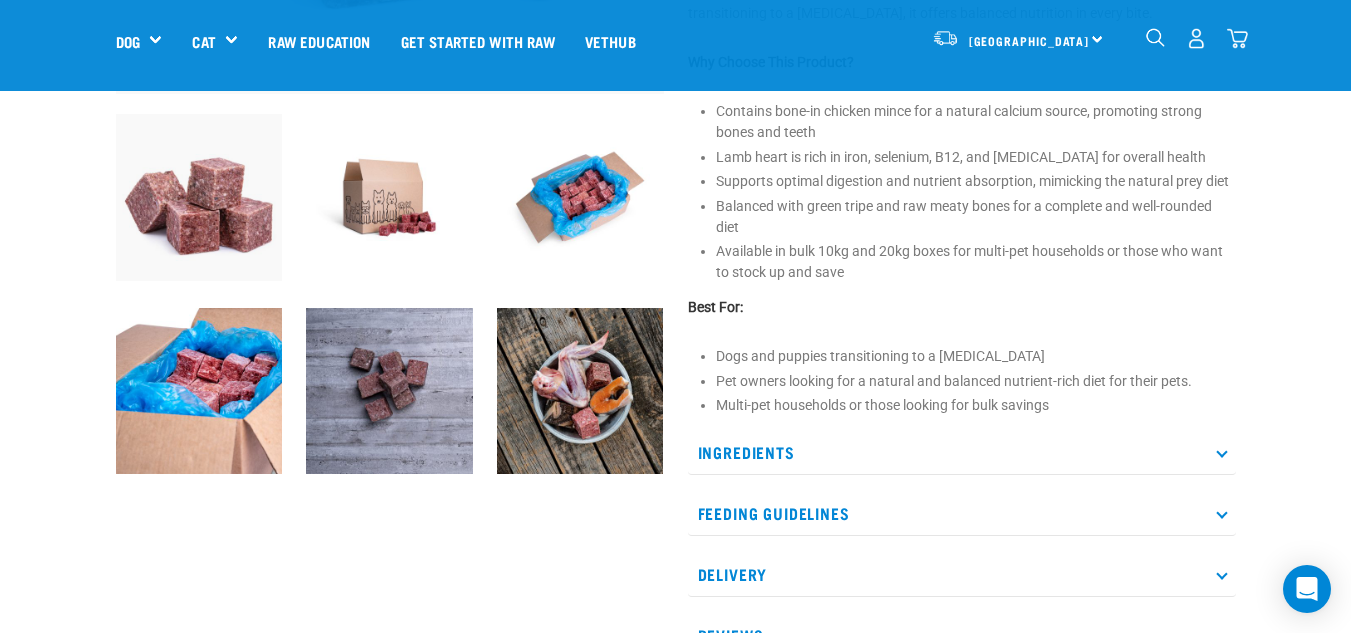 click on "Ingredients" at bounding box center [962, 452] 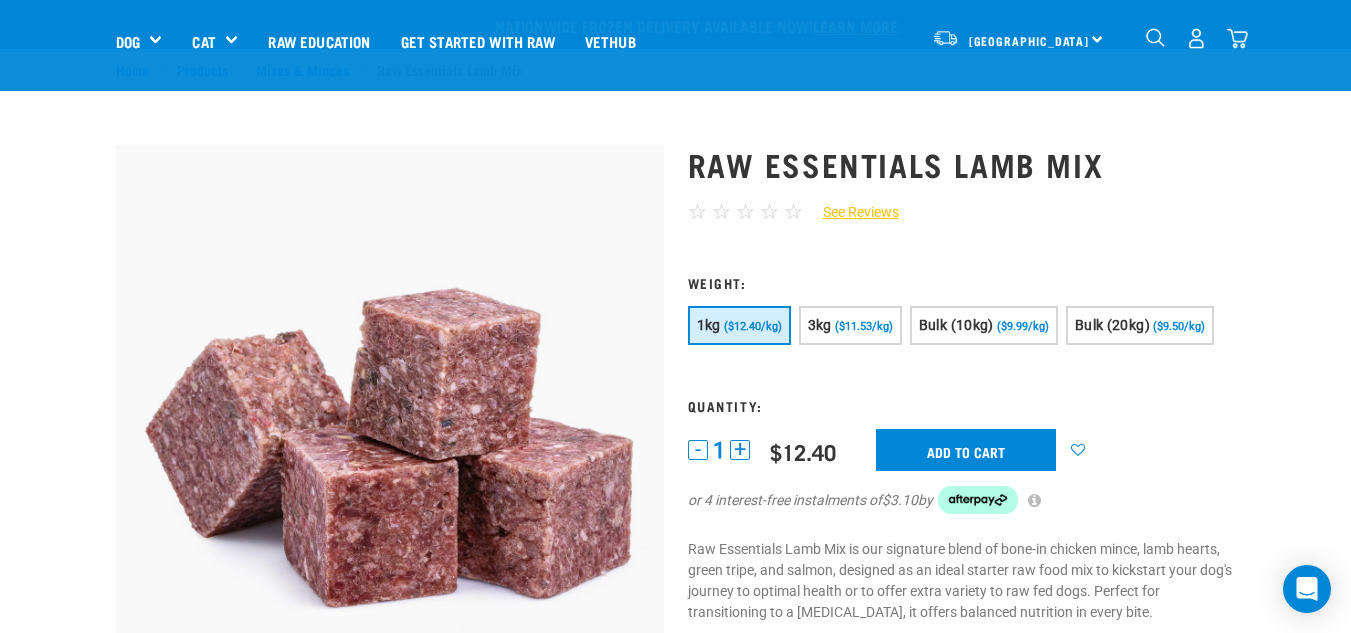 scroll, scrollTop: 0, scrollLeft: 0, axis: both 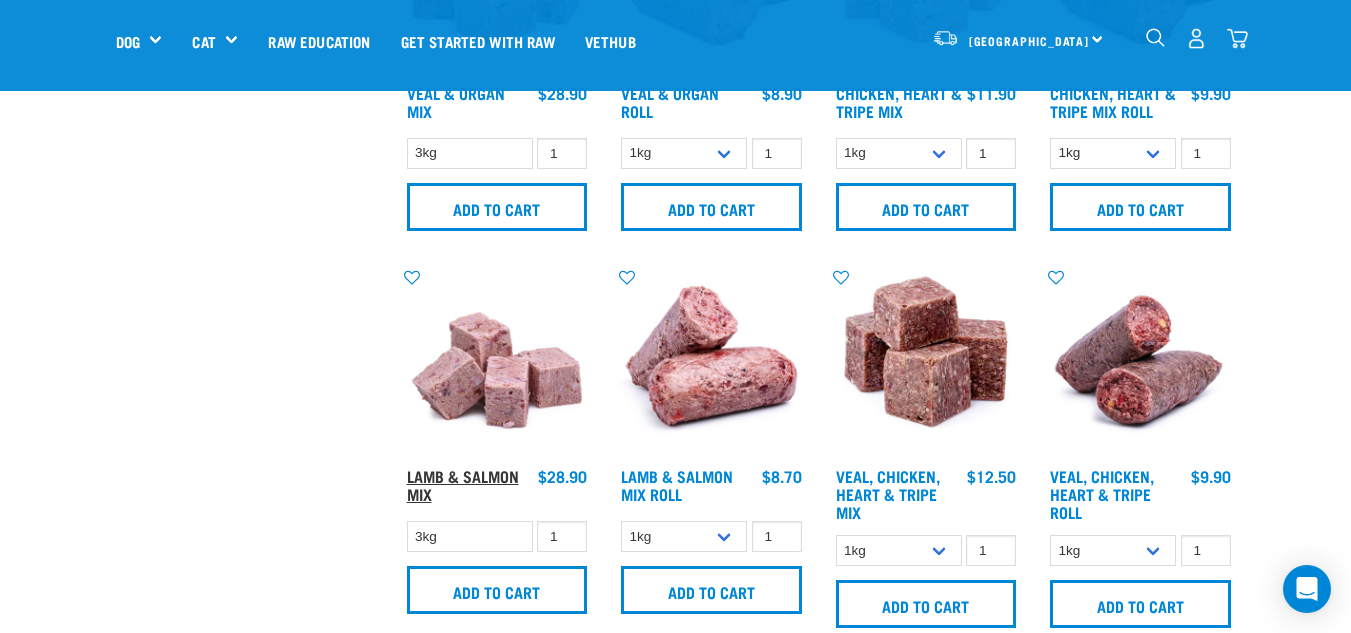 click on "Lamb & Salmon Mix" at bounding box center (463, 484) 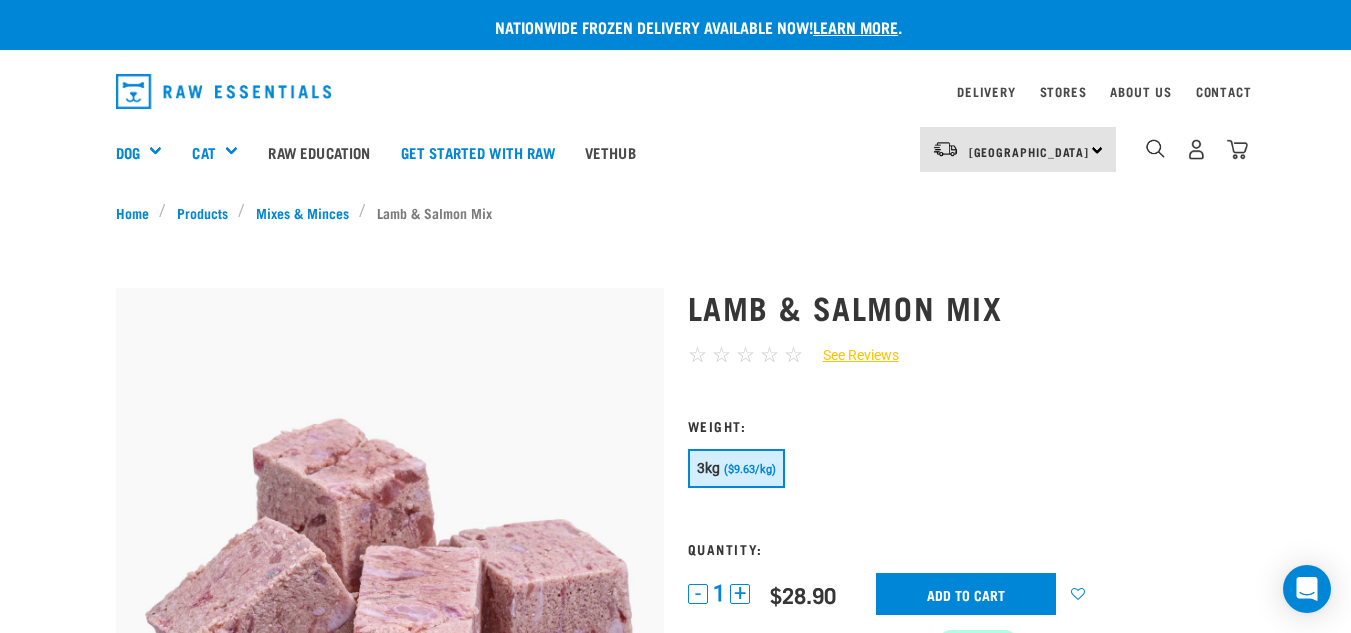 scroll, scrollTop: 0, scrollLeft: 0, axis: both 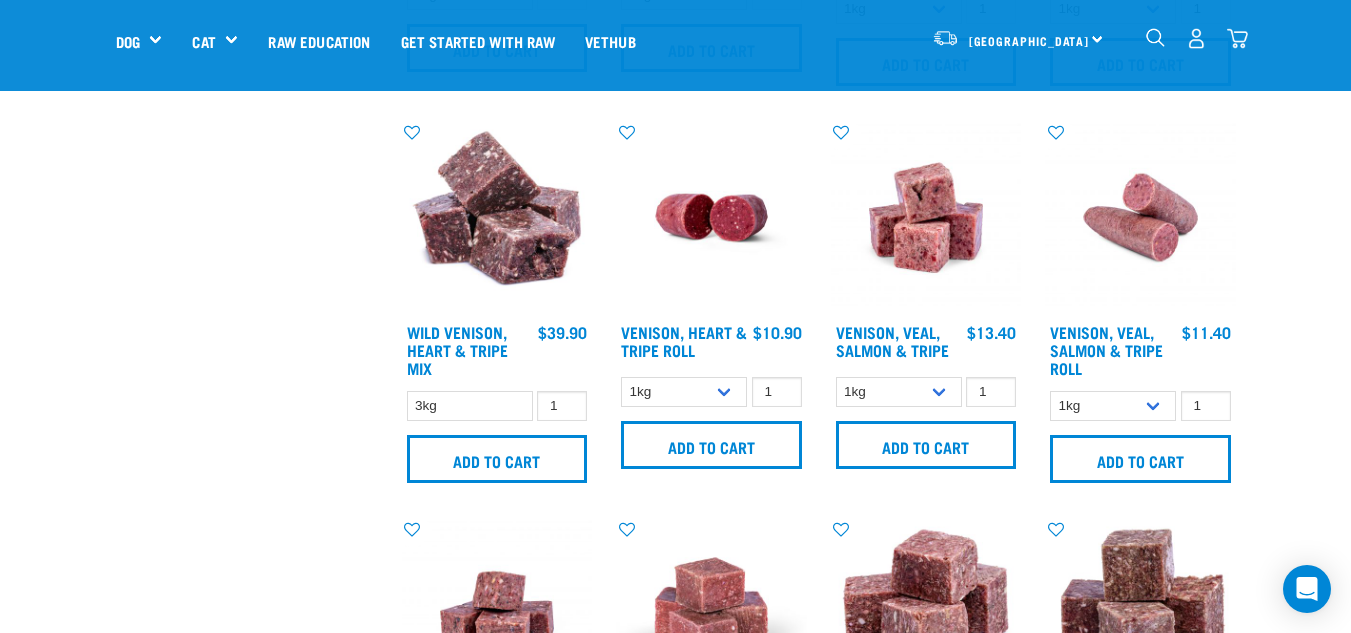 click at bounding box center [1237, 38] 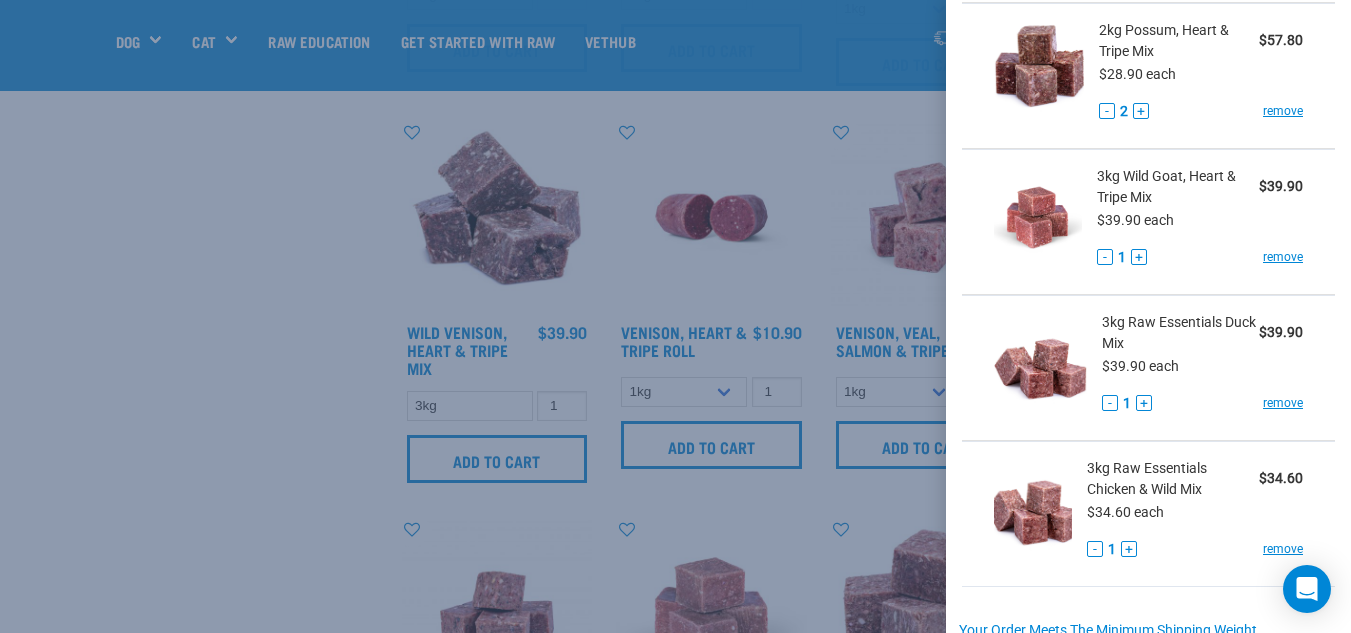 scroll, scrollTop: 600, scrollLeft: 0, axis: vertical 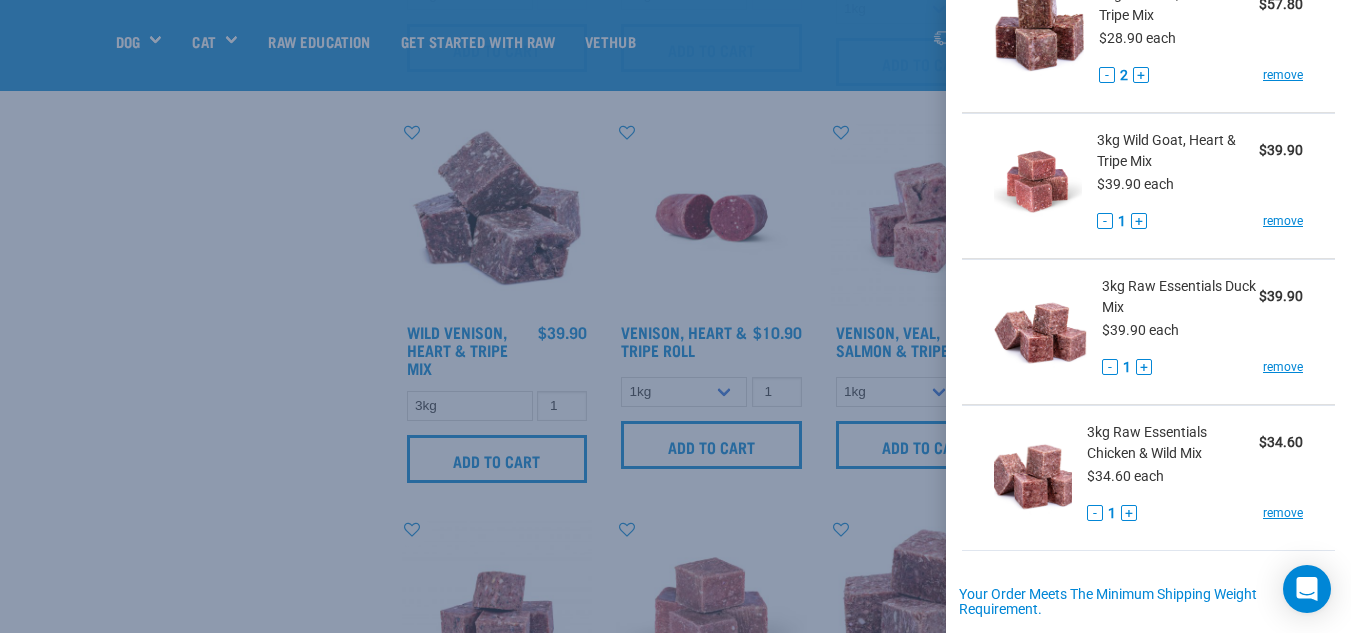 click at bounding box center [675, 316] 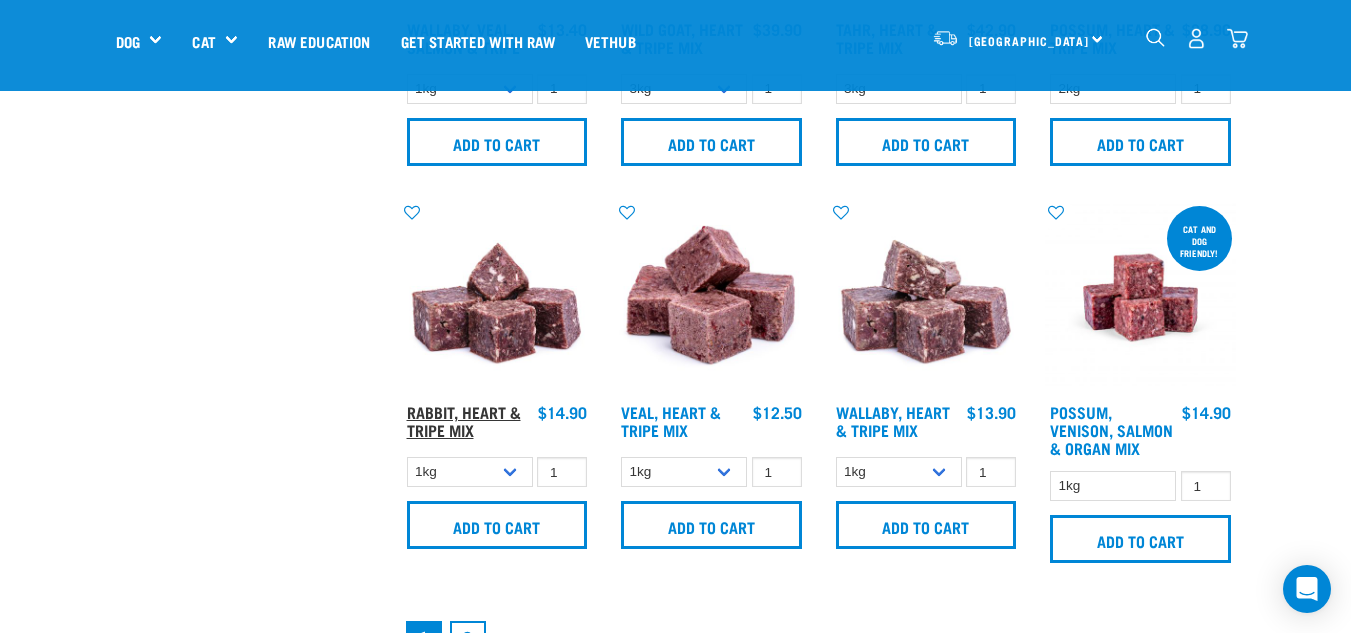 scroll, scrollTop: 2765, scrollLeft: 0, axis: vertical 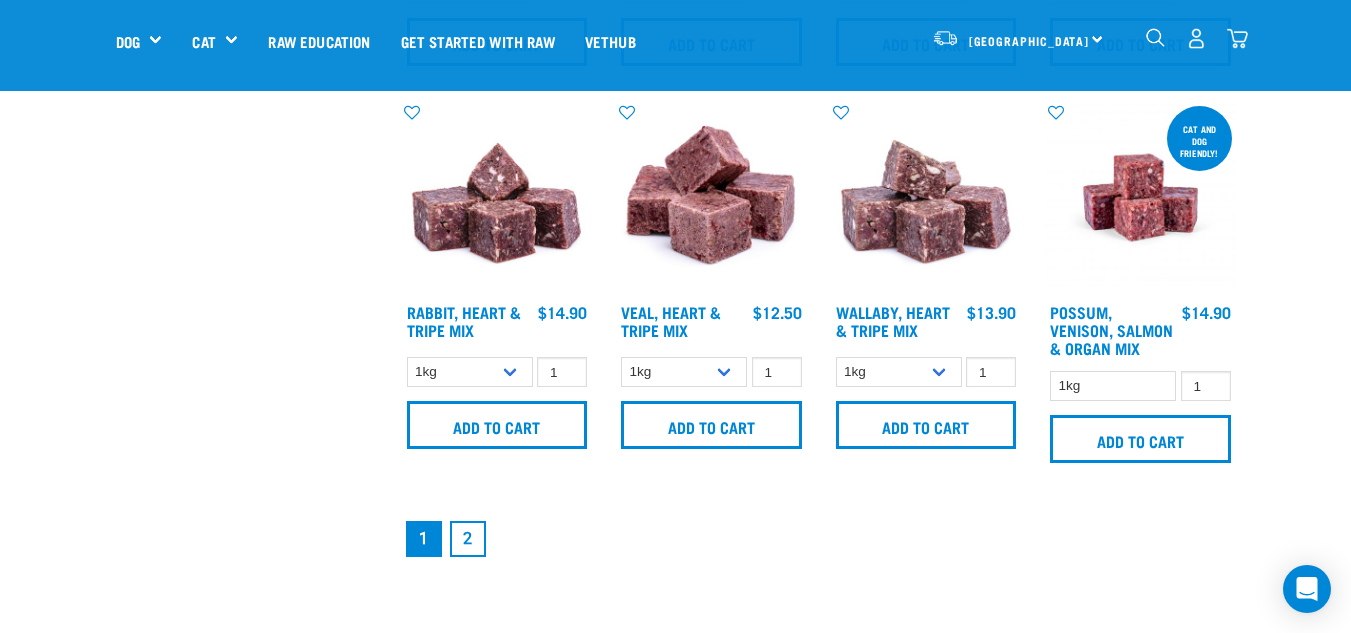 click on "2" at bounding box center (468, 539) 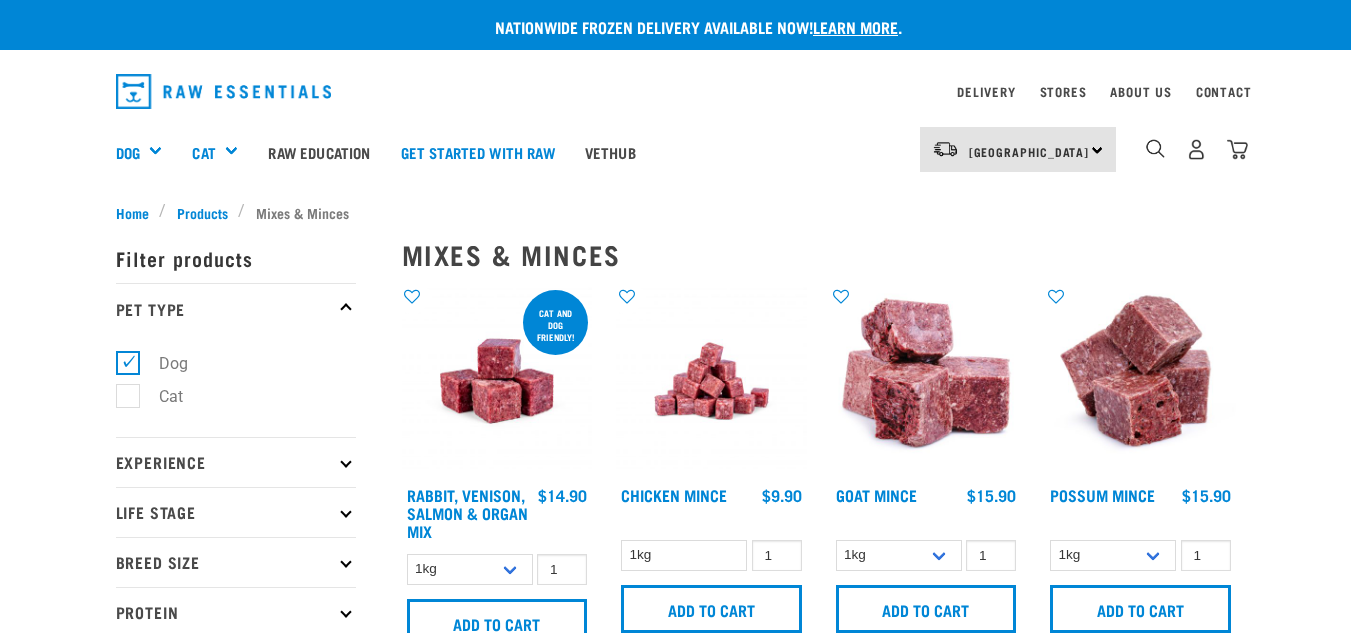 scroll, scrollTop: 0, scrollLeft: 0, axis: both 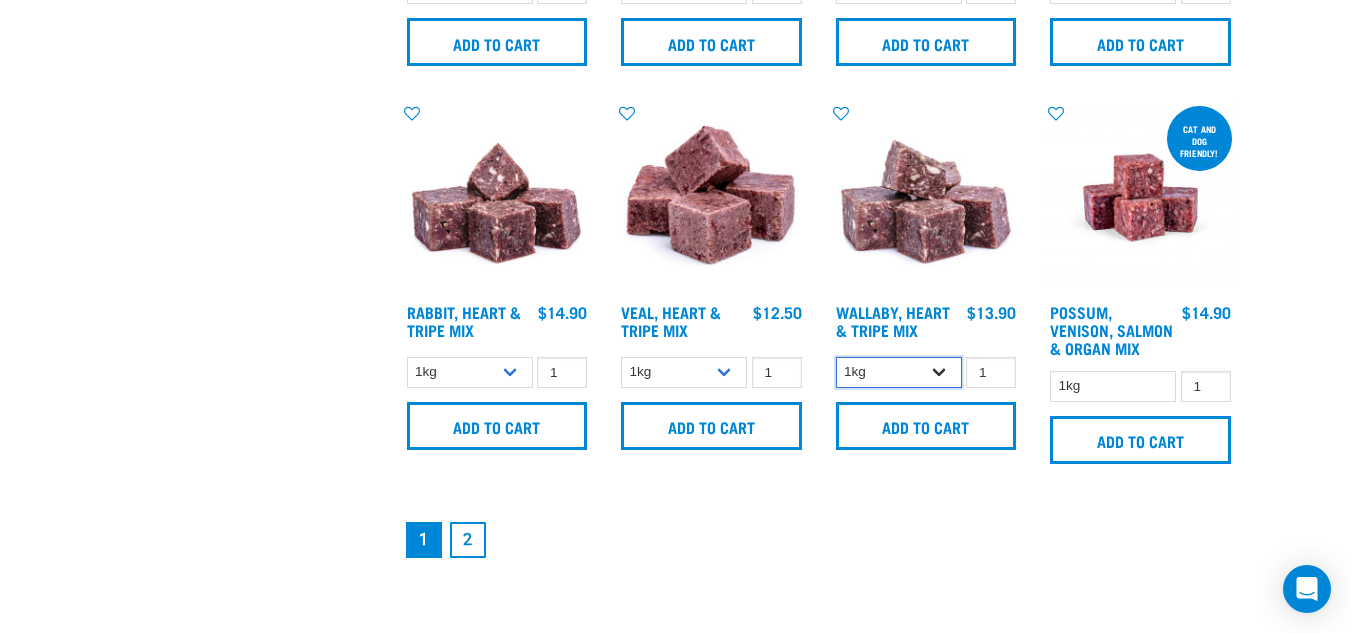 click on "1kg
3kg" at bounding box center [899, 372] 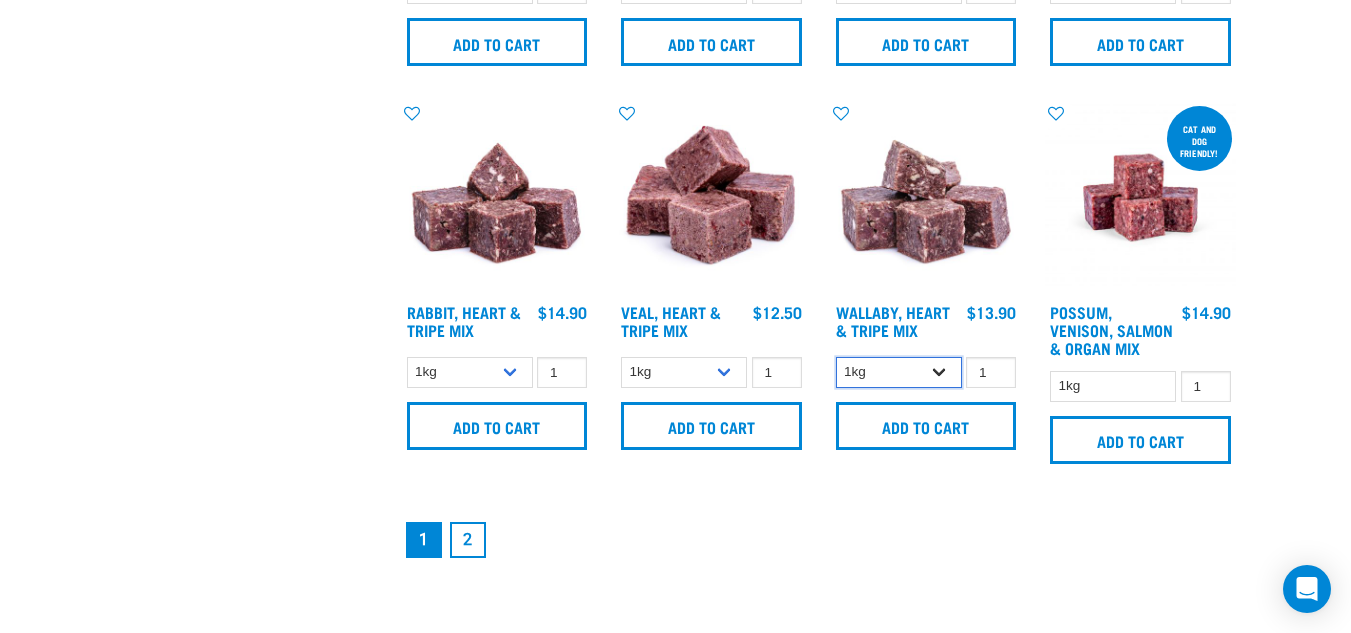 select on "776" 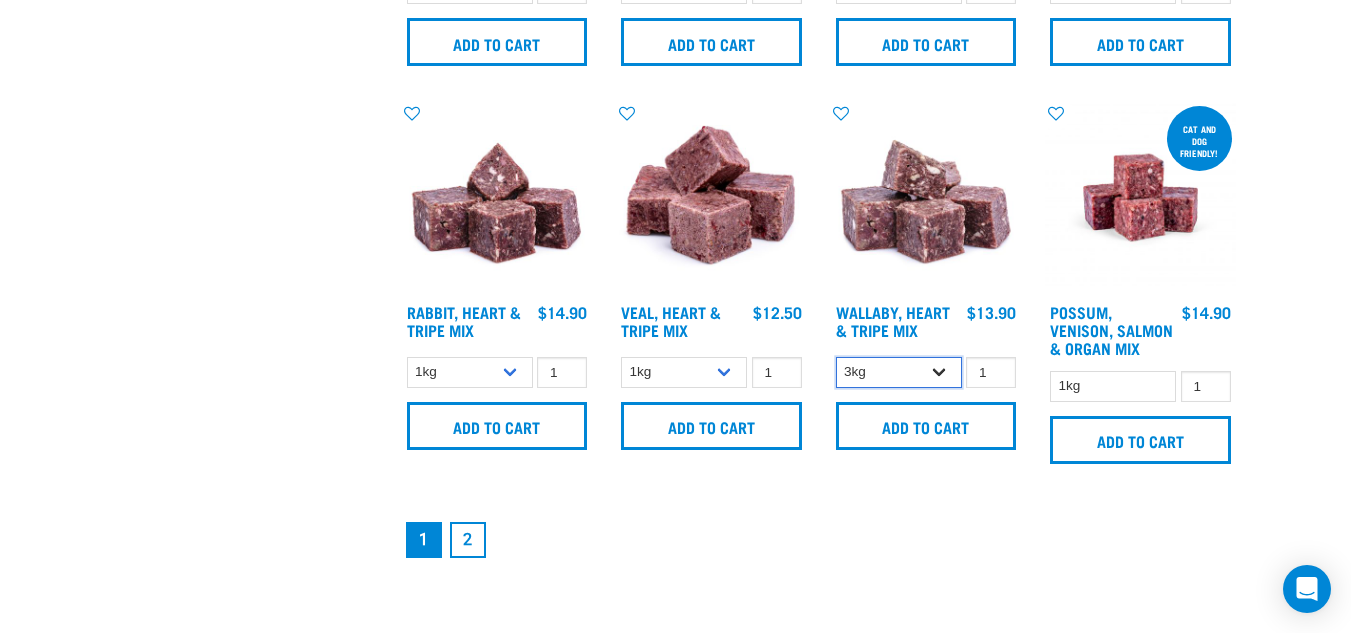 click on "1kg
3kg" at bounding box center [899, 372] 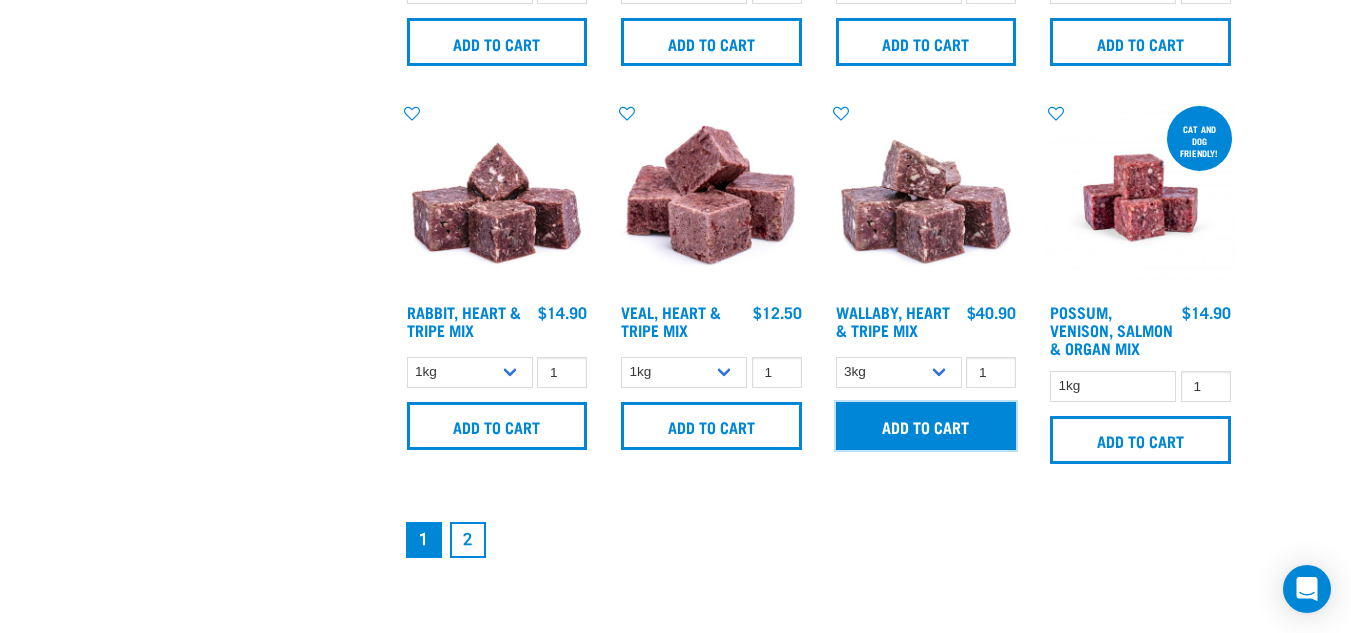 click on "Add to cart" at bounding box center [926, 426] 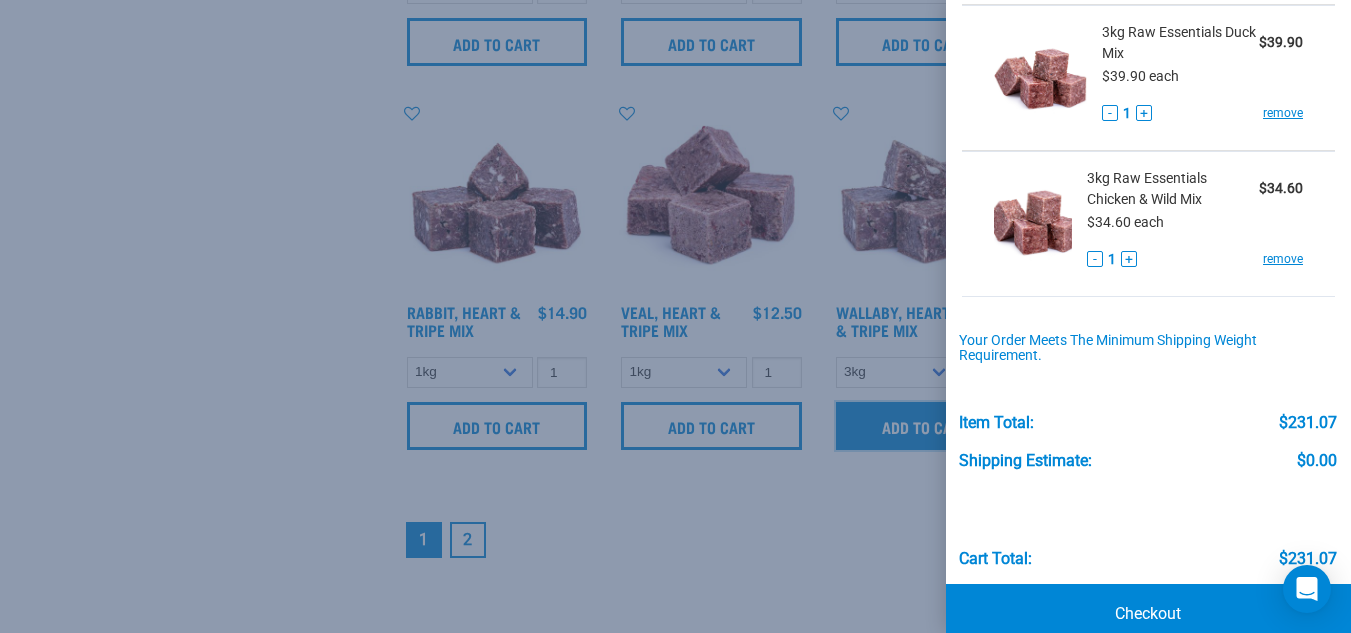 scroll, scrollTop: 1035, scrollLeft: 0, axis: vertical 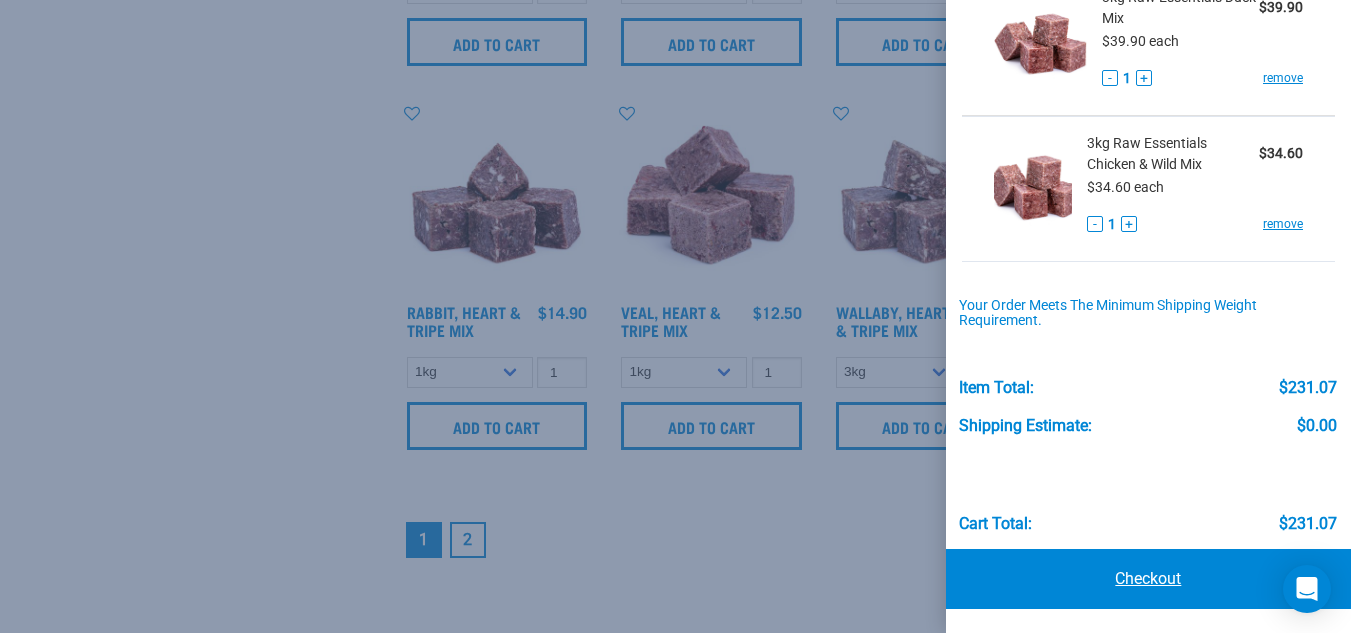 click on "Checkout" at bounding box center [1148, 579] 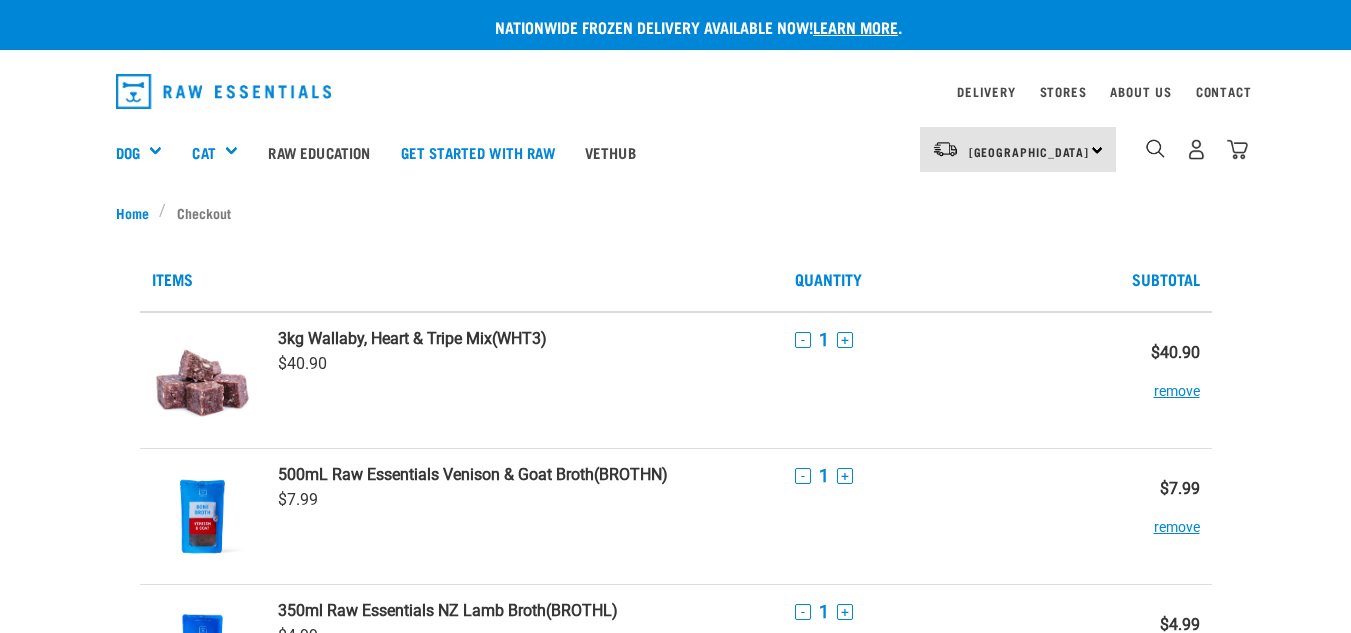 scroll, scrollTop: 0, scrollLeft: 0, axis: both 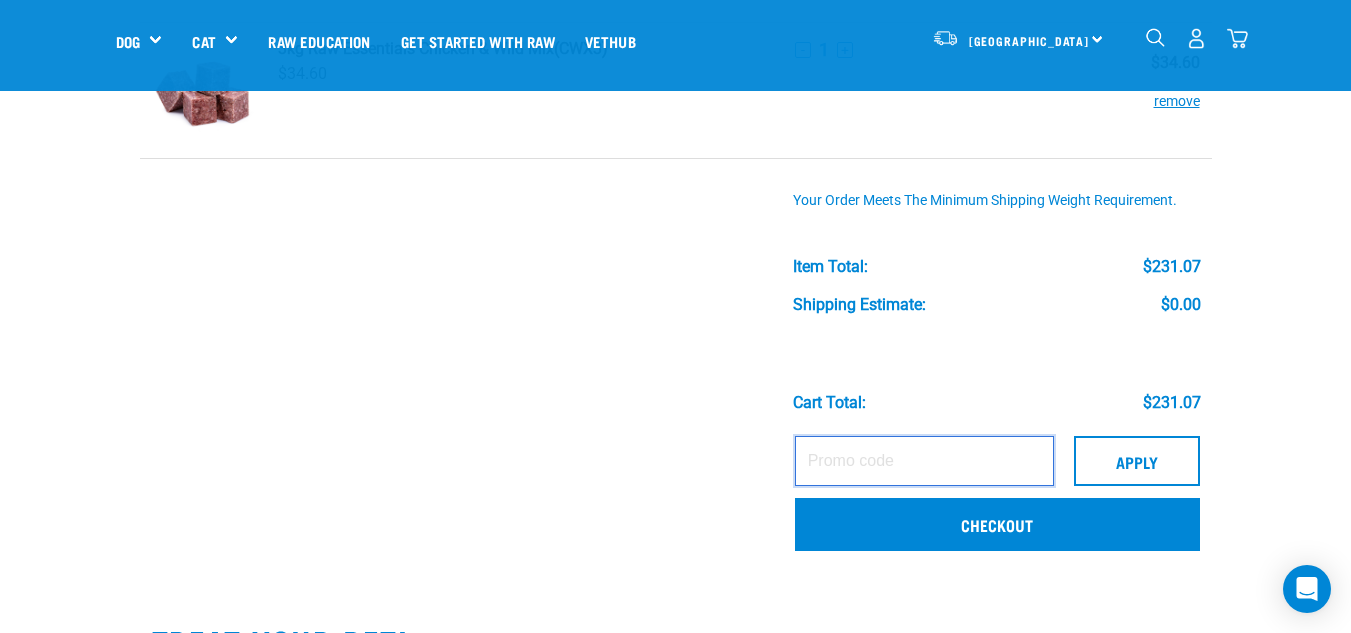click at bounding box center (924, 461) 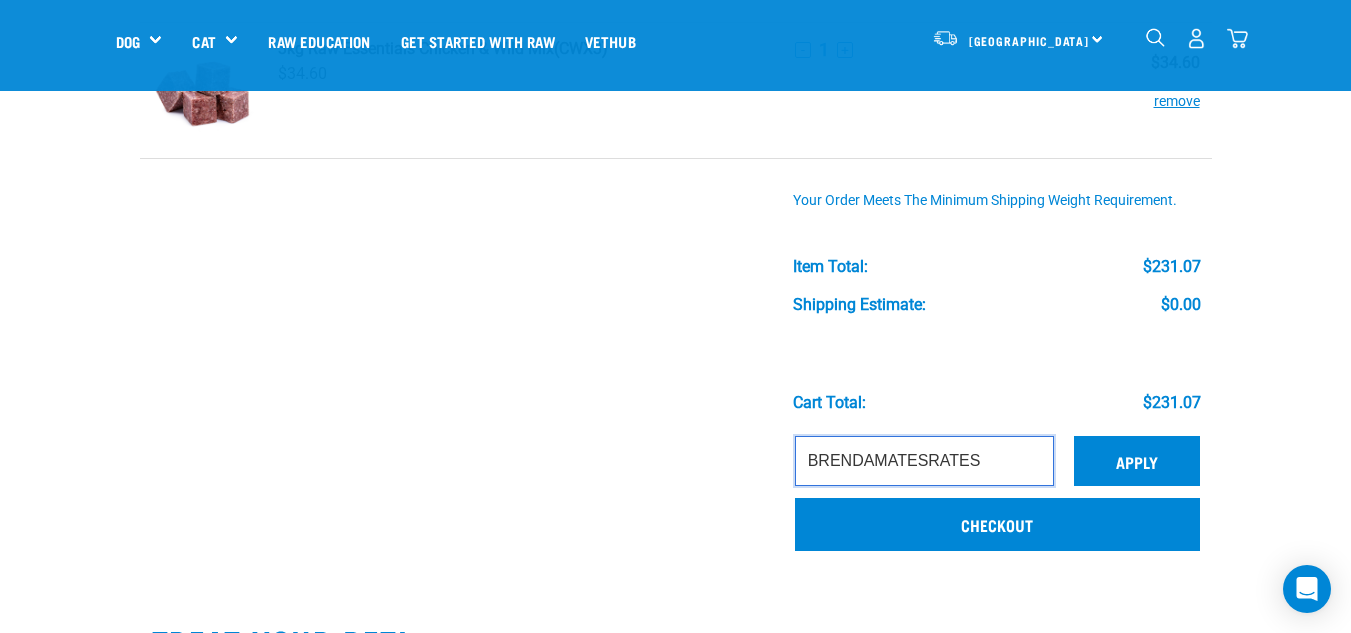 type on "BRENDAMATESRATES" 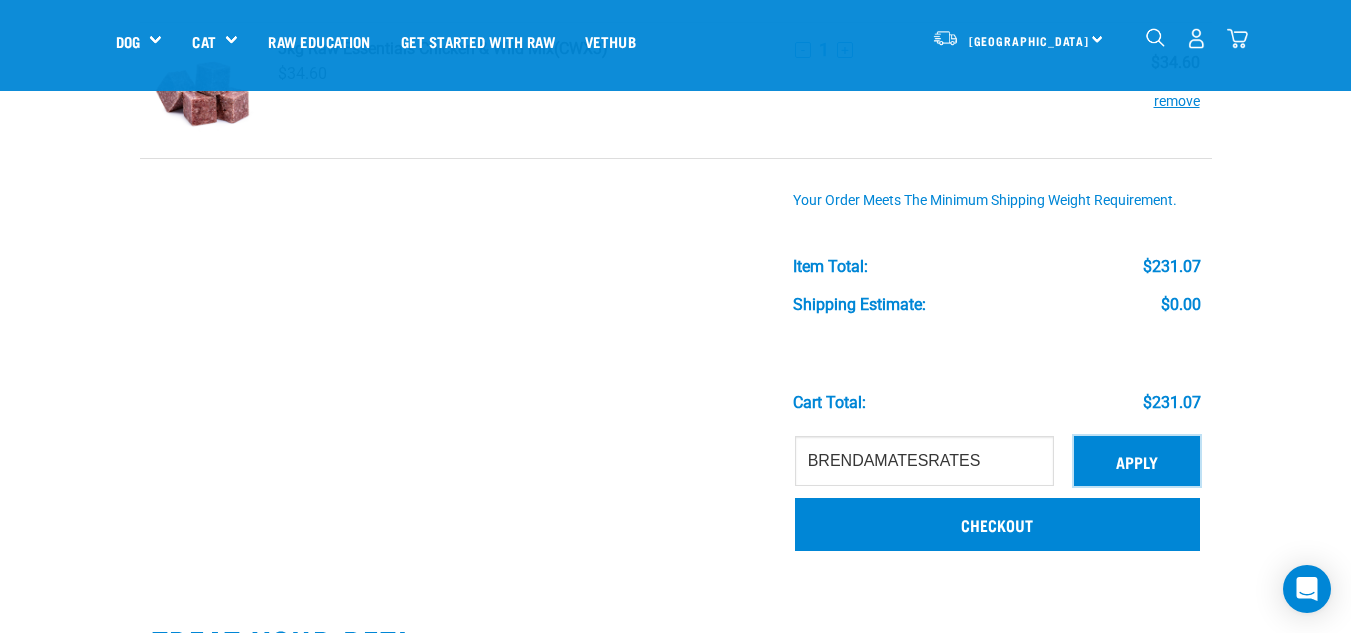 click on "Apply" at bounding box center (1137, 461) 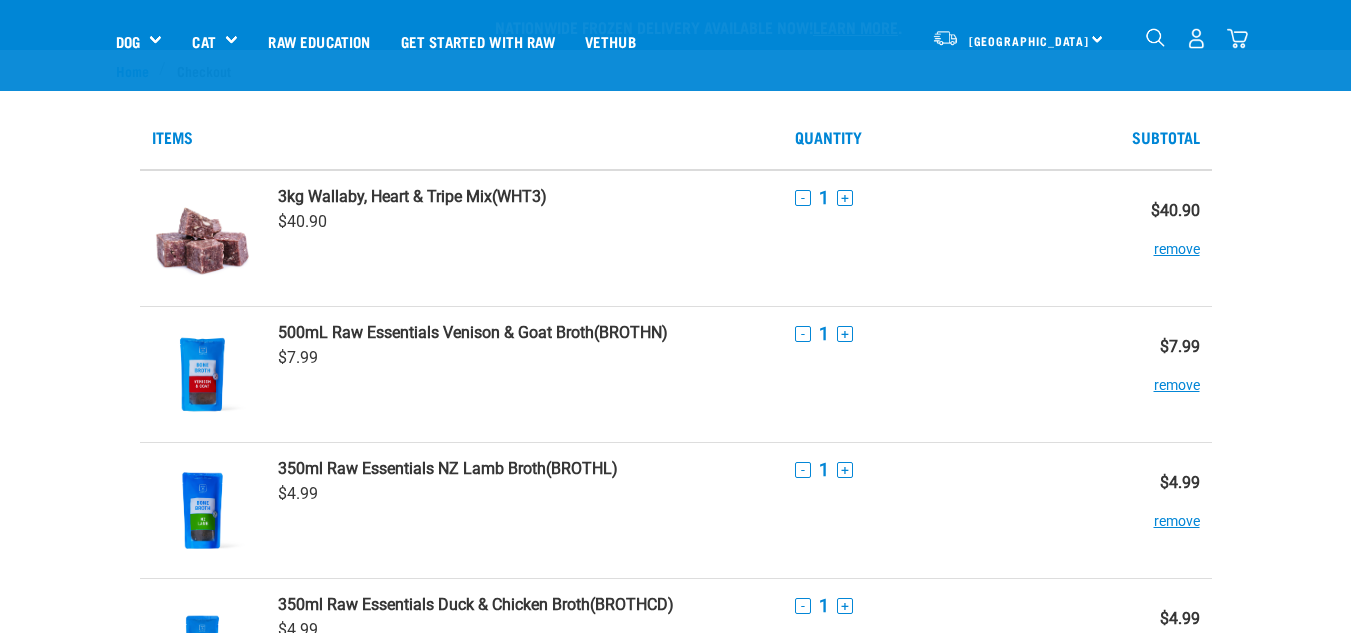 scroll, scrollTop: 1342, scrollLeft: 0, axis: vertical 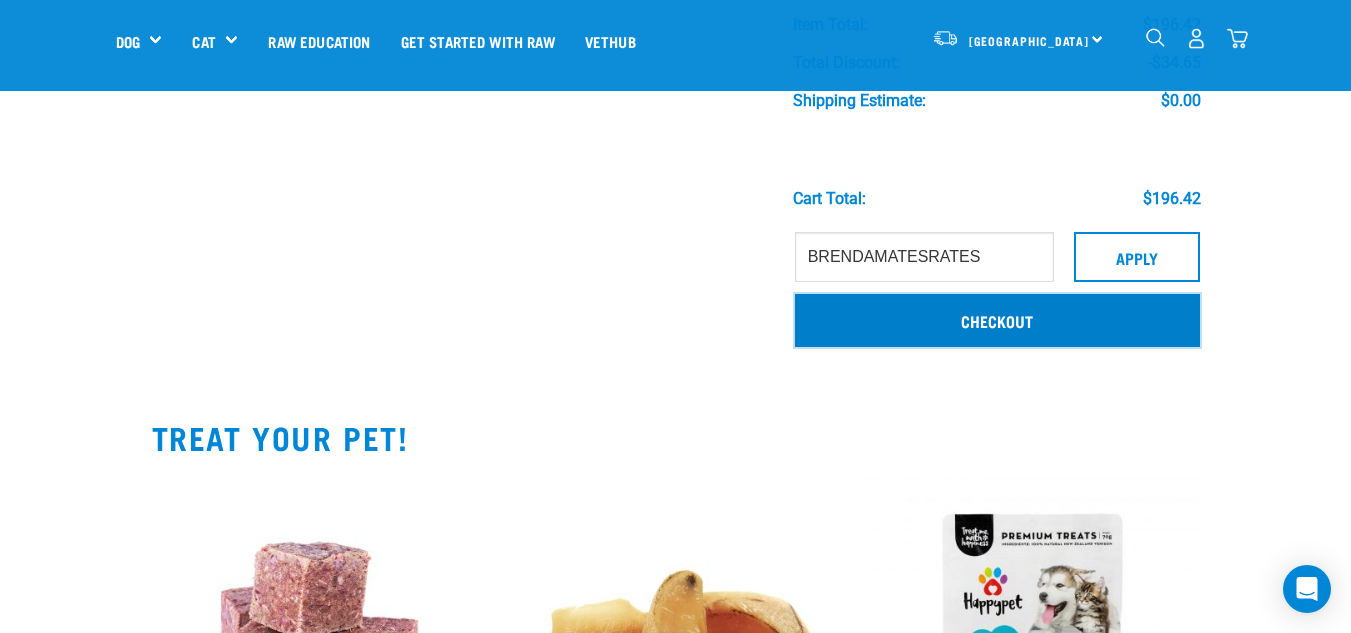 click on "Checkout" at bounding box center [997, 320] 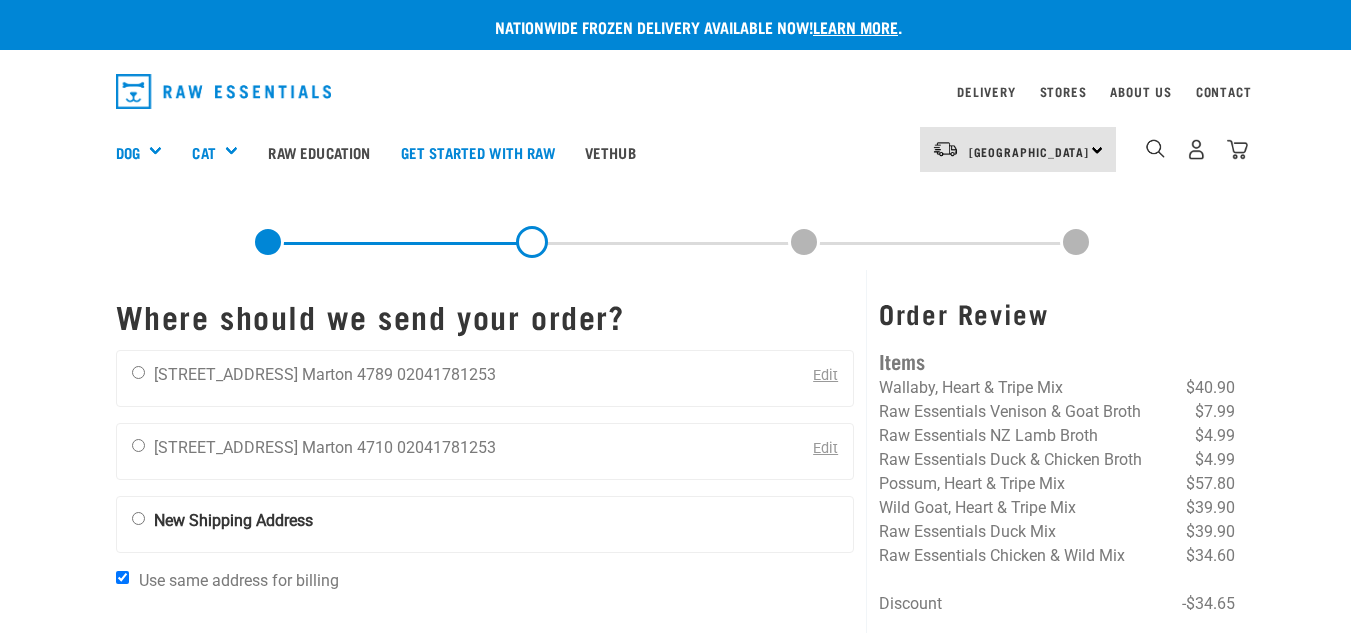 scroll, scrollTop: 0, scrollLeft: 0, axis: both 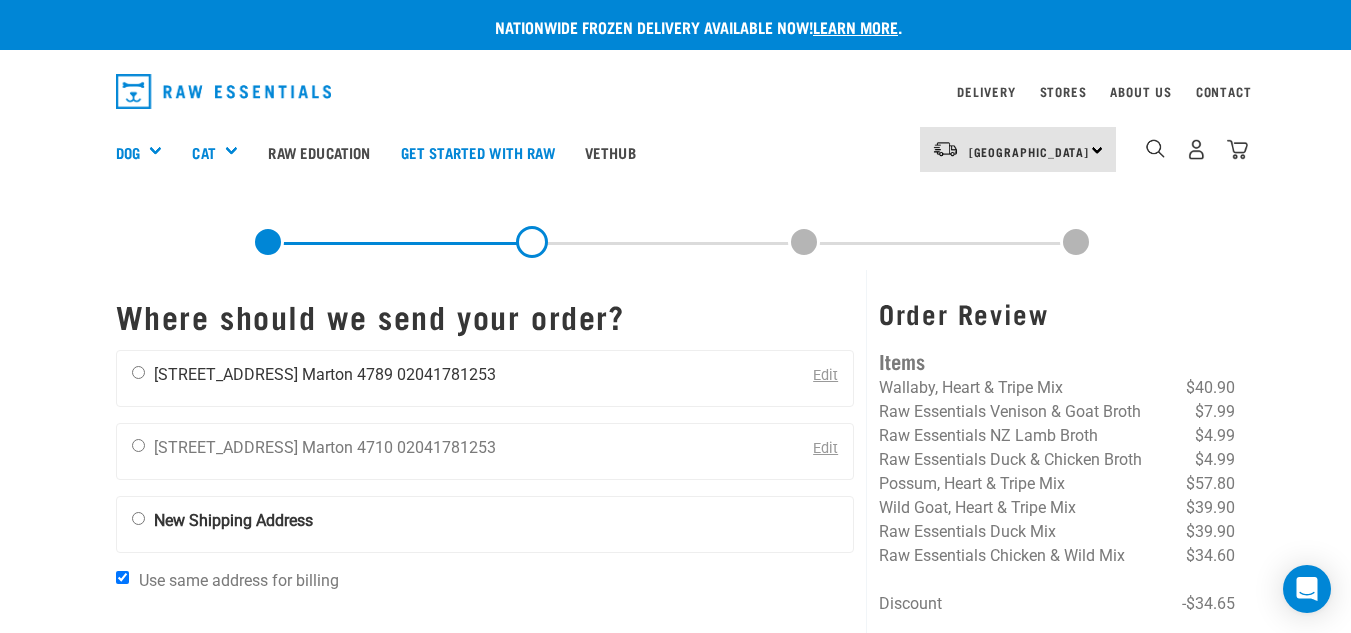 click at bounding box center (138, 372) 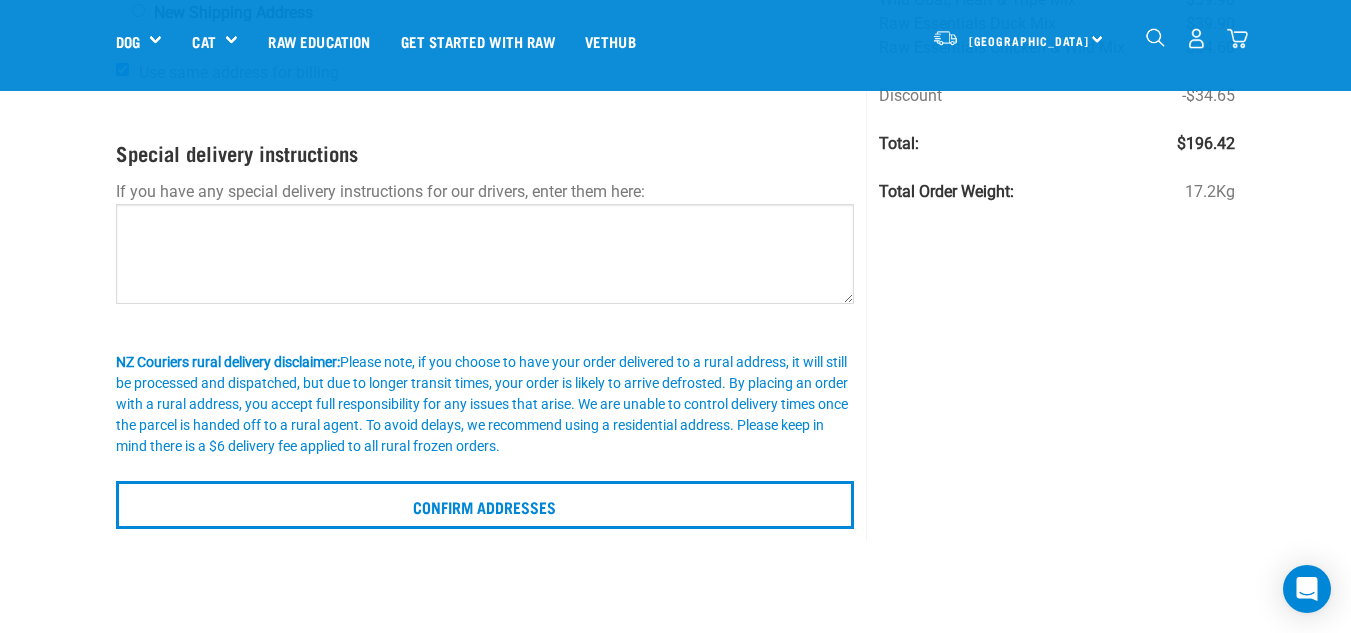 scroll, scrollTop: 400, scrollLeft: 0, axis: vertical 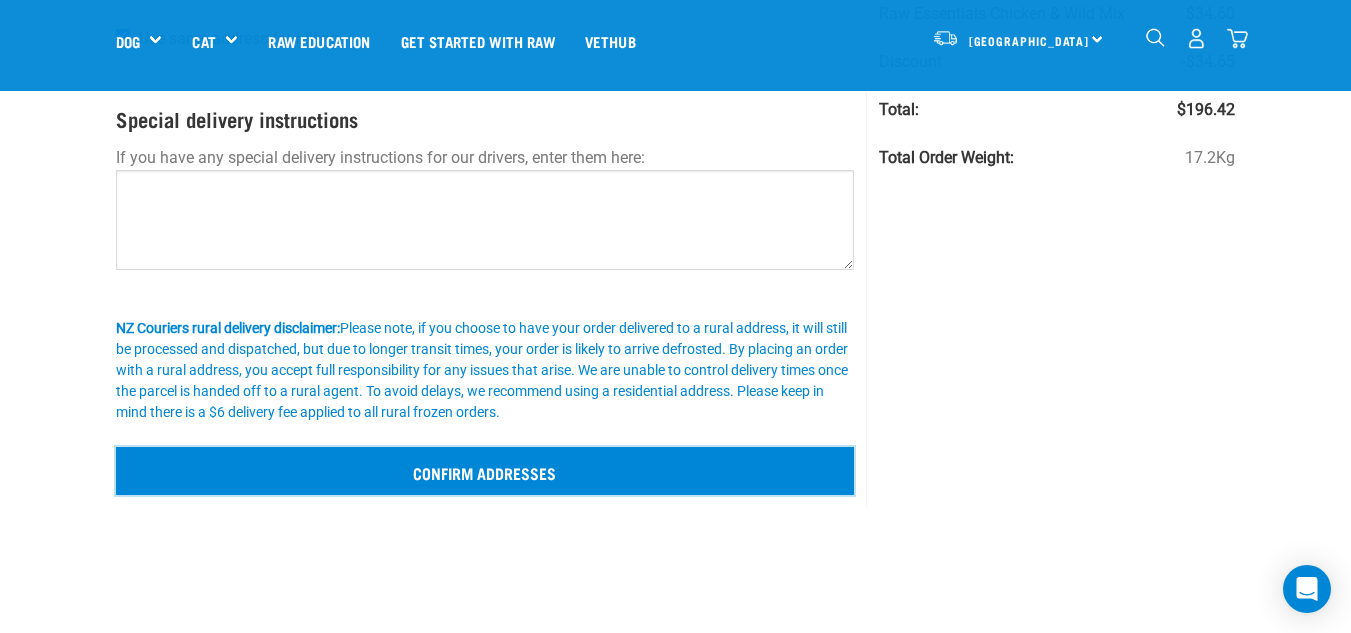 click on "Confirm addresses" at bounding box center [485, 471] 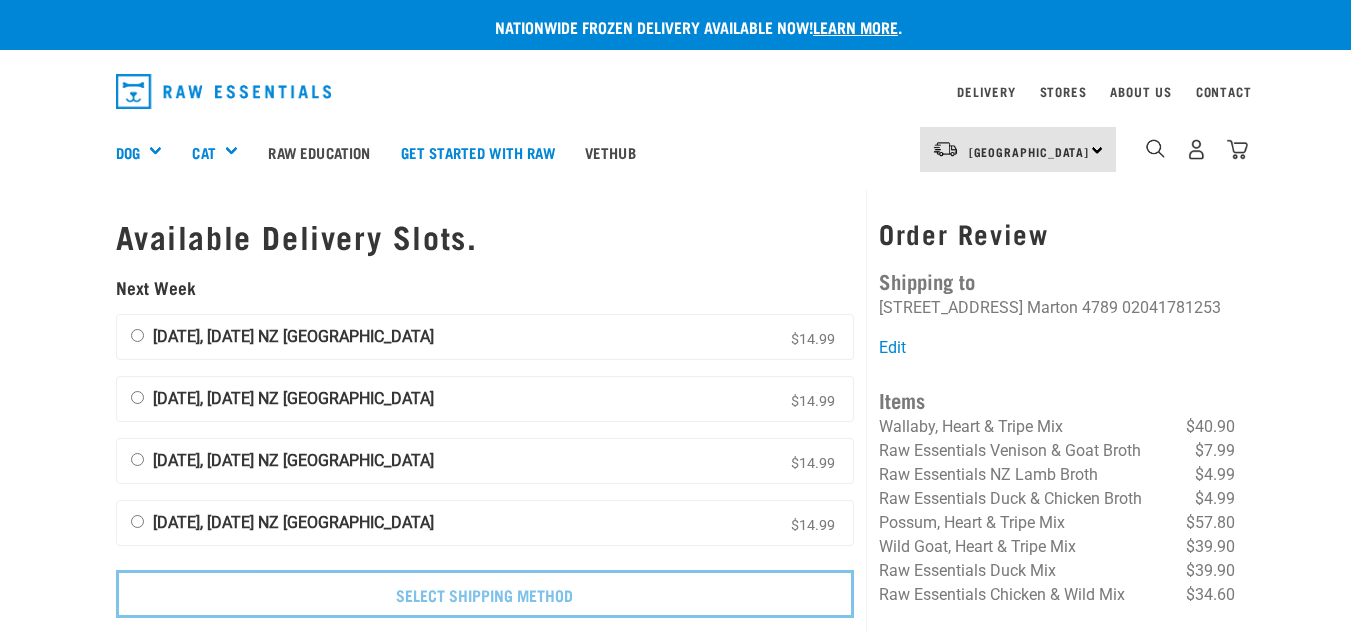 scroll, scrollTop: 0, scrollLeft: 0, axis: both 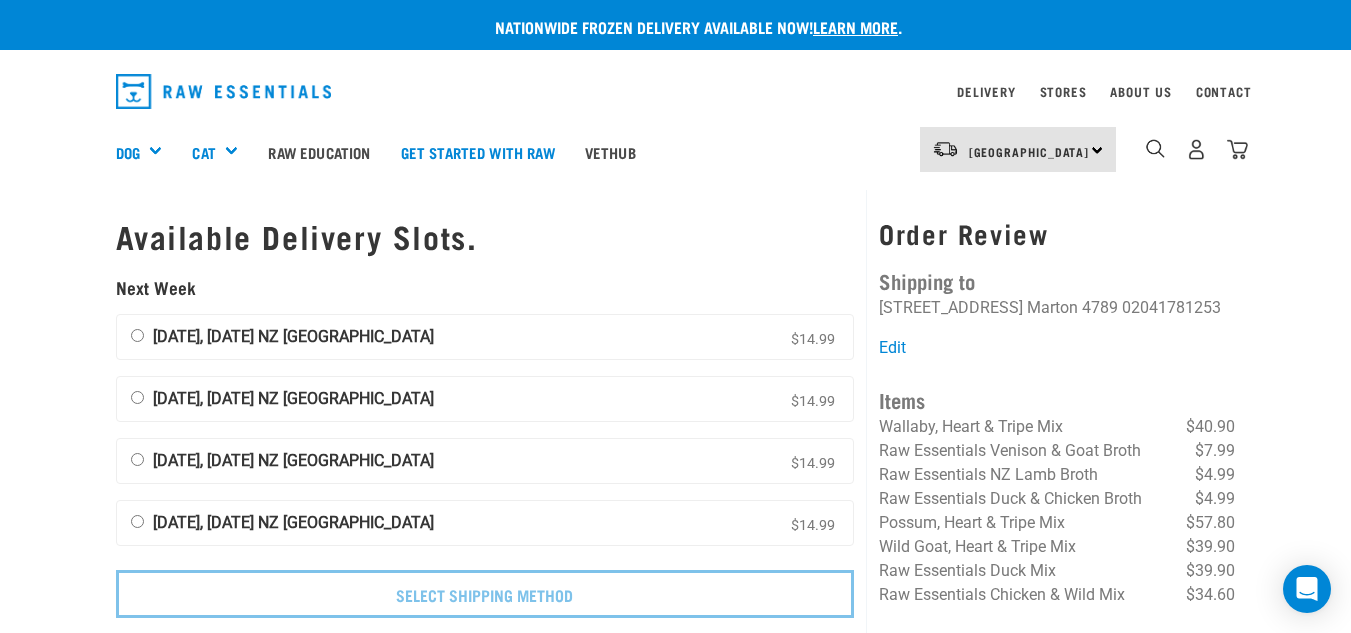 click on "[DATE], [DATE] NZ [GEOGRAPHIC_DATA] $14.99" at bounding box center [137, 335] 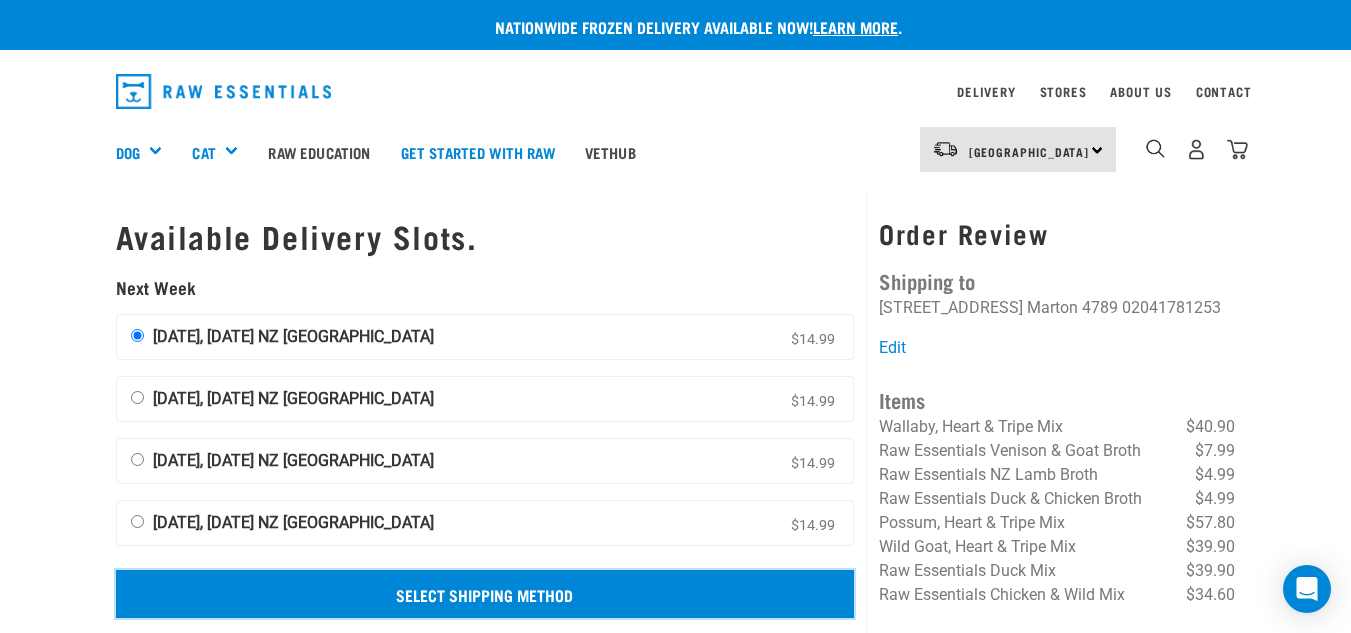 click on "Select Shipping Method" at bounding box center (485, 594) 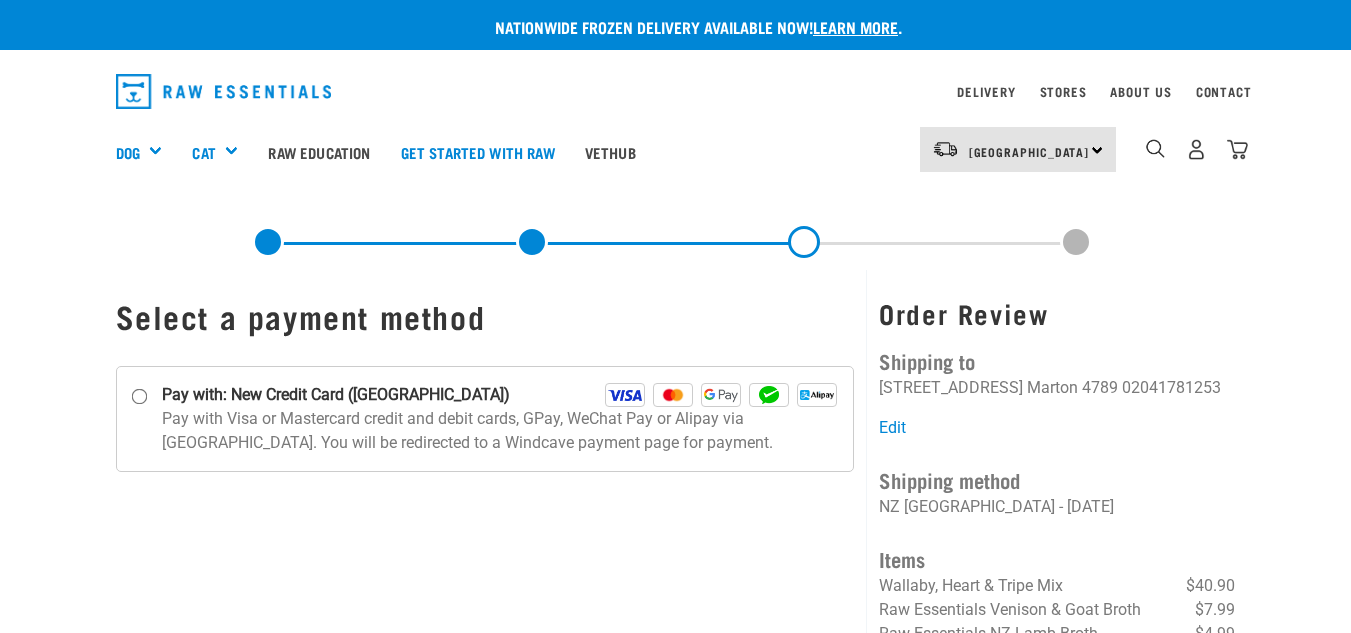scroll, scrollTop: 0, scrollLeft: 0, axis: both 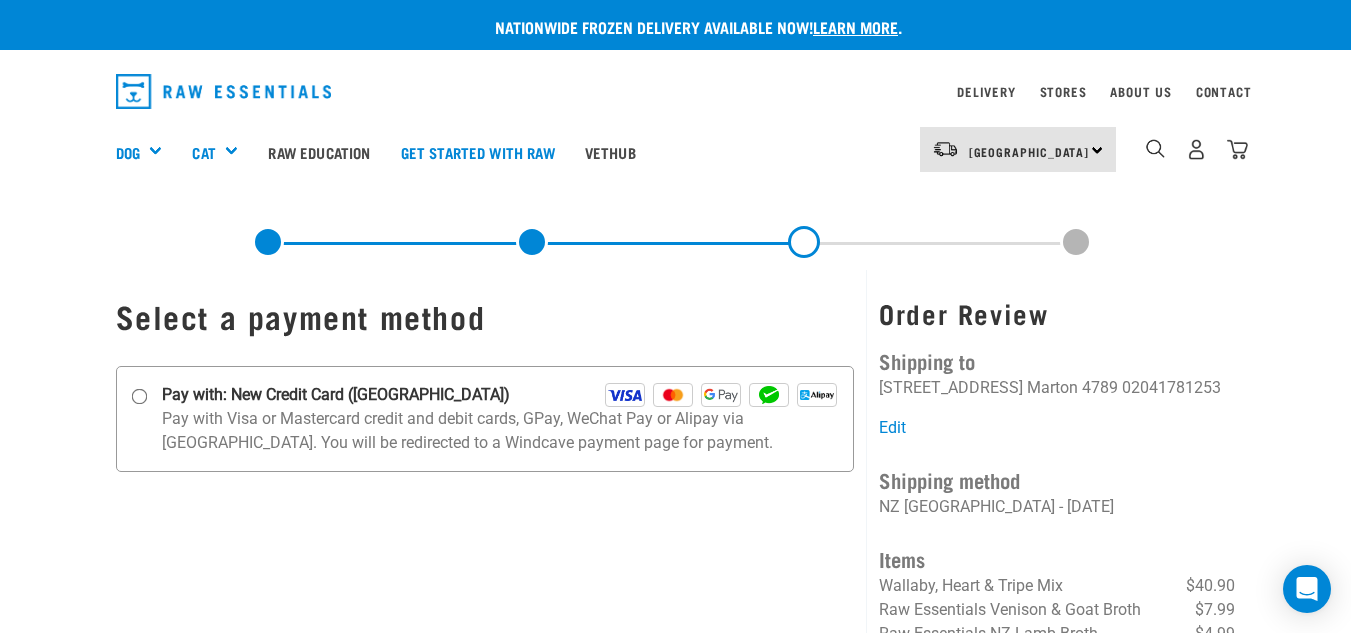 click on "Pay with: New Credit Card ([GEOGRAPHIC_DATA])" at bounding box center (139, 396) 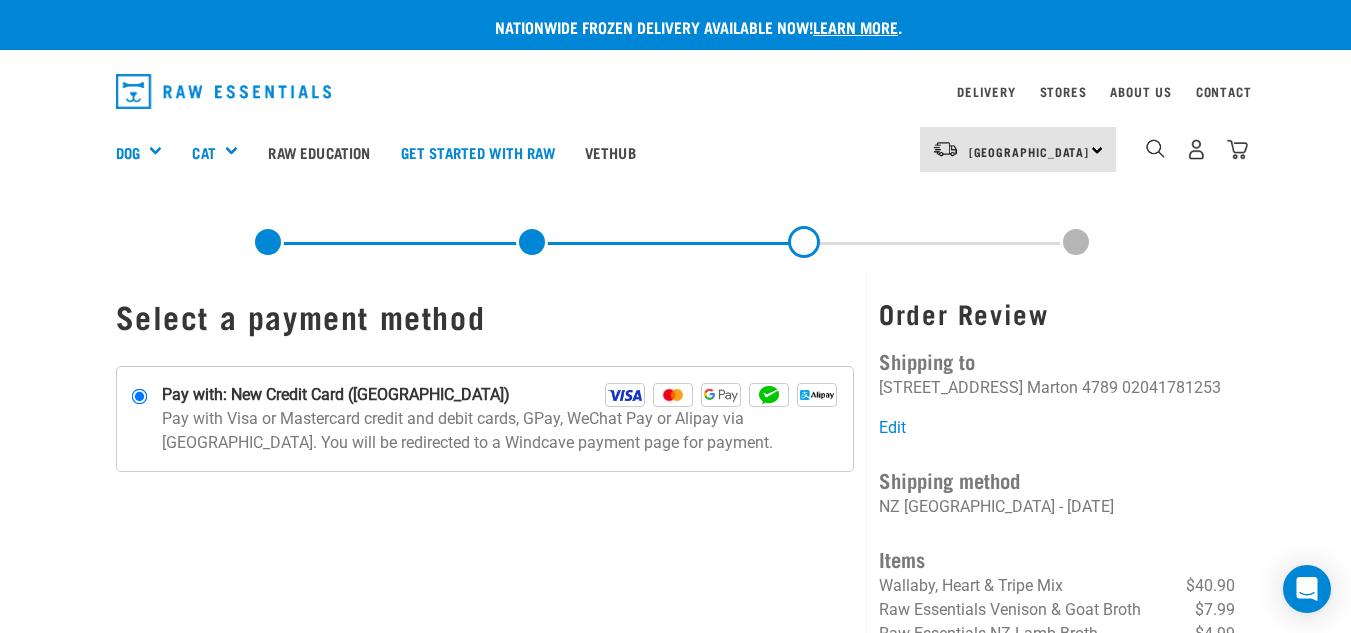 scroll, scrollTop: 100, scrollLeft: 0, axis: vertical 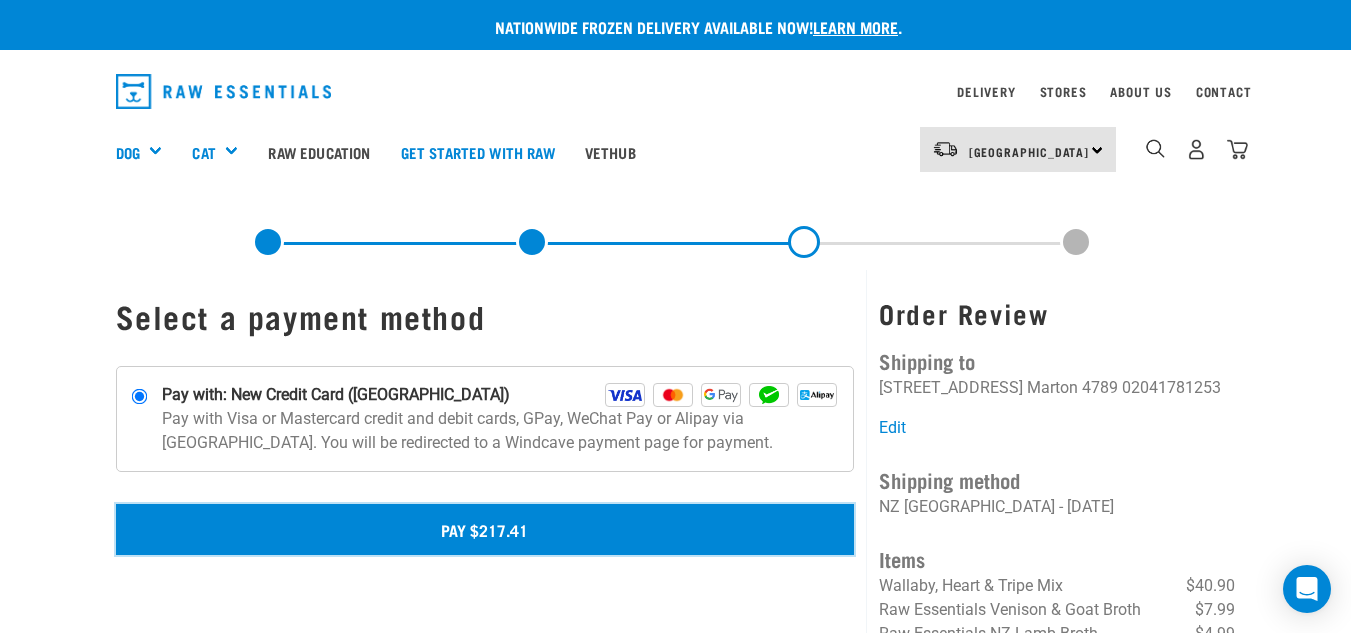 click on "Pay $217.41" at bounding box center [485, 529] 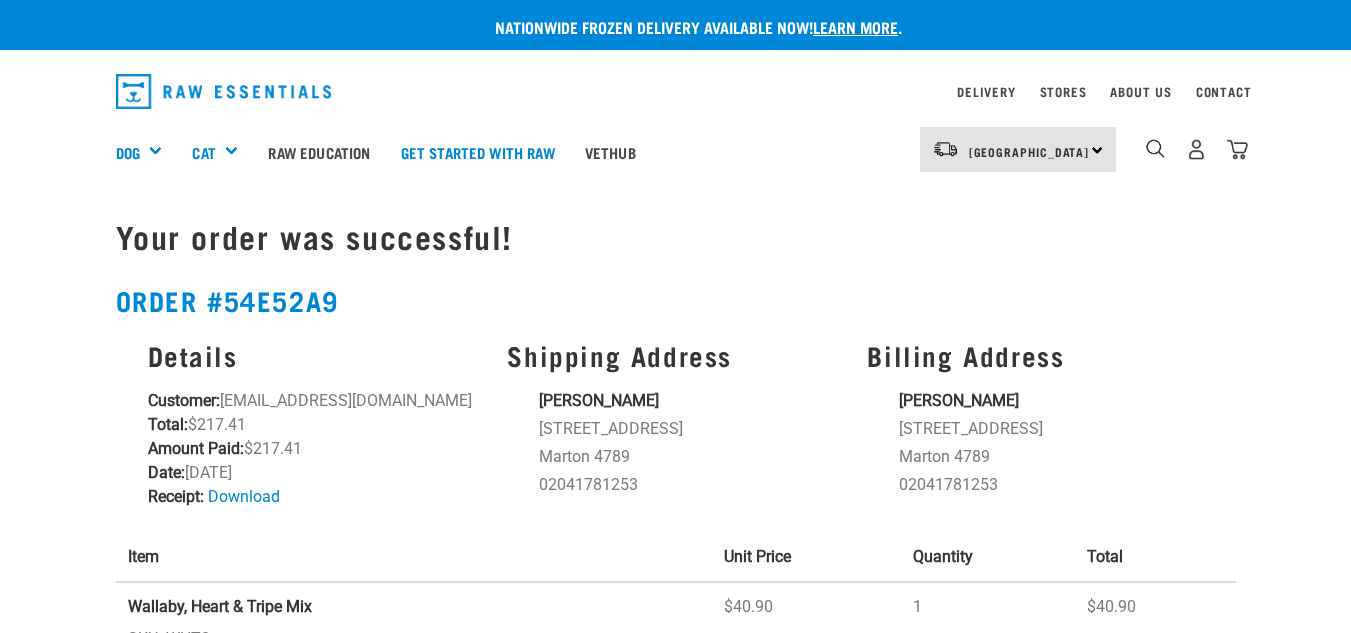 scroll, scrollTop: 0, scrollLeft: 0, axis: both 